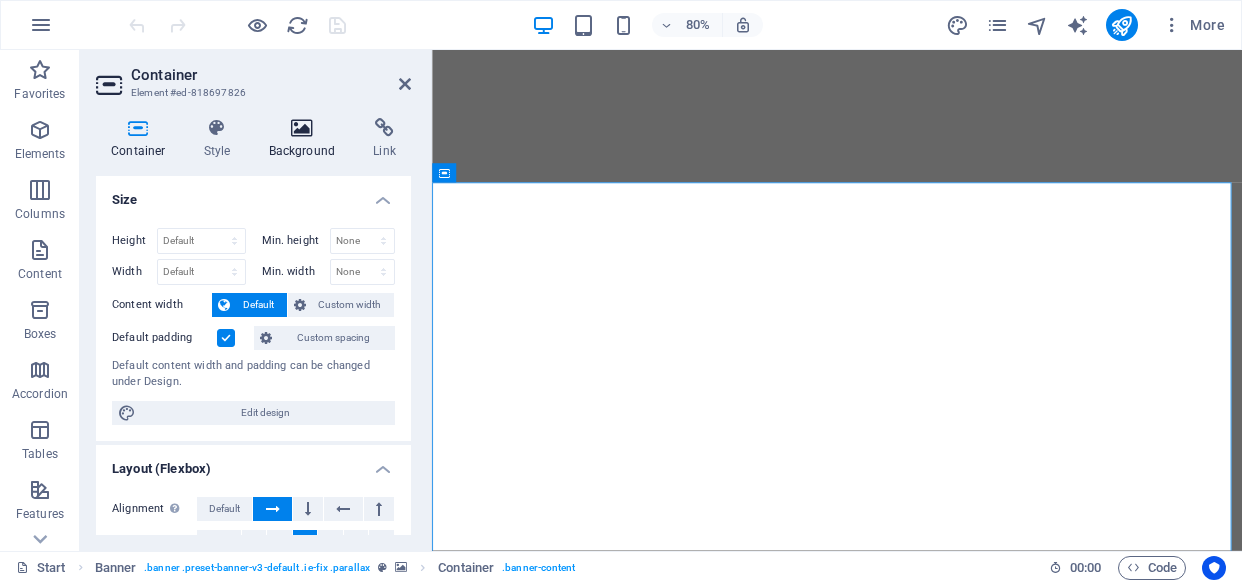 scroll, scrollTop: 0, scrollLeft: 0, axis: both 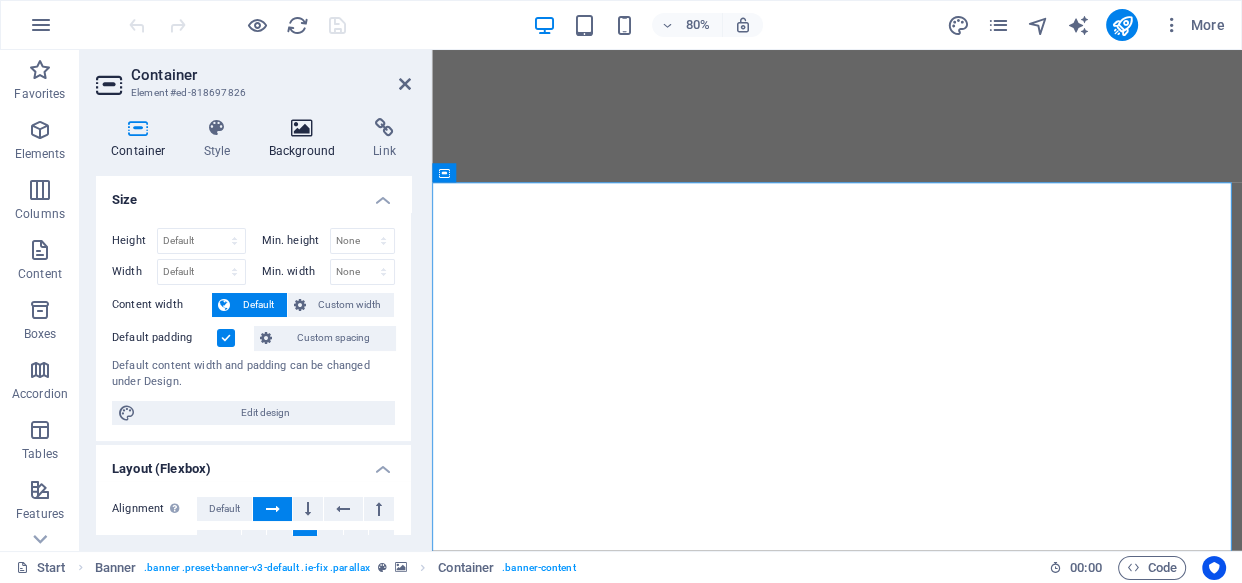 click at bounding box center (302, 128) 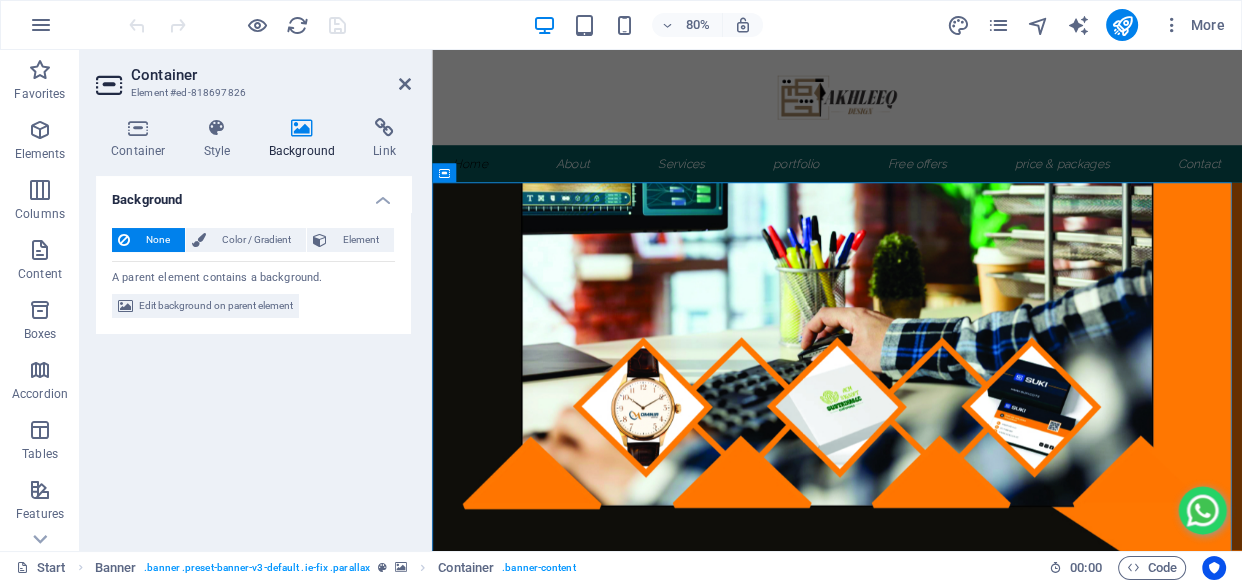 scroll, scrollTop: 0, scrollLeft: 0, axis: both 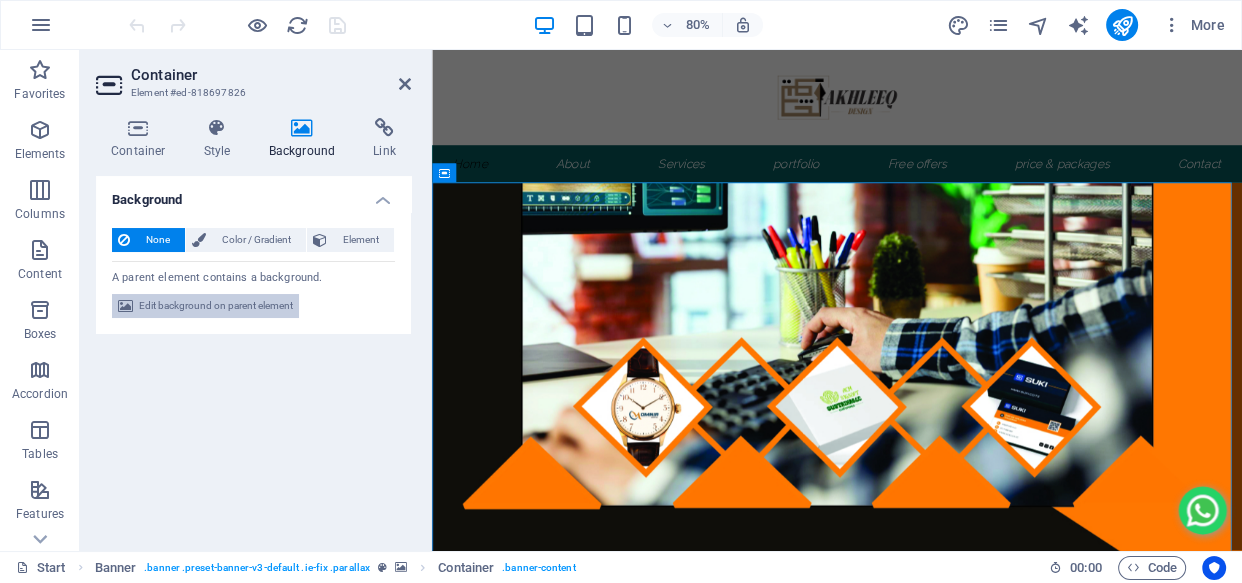 click on "Edit background on parent element" at bounding box center [216, 306] 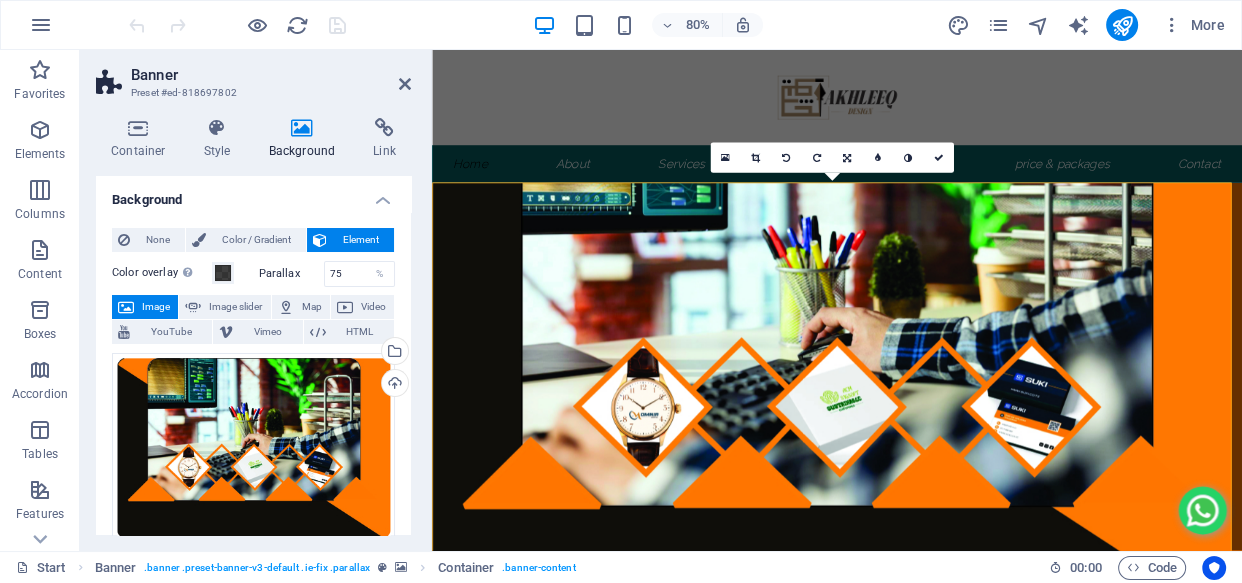 scroll, scrollTop: 0, scrollLeft: 0, axis: both 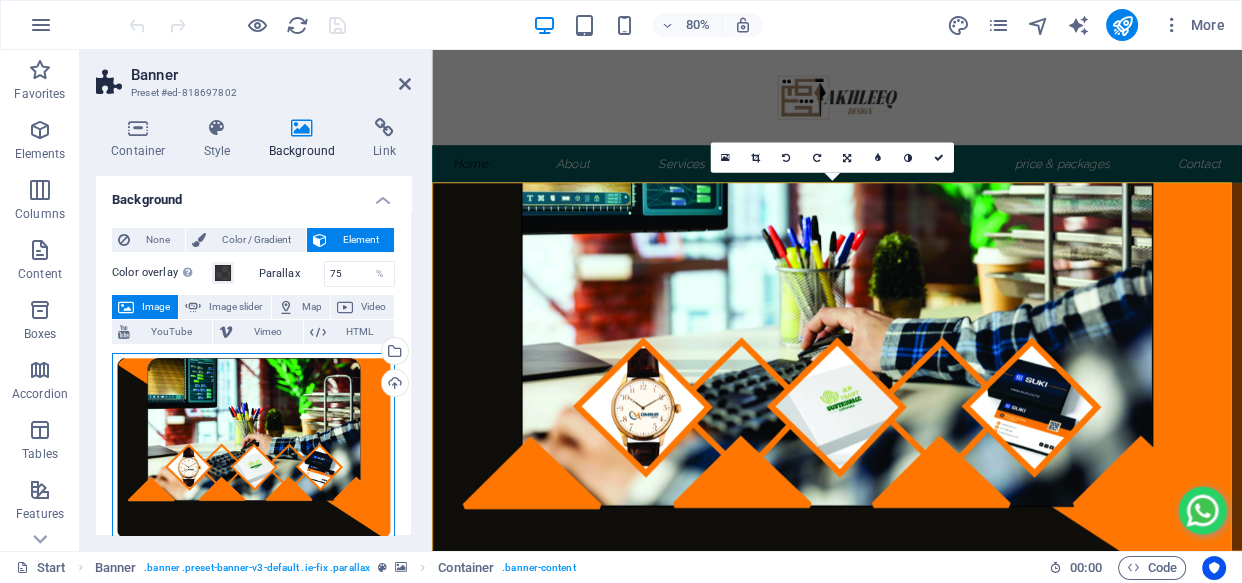 click on "Drag files here, click to choose files or select files from Files or our free stock photos & videos" at bounding box center [253, 448] 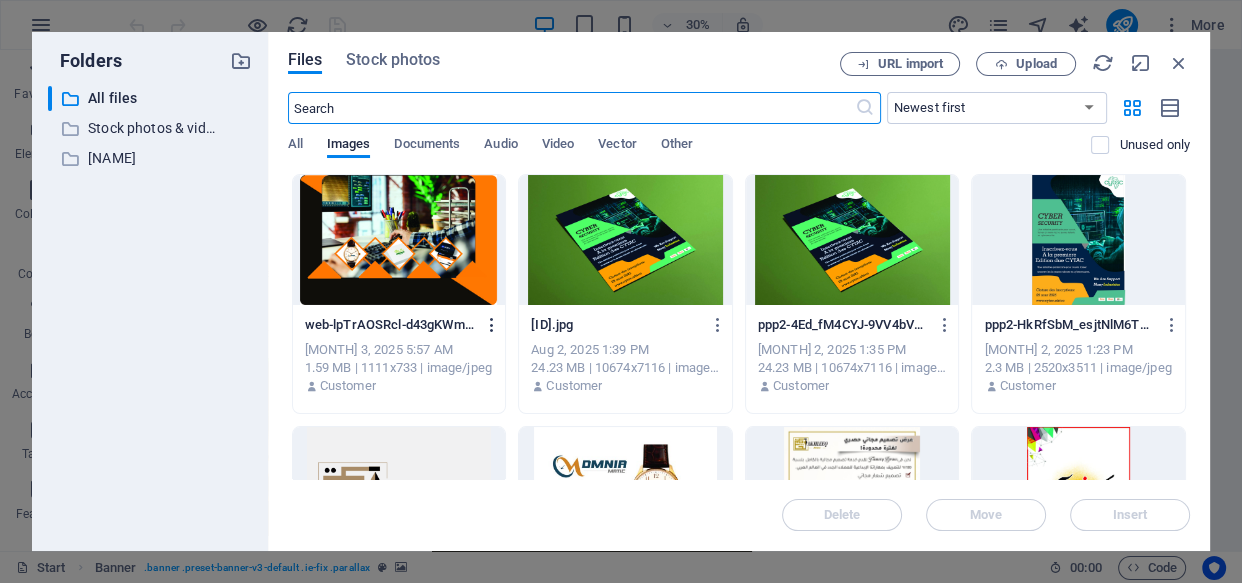 click at bounding box center (492, 325) 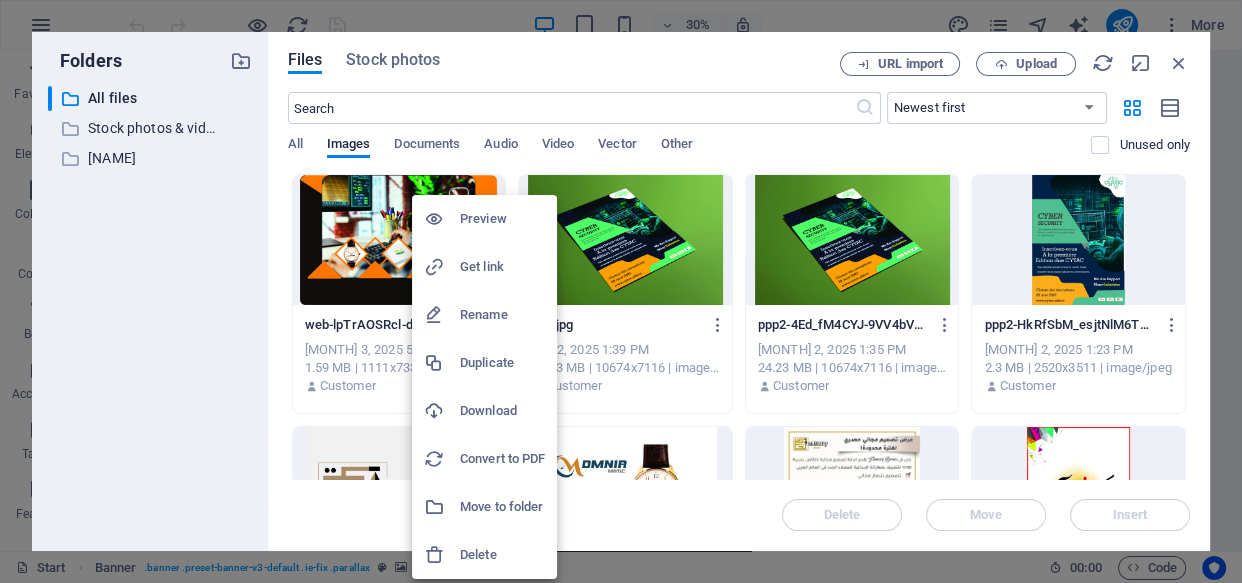 click on "Delete" at bounding box center [484, 555] 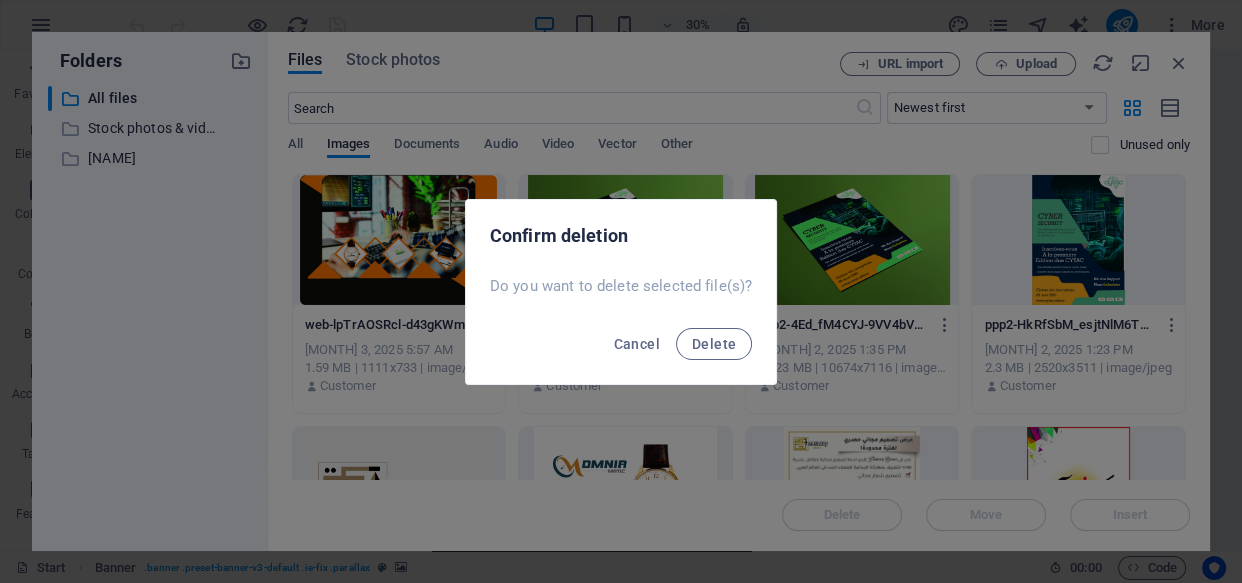 click on "Delete" at bounding box center (714, 344) 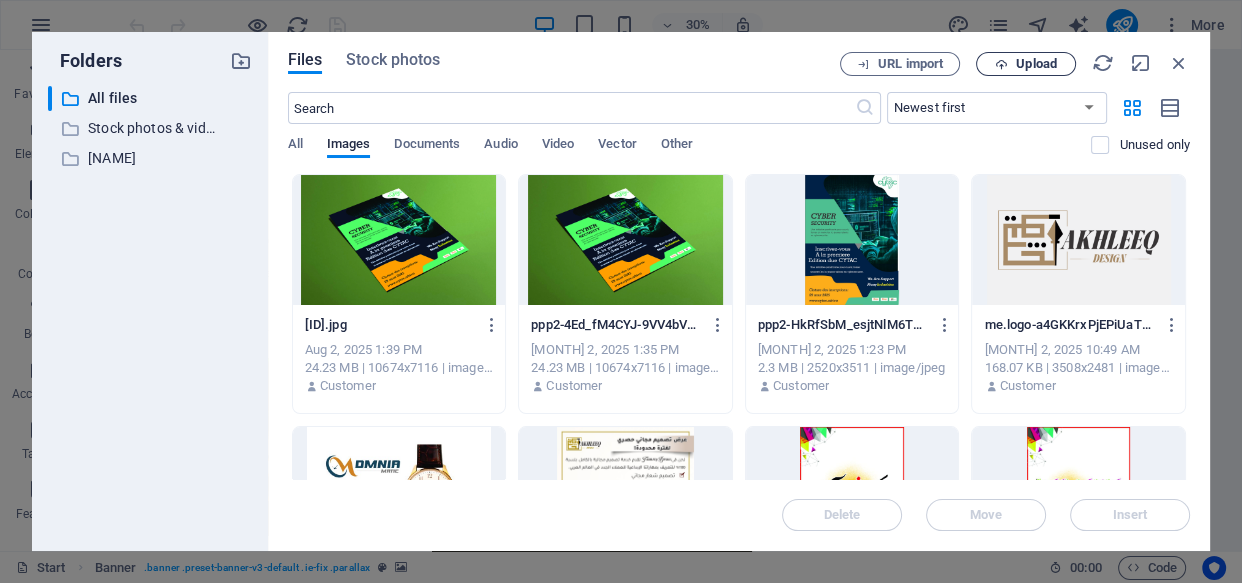 click on "Upload" at bounding box center (1036, 64) 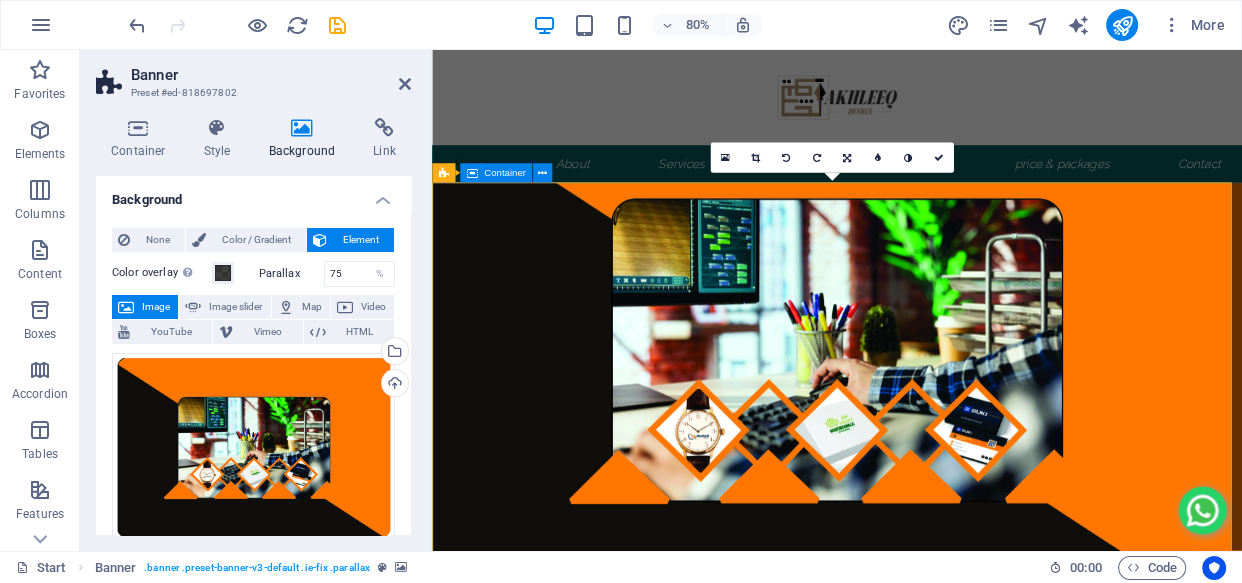 click at bounding box center [938, 109] 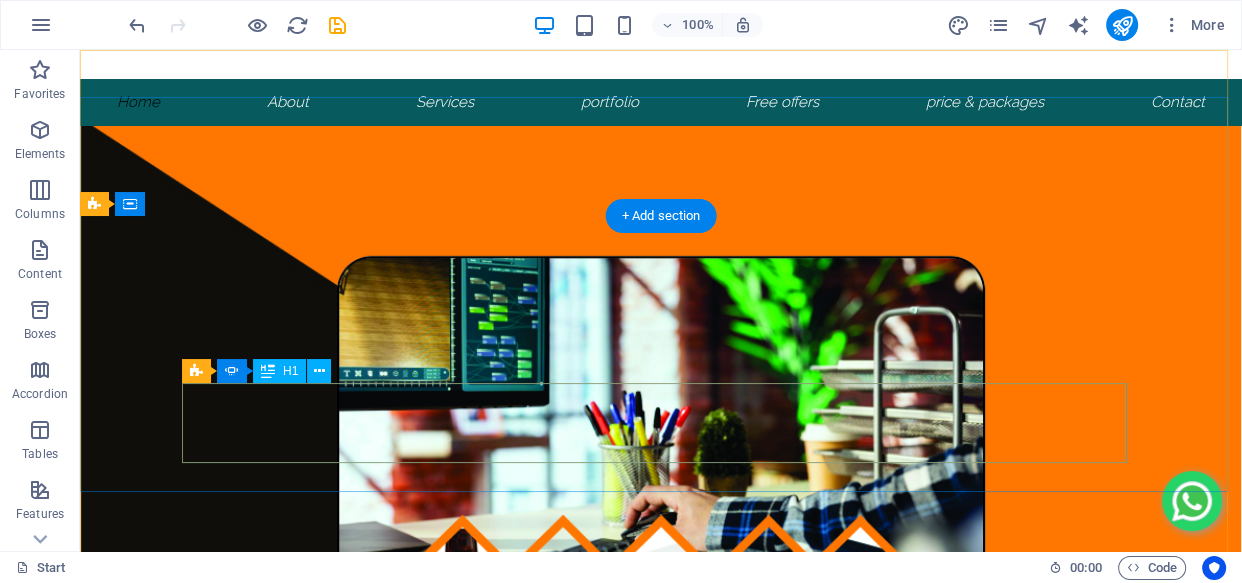 scroll, scrollTop: 0, scrollLeft: 0, axis: both 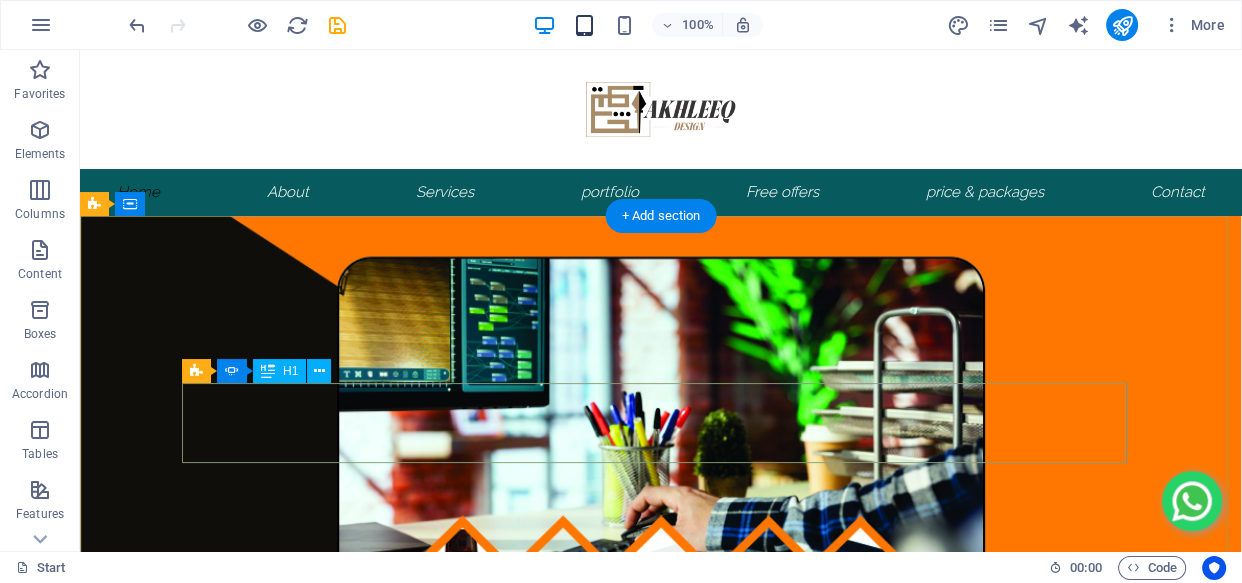 click at bounding box center (583, 25) 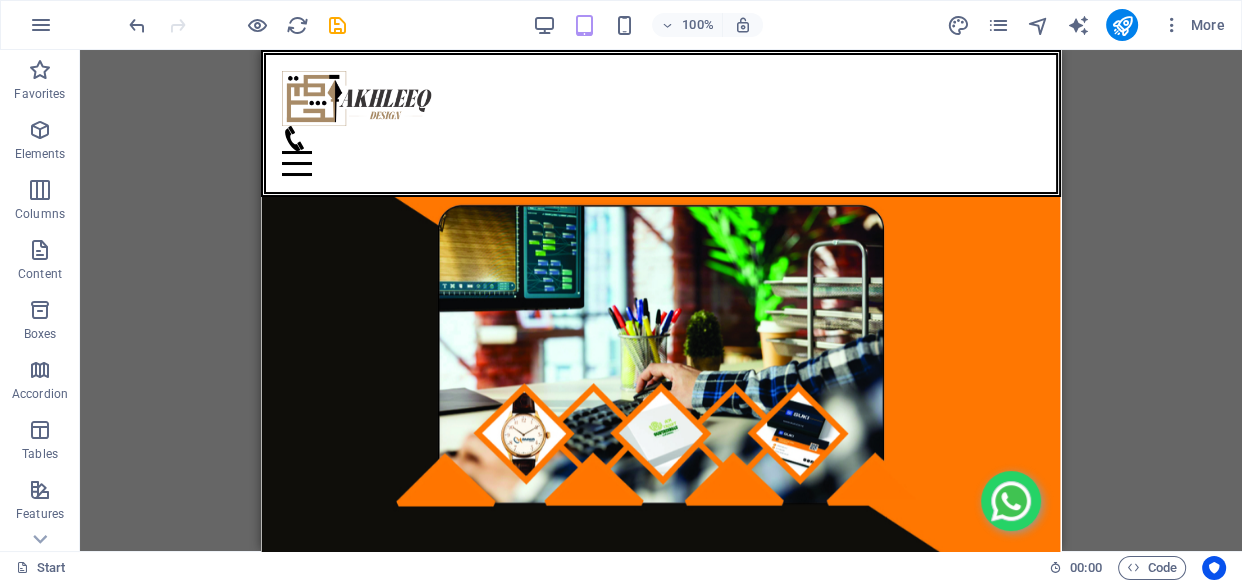 click on "Drag here to replace the existing content. Press “Ctrl” if you want to create a new element.
H1   Banner   Banner   Container   Slider   Slider   Slider   Menu   Menu Bar   Logo   Spacer   Slider   Slider   H1   Spacer   Separator   HTML   Separator   Image with text   Container   H2   Container   Text   Spacer   Container   Text   Progress bar   Container   Container   Text   Container" at bounding box center (661, 300) 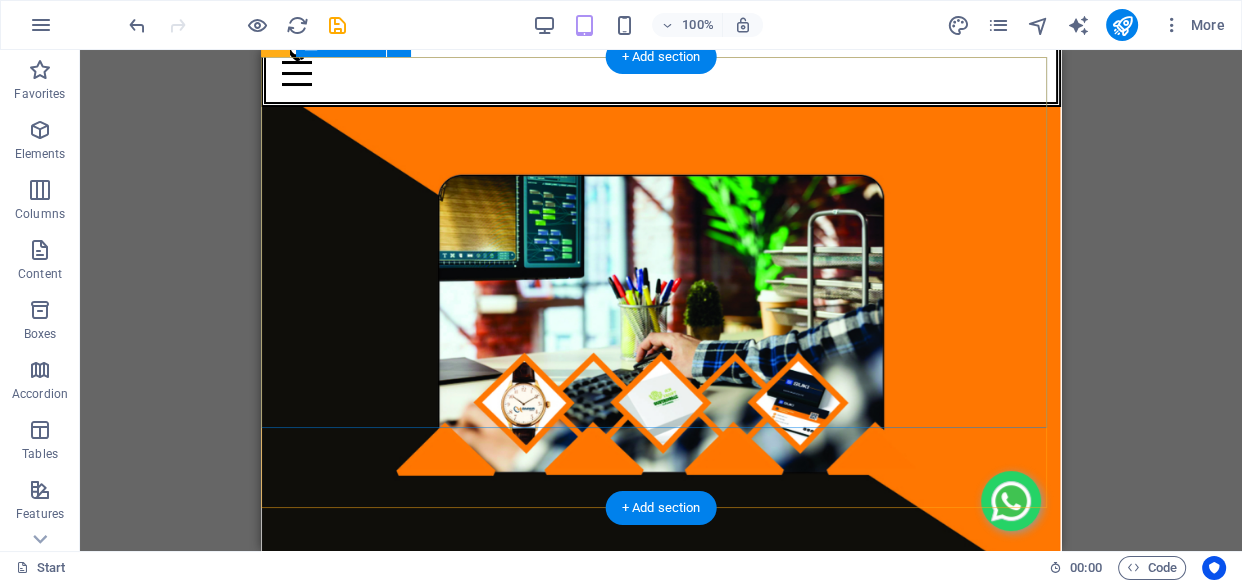 scroll, scrollTop: 0, scrollLeft: 0, axis: both 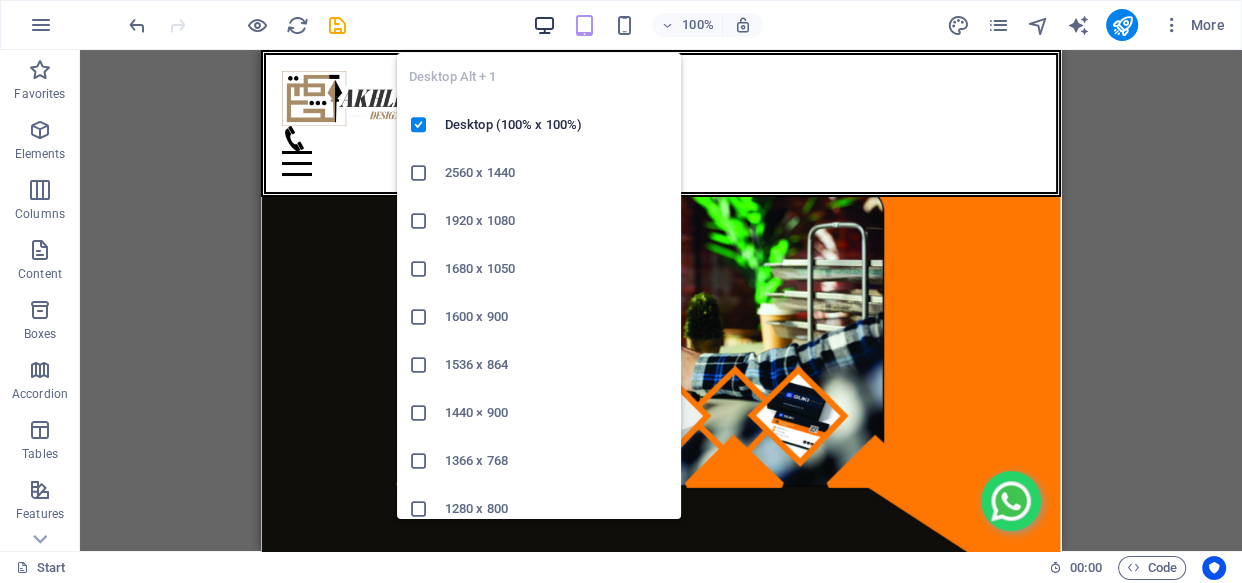 click at bounding box center (543, 25) 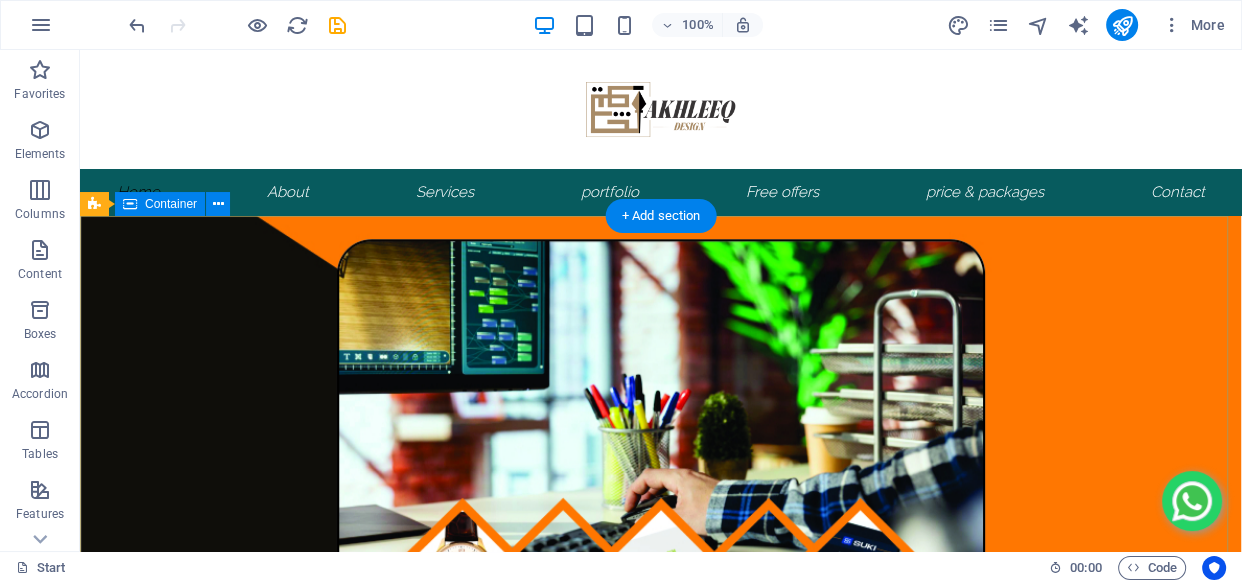 click on "I'm    GRAPHIC DESIGNER  web Developer Typist" at bounding box center [661, 962] 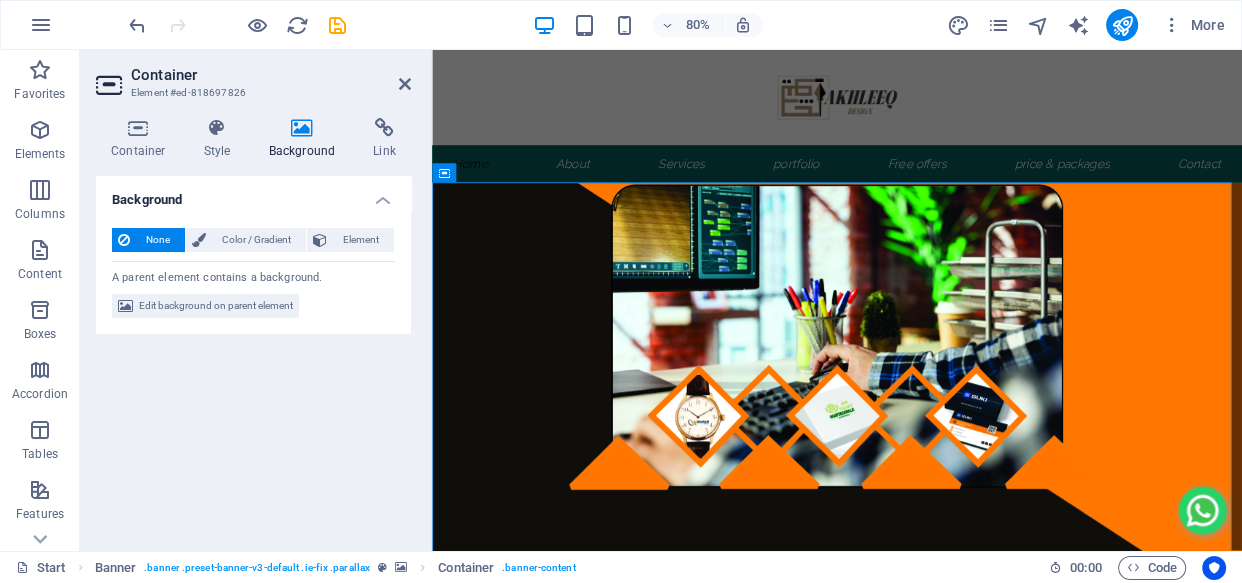 click on "Background None Color / Gradient Element Stretch background to full-width Color overlay Places an overlay over the background to colorize it Parallax 40 % Image Image slider Map Video YouTube Vimeo HTML Color Gradient Color A parent element contains a background. Edit background on parent element" at bounding box center (253, 355) 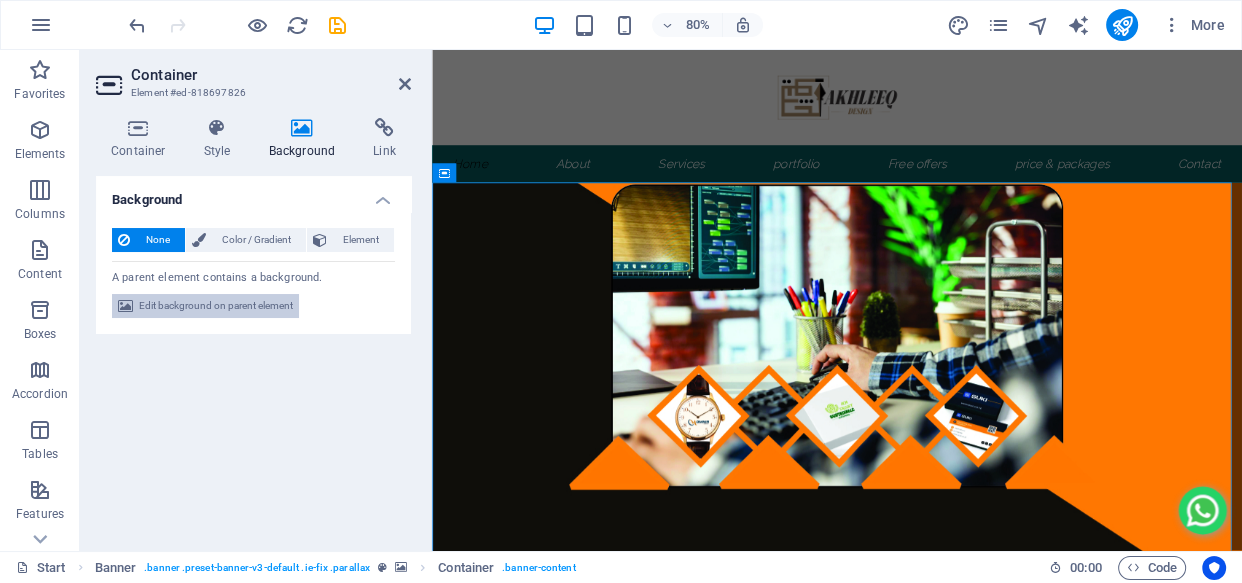 click on "Edit background on parent element" at bounding box center (216, 306) 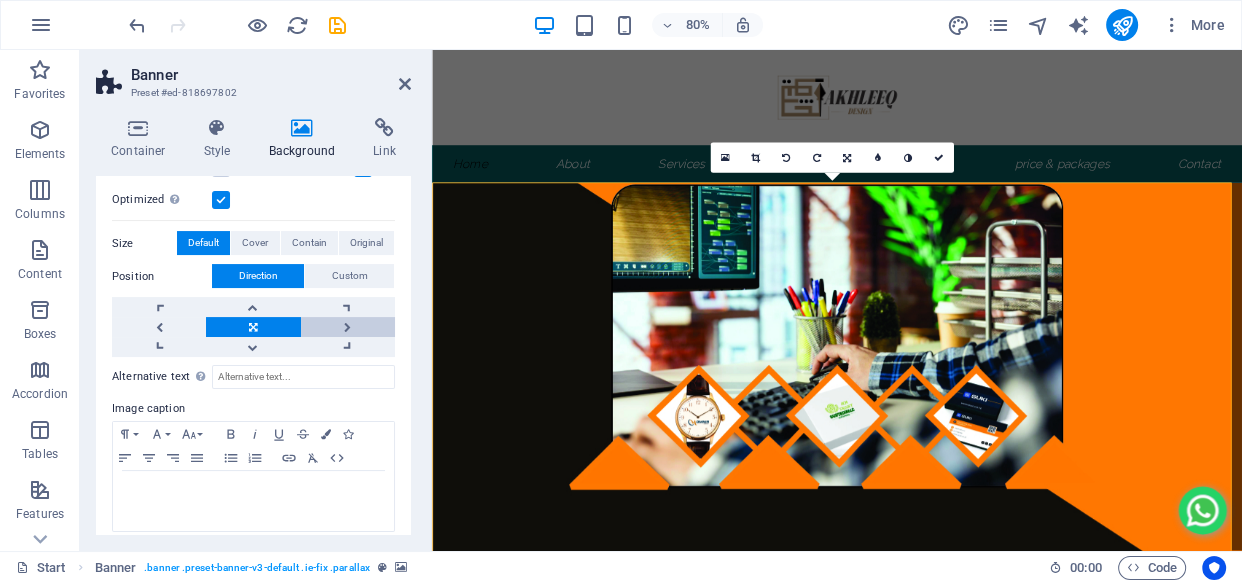 scroll, scrollTop: 132, scrollLeft: 0, axis: vertical 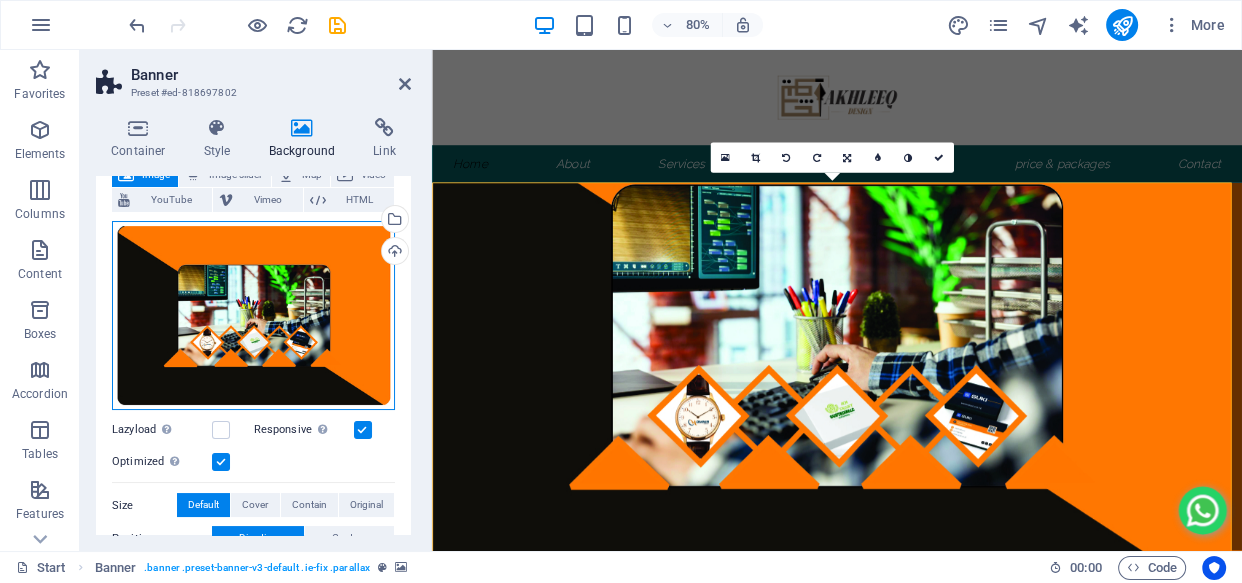 click on "Drag files here, click to choose files or select files from Files or our free stock photos & videos" at bounding box center (253, 315) 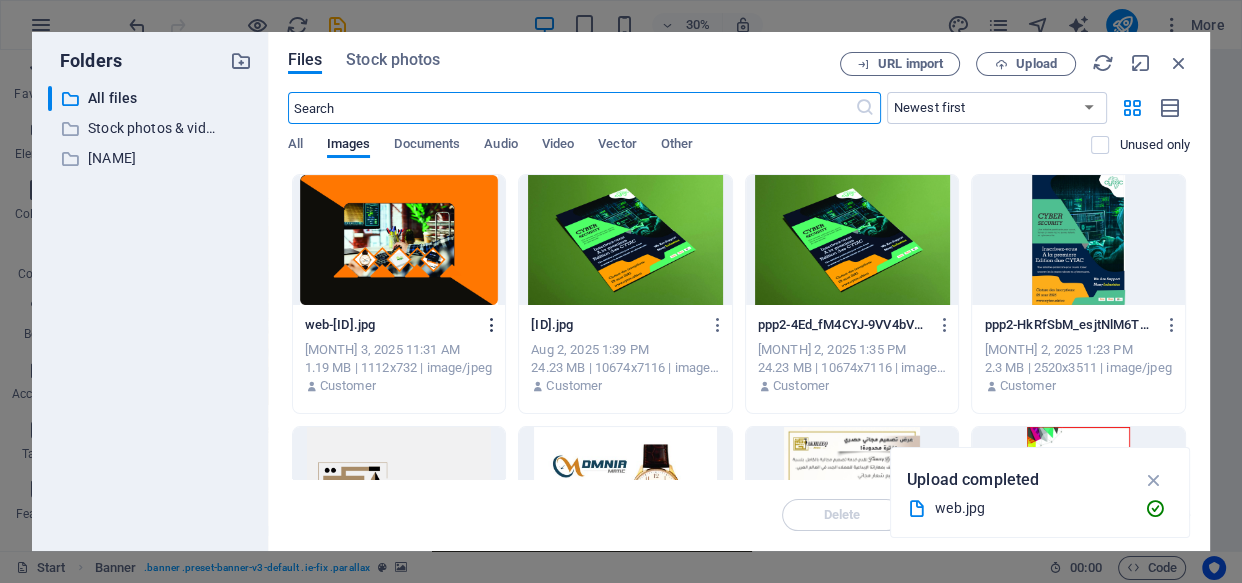 click at bounding box center (492, 325) 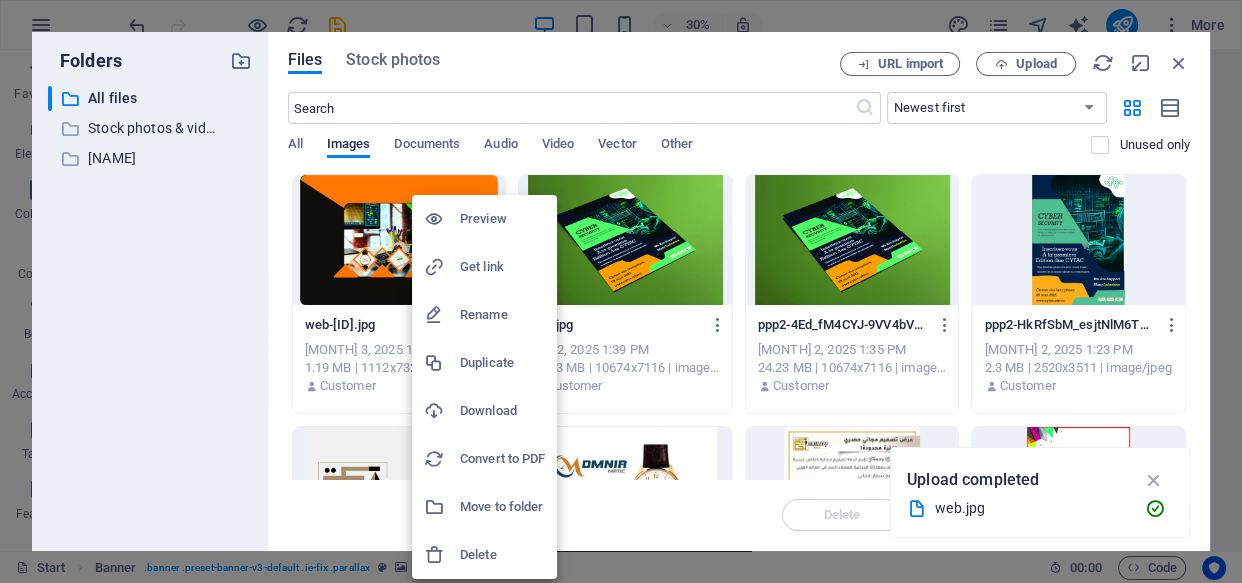 click on "Delete" at bounding box center [502, 555] 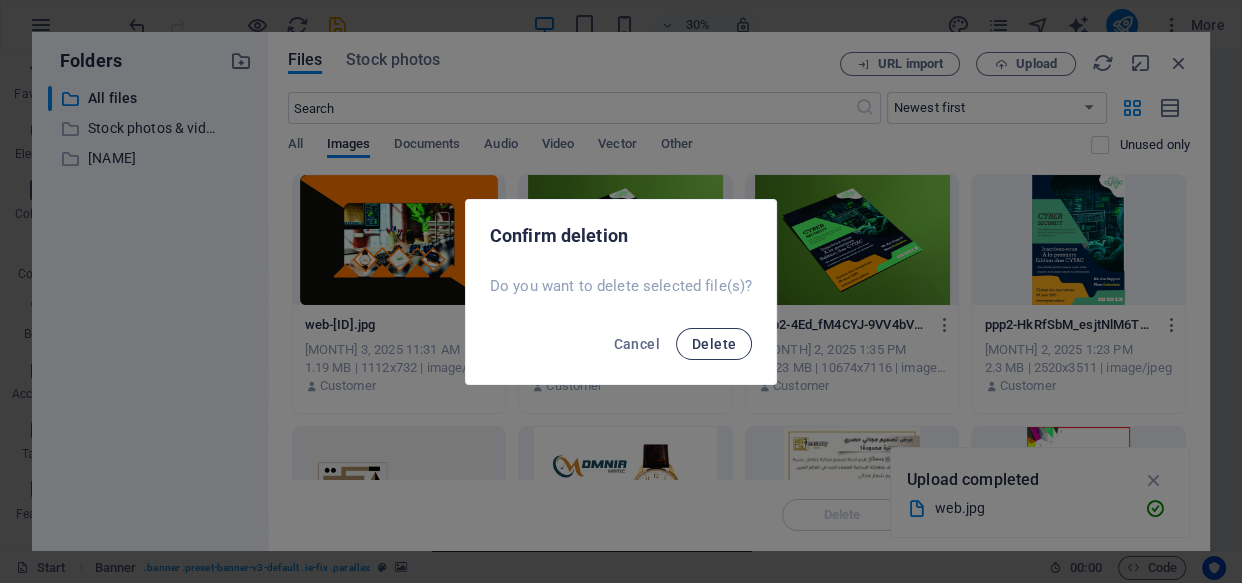 click on "Delete" at bounding box center [714, 344] 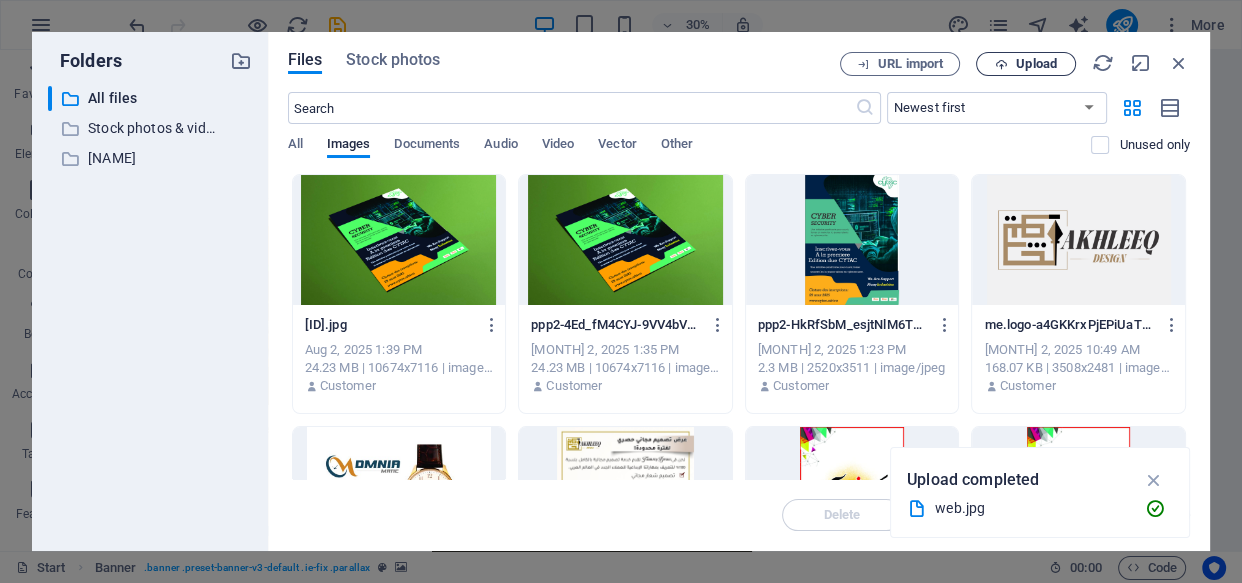click on "Upload" at bounding box center (1036, 64) 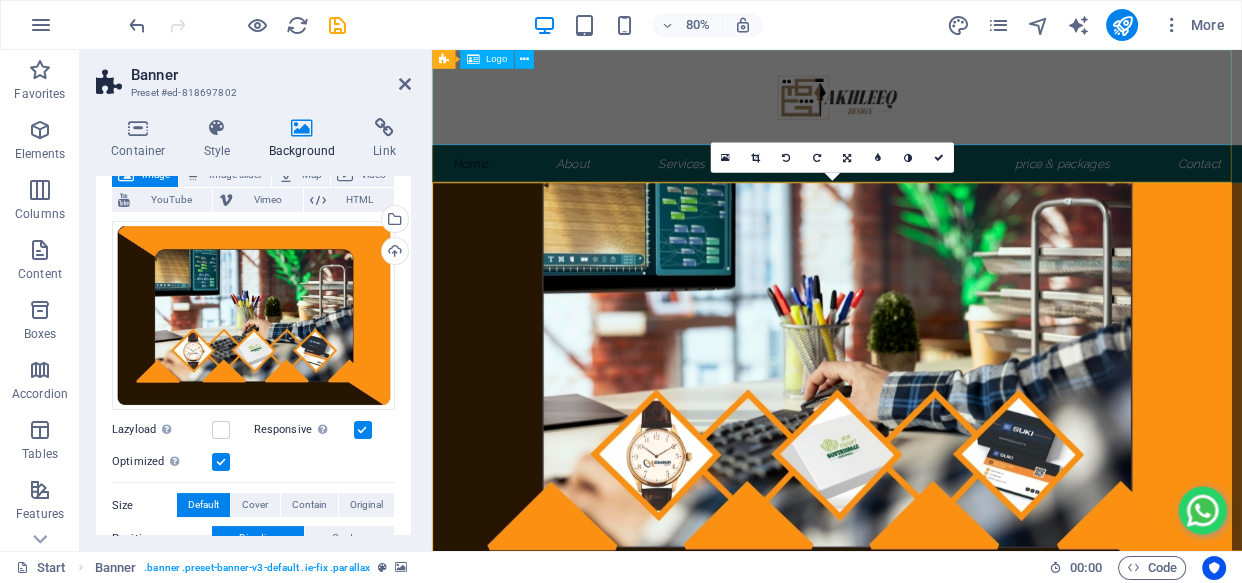 click at bounding box center (938, 109) 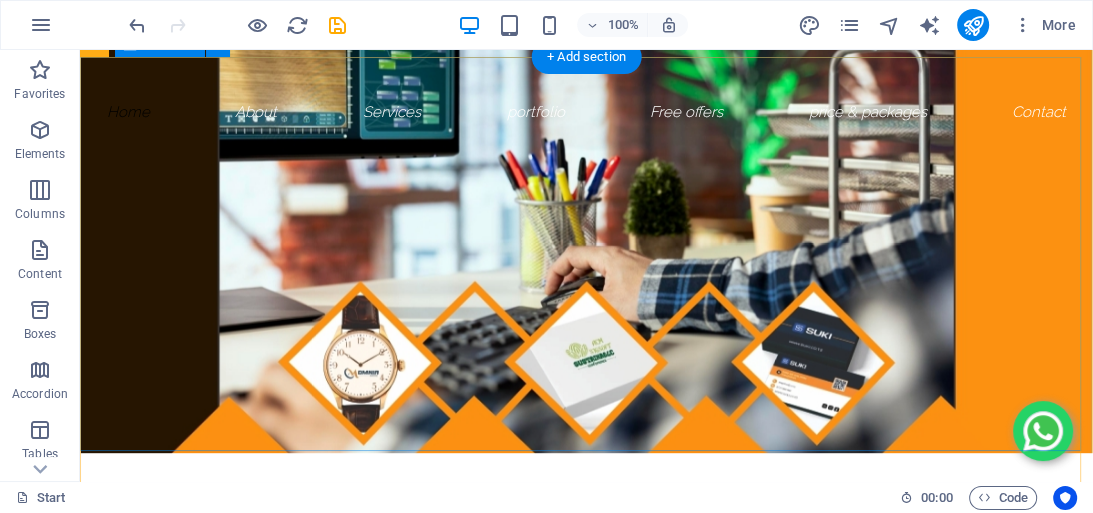 scroll, scrollTop: 0, scrollLeft: 0, axis: both 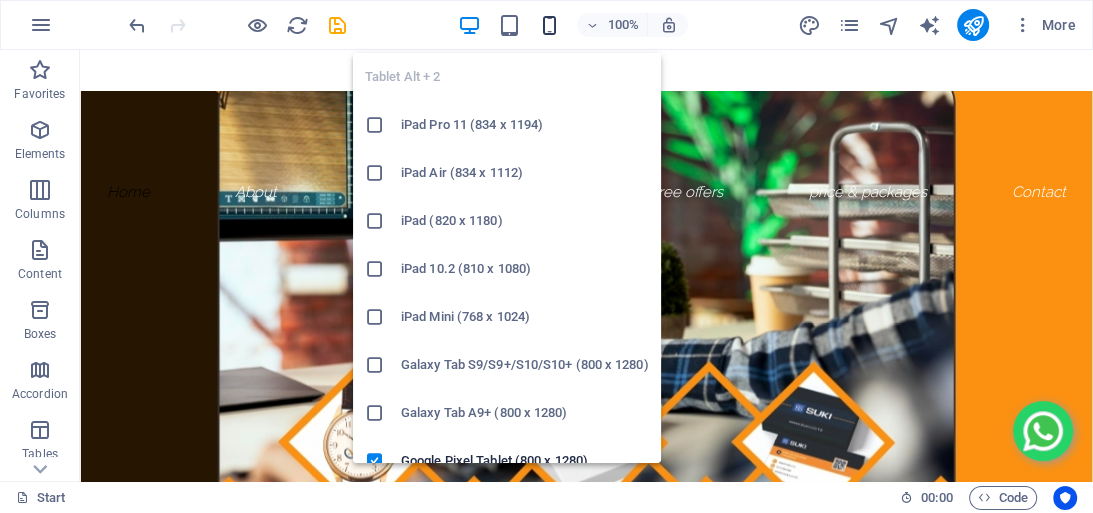 click at bounding box center [549, 25] 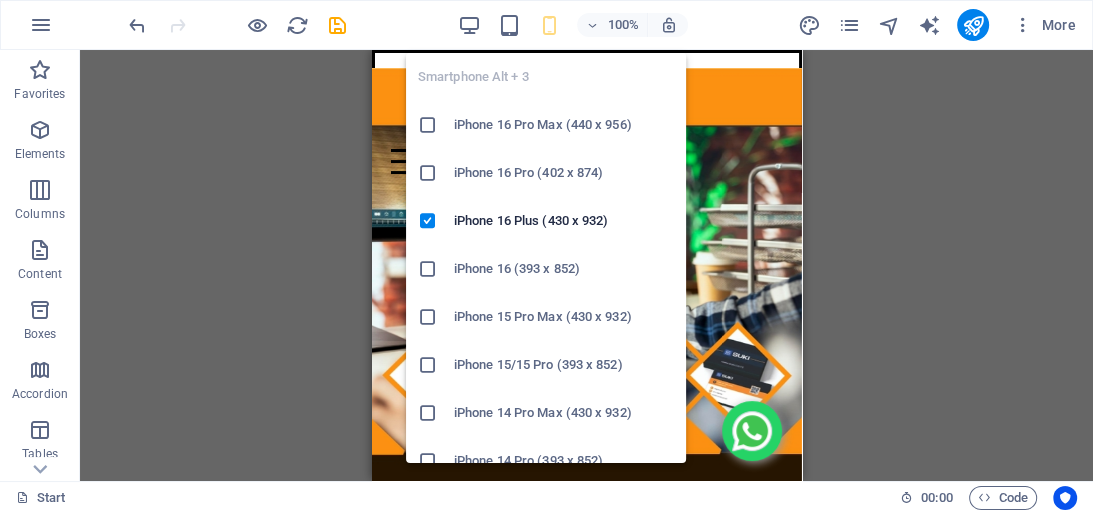 click on "Drag here to replace the existing content. Press “Ctrl” if you want to create a new element.
Slider   Slider   H1   Banner   Banner   Container   Slider   Slider   Slider   Menu   Menu Bar   Menu Bar   Logo   Spacer   Slider   Slider   H1   Spacer   Separator   HTML   Separator   Image with text   Container   H2   Container   Text   Spacer   Container   Text   Progress bar   Container   Container   Text   Container   Social Media Icons" at bounding box center [586, 265] 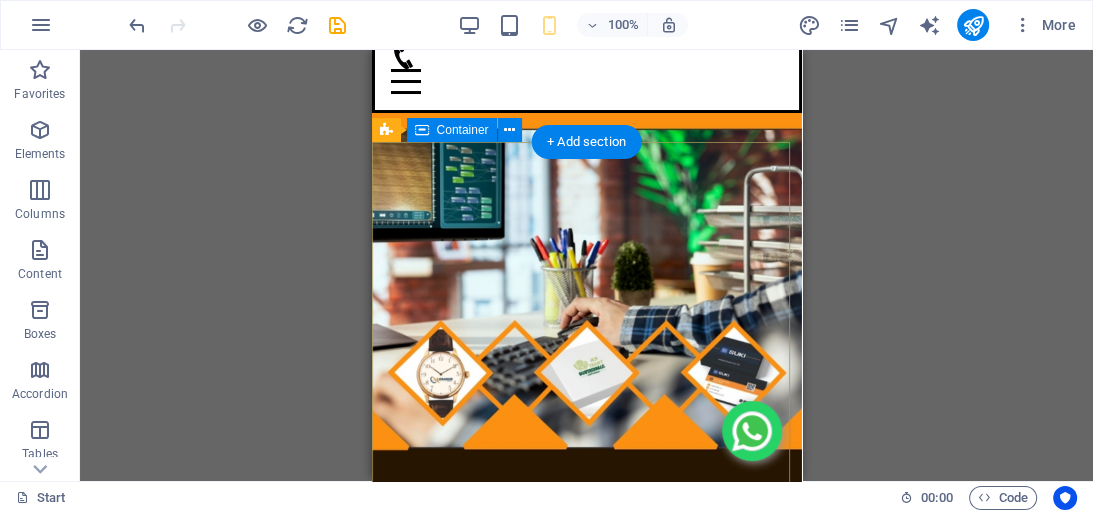 scroll, scrollTop: 0, scrollLeft: 0, axis: both 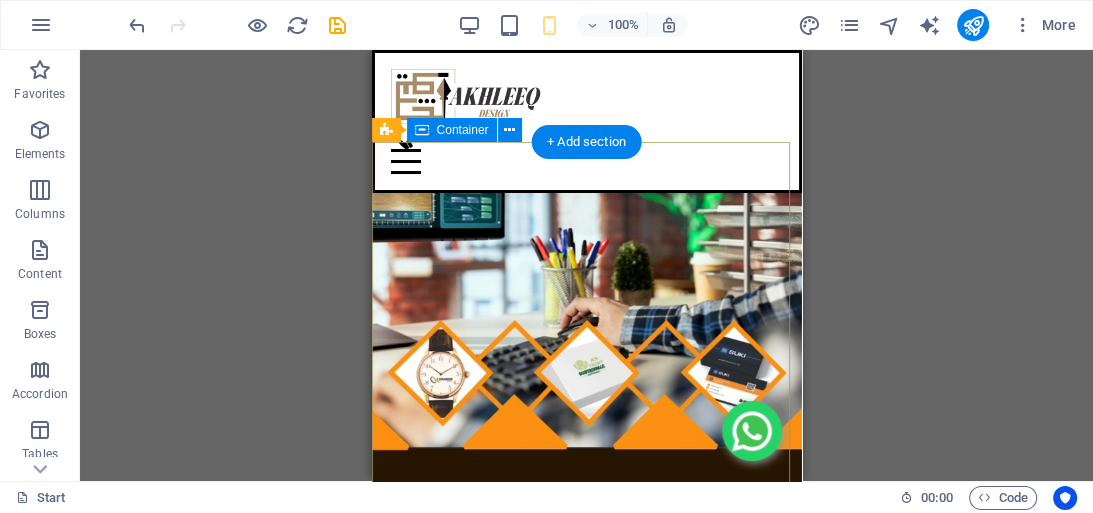 click at bounding box center [469, 25] 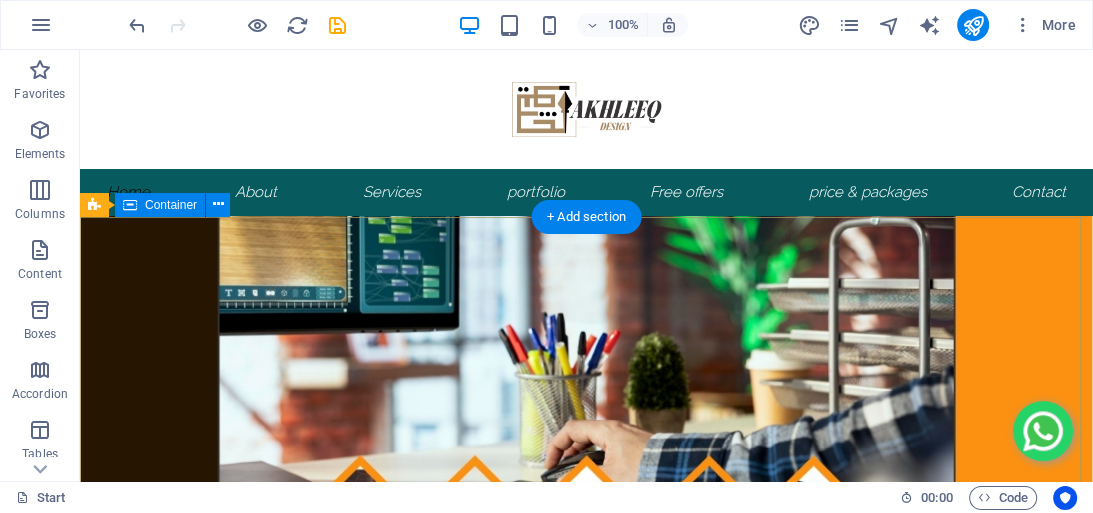 click on "I'm    GRAPHIC DESIGNER  web Developer Typist" at bounding box center (586, 894) 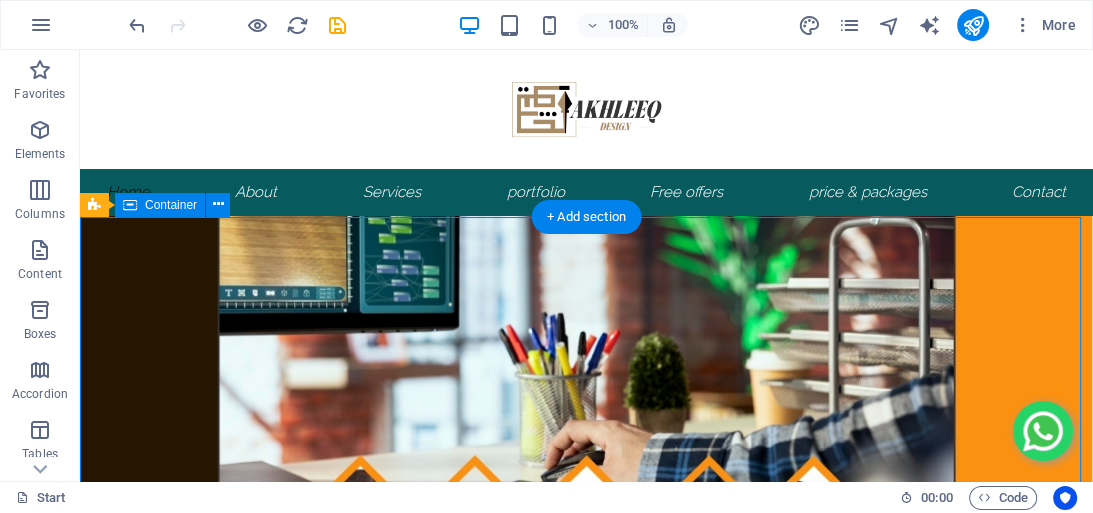 click on "I'm    GRAPHIC DESIGNER  web Developer Typist" at bounding box center [586, 894] 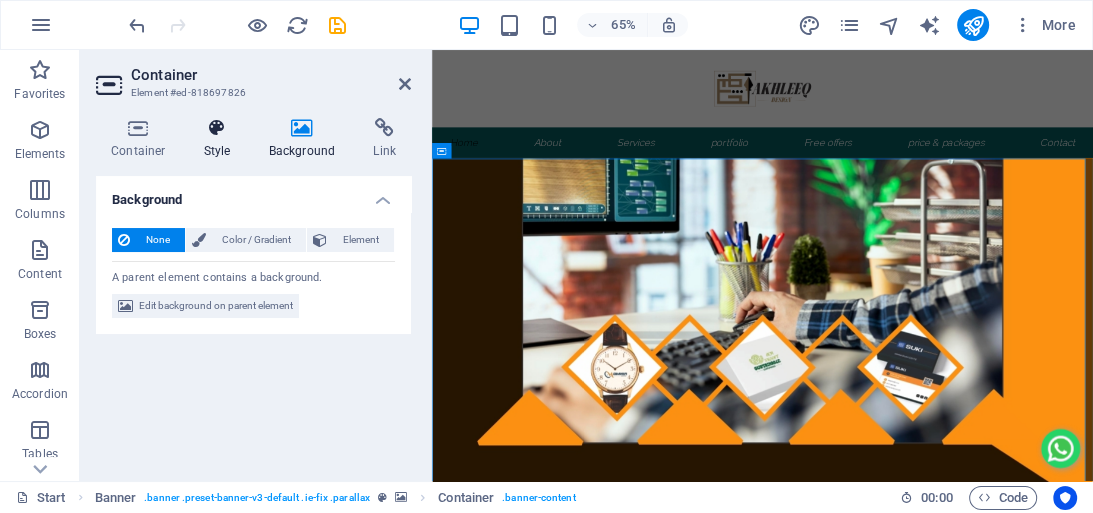 click on "Style" at bounding box center [221, 139] 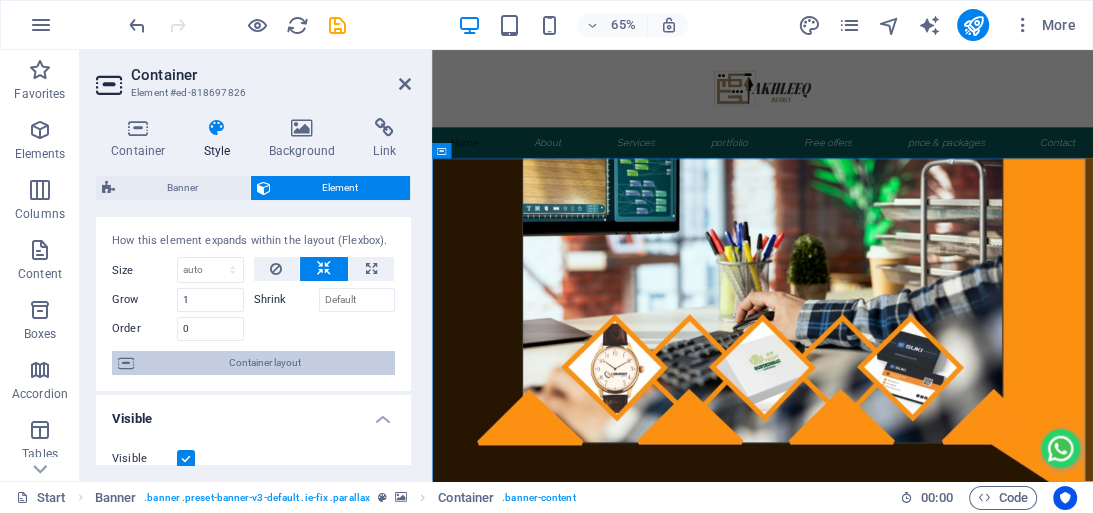 scroll, scrollTop: 0, scrollLeft: 0, axis: both 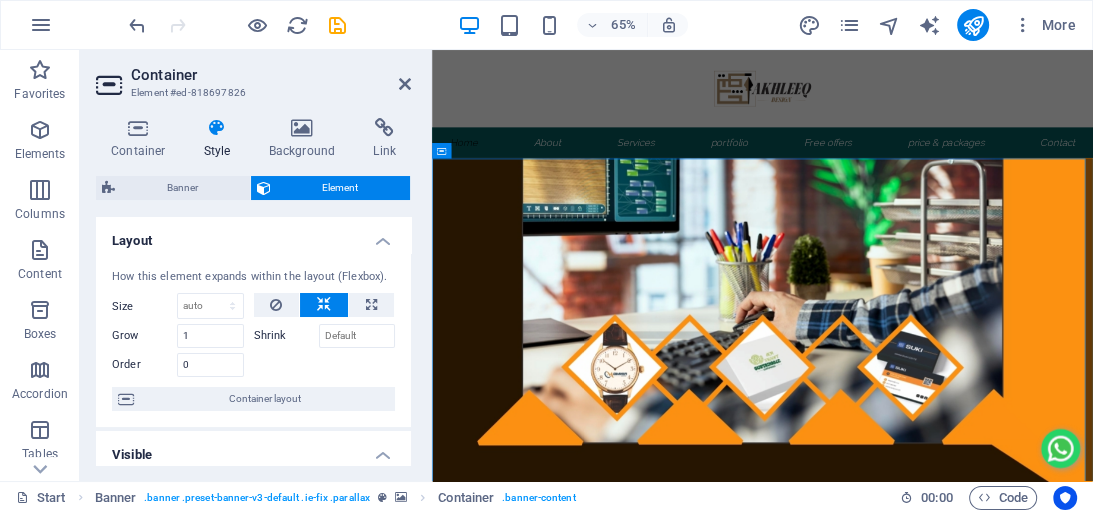 click on "Style" at bounding box center [221, 139] 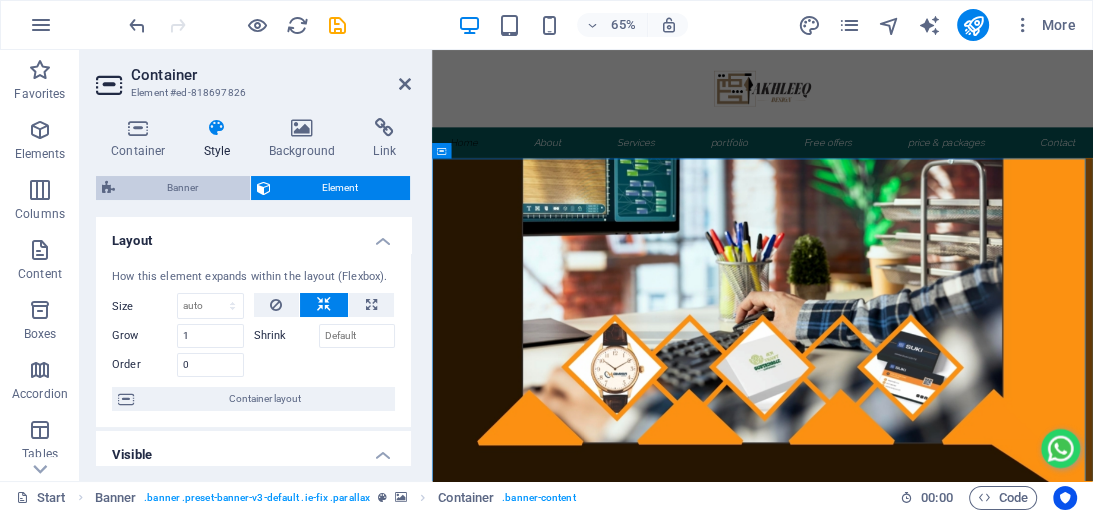 click on "Banner" at bounding box center [182, 188] 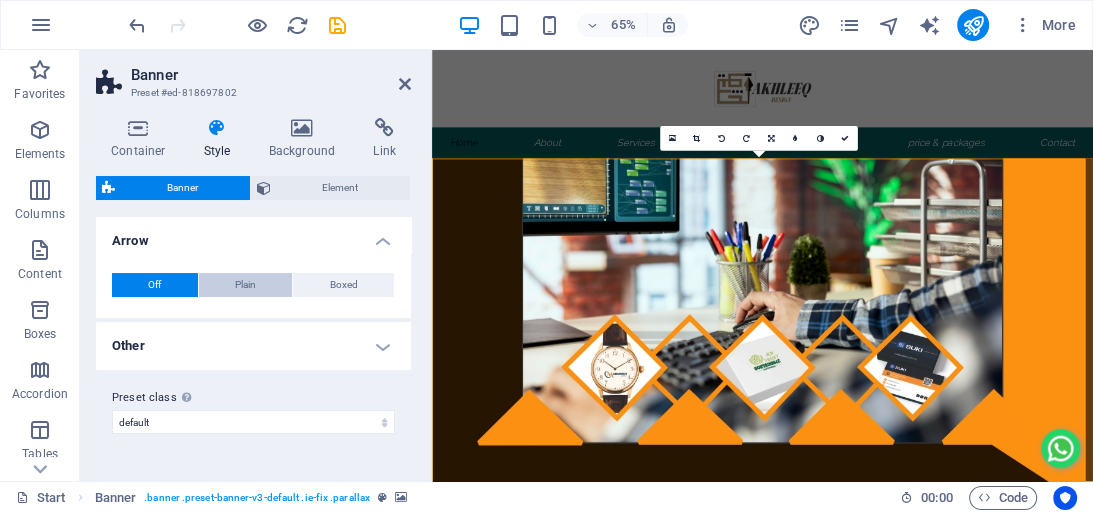 click on "Plain" at bounding box center [245, 285] 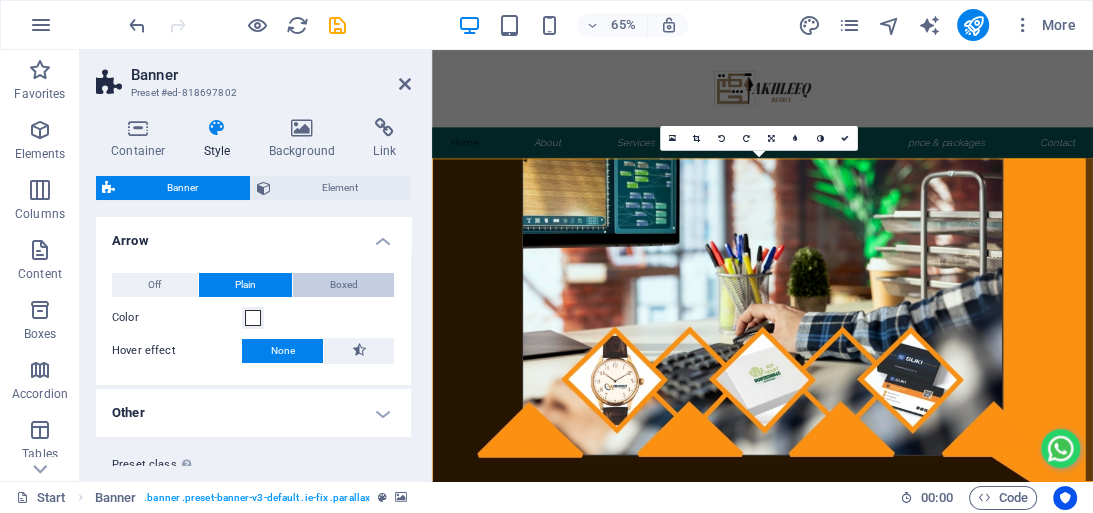 click on "Boxed" at bounding box center (344, 285) 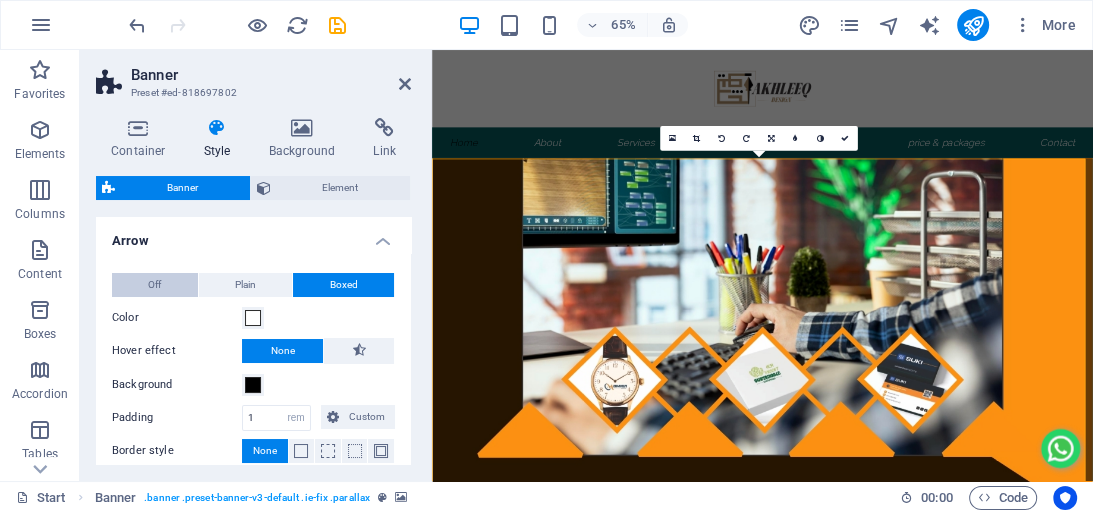 click on "Off" at bounding box center (154, 285) 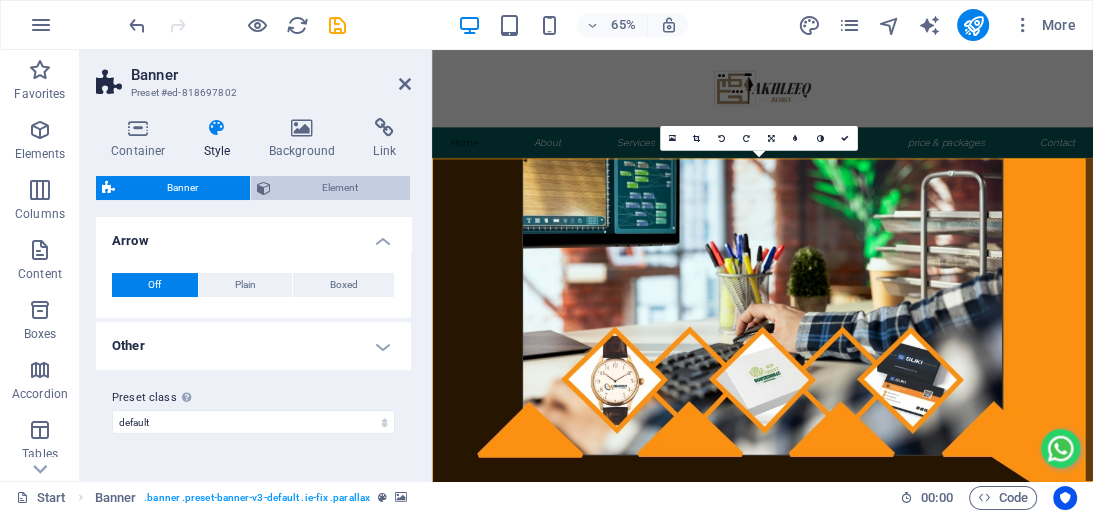 click on "Style" at bounding box center [221, 139] 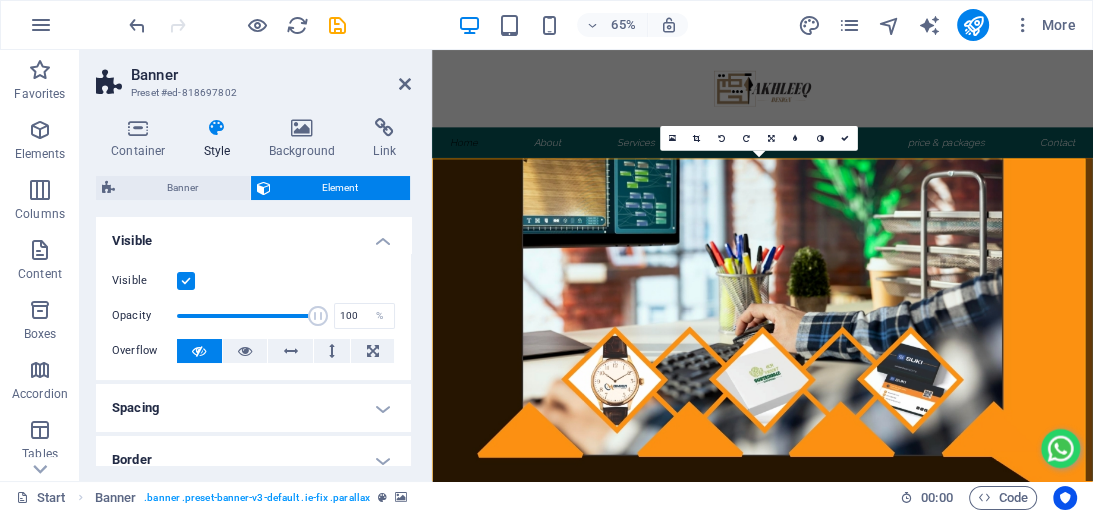 click at bounding box center [186, 281] 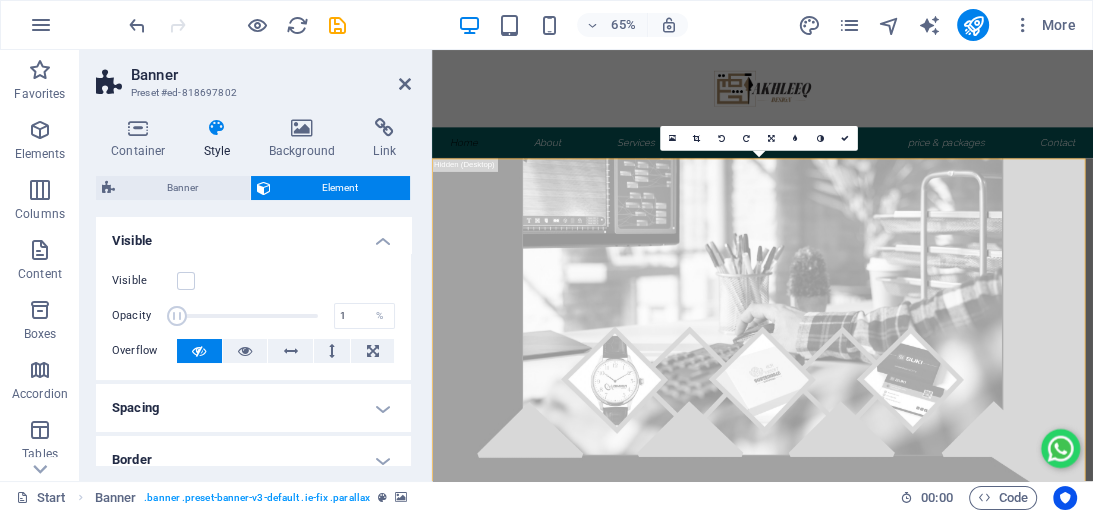 drag, startPoint x: 318, startPoint y: 314, endPoint x: 164, endPoint y: 296, distance: 155.04839 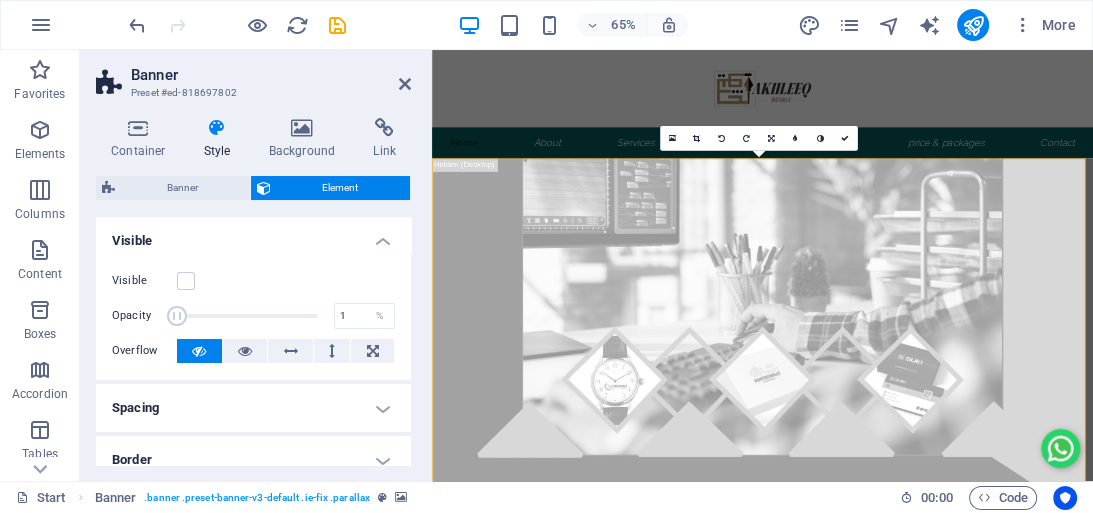 click on "Visible Opacity 1 % Overflow" at bounding box center [253, 316] 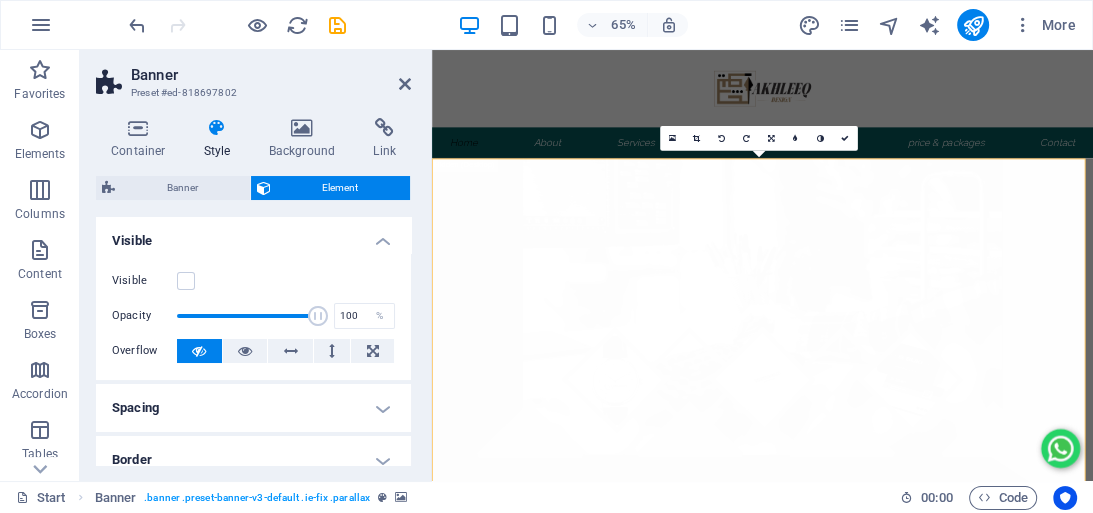 click at bounding box center [318, 316] 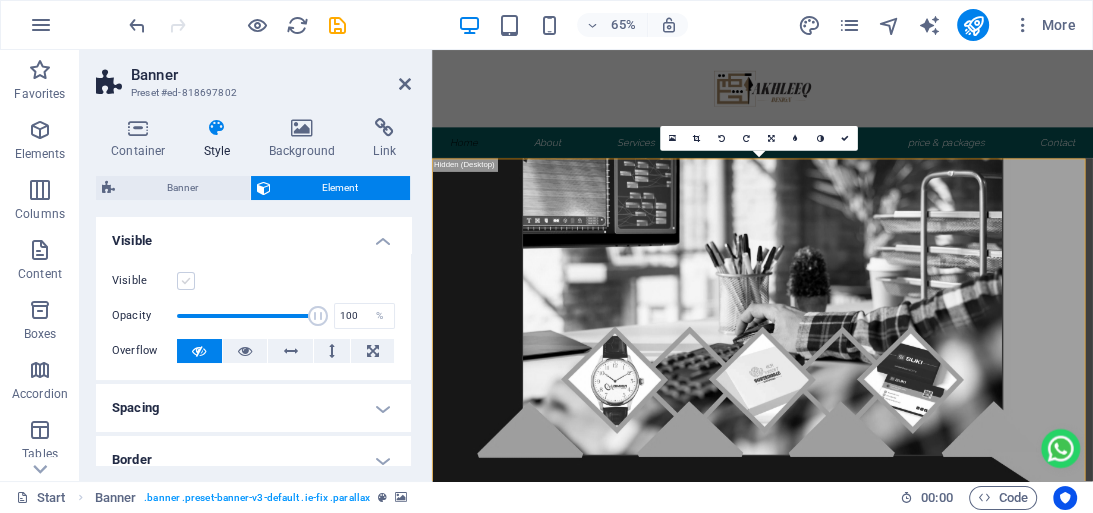 click at bounding box center (186, 281) 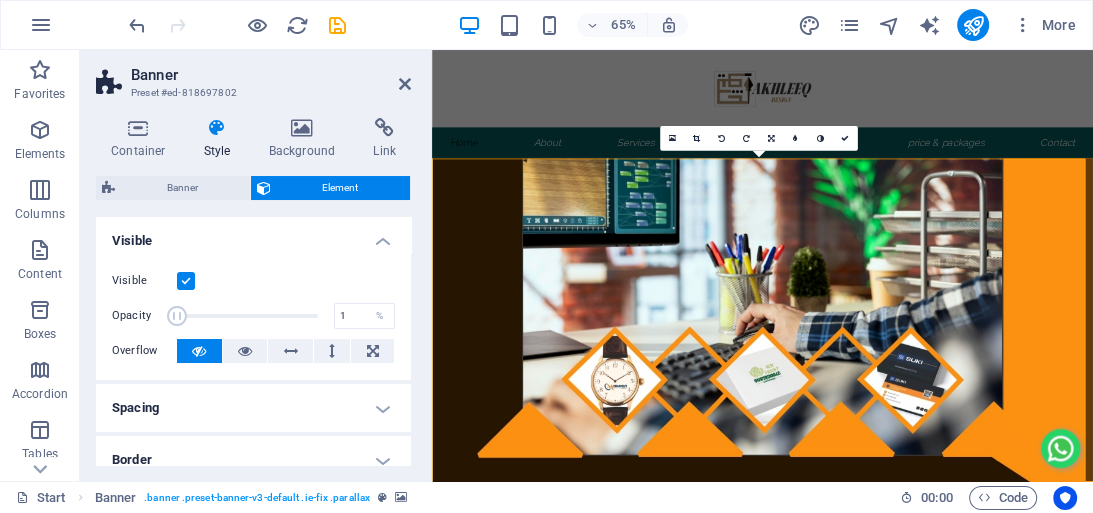 drag, startPoint x: 316, startPoint y: 316, endPoint x: 148, endPoint y: 305, distance: 168.35974 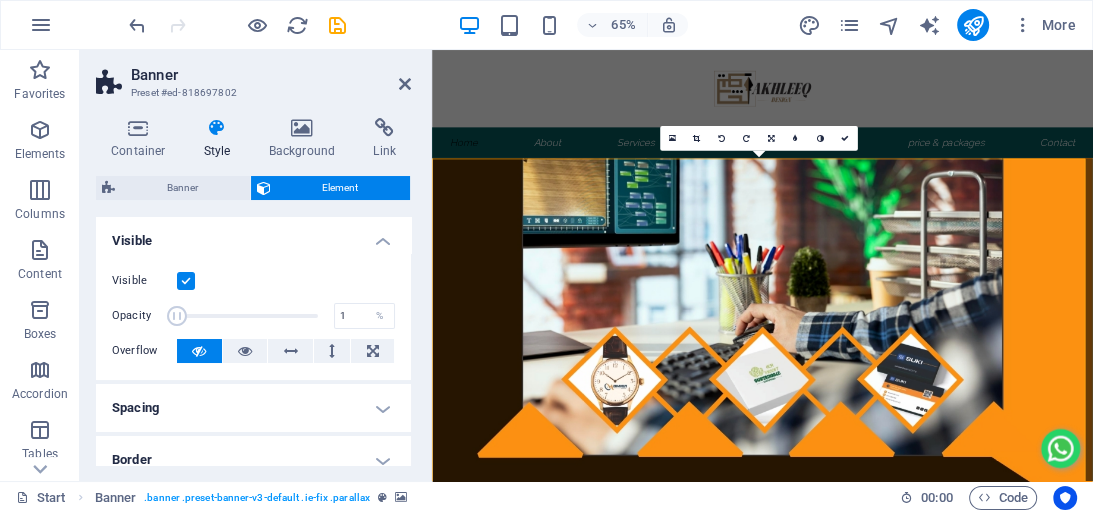click on "Opacity 1 %" at bounding box center (253, 316) 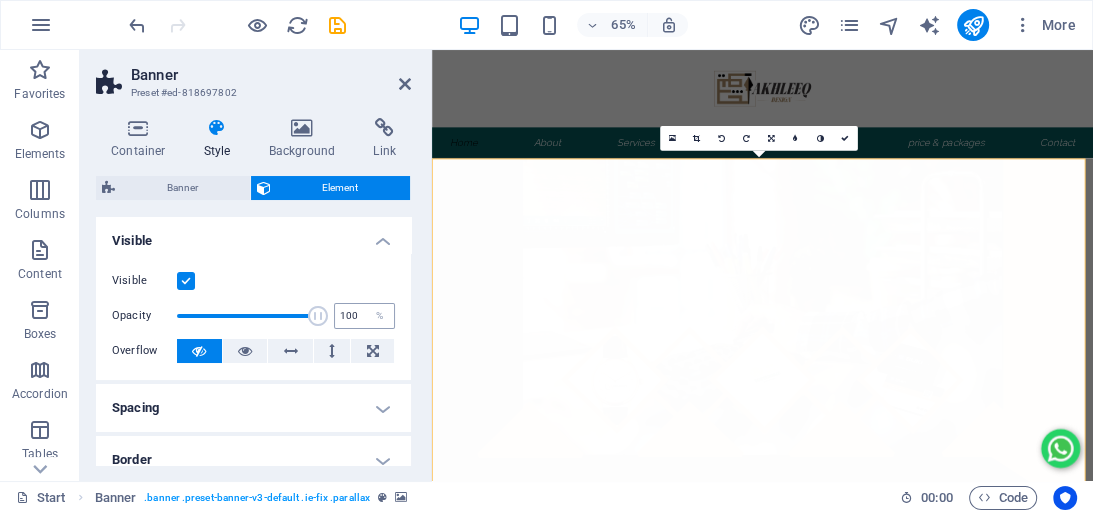 drag, startPoint x: 177, startPoint y: 314, endPoint x: 330, endPoint y: 315, distance: 153.00327 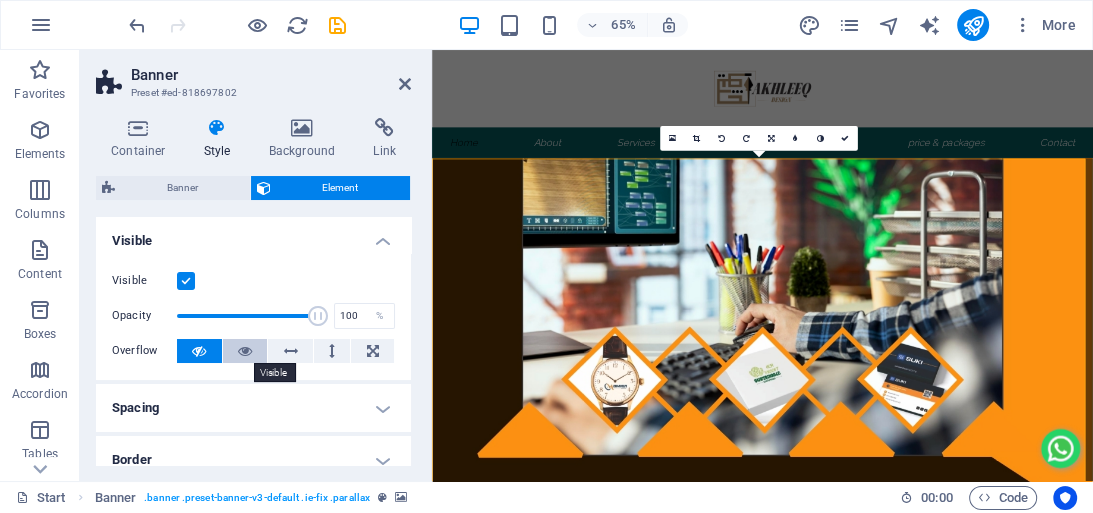 click at bounding box center [245, 351] 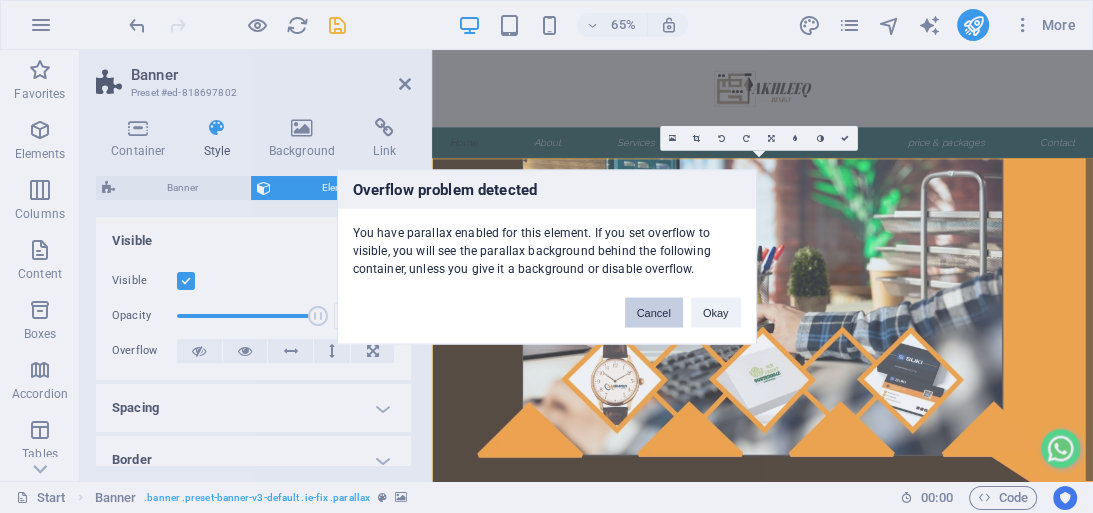click on "Cancel" at bounding box center (654, 312) 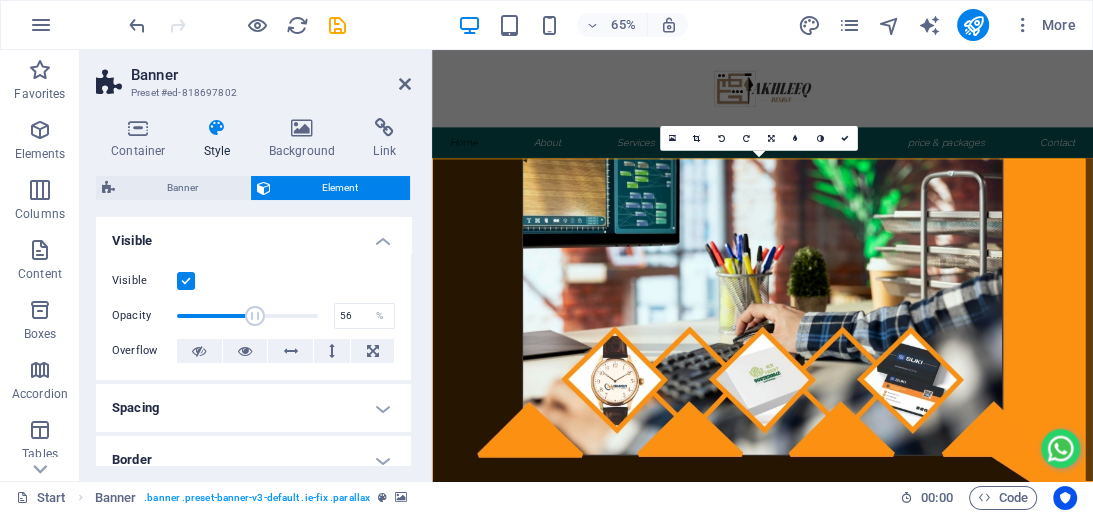 drag, startPoint x: 306, startPoint y: 314, endPoint x: 253, endPoint y: 313, distance: 53.009434 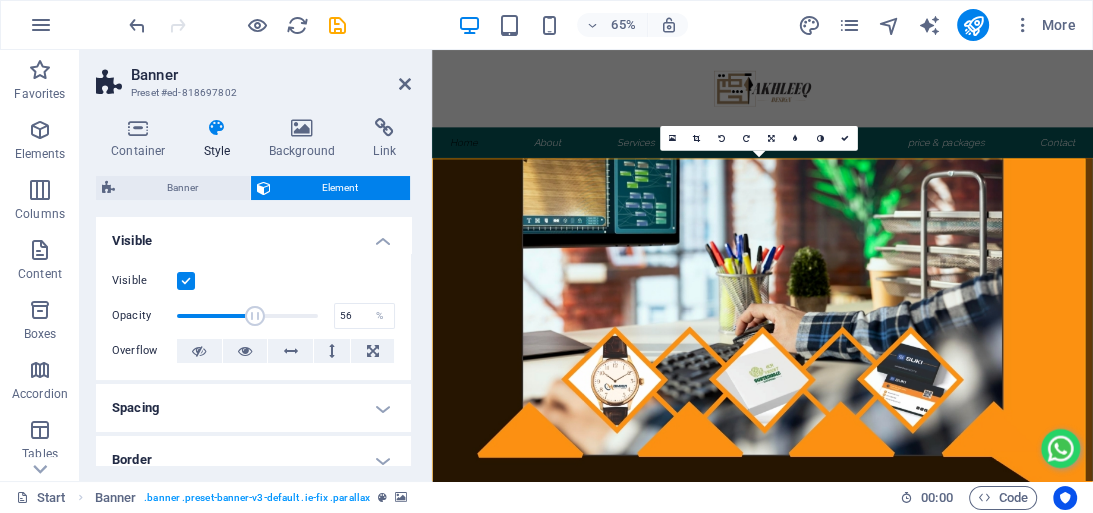 click at bounding box center [255, 316] 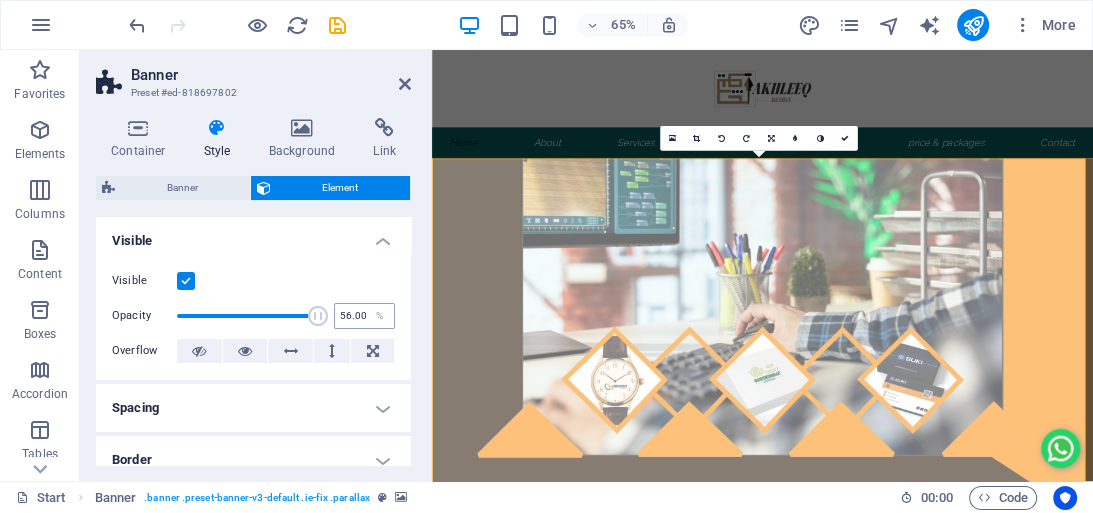 type on "100" 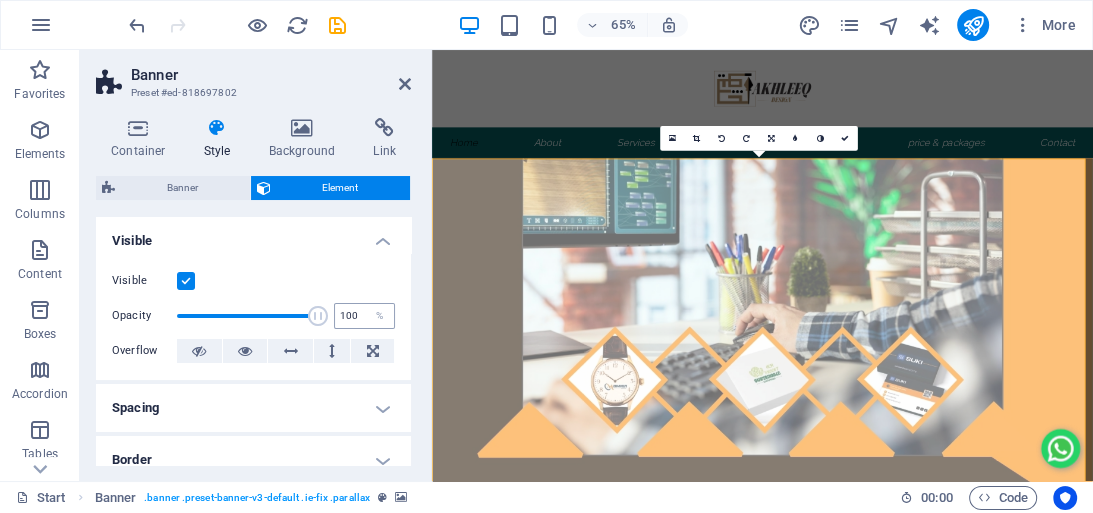 click on "Opacity 100 %" at bounding box center (253, 316) 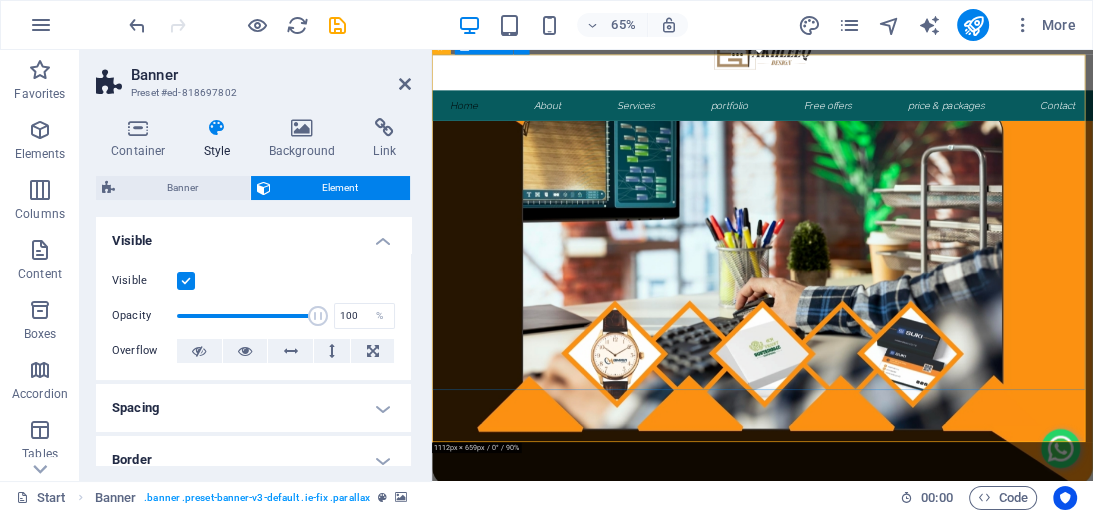 scroll, scrollTop: 0, scrollLeft: 0, axis: both 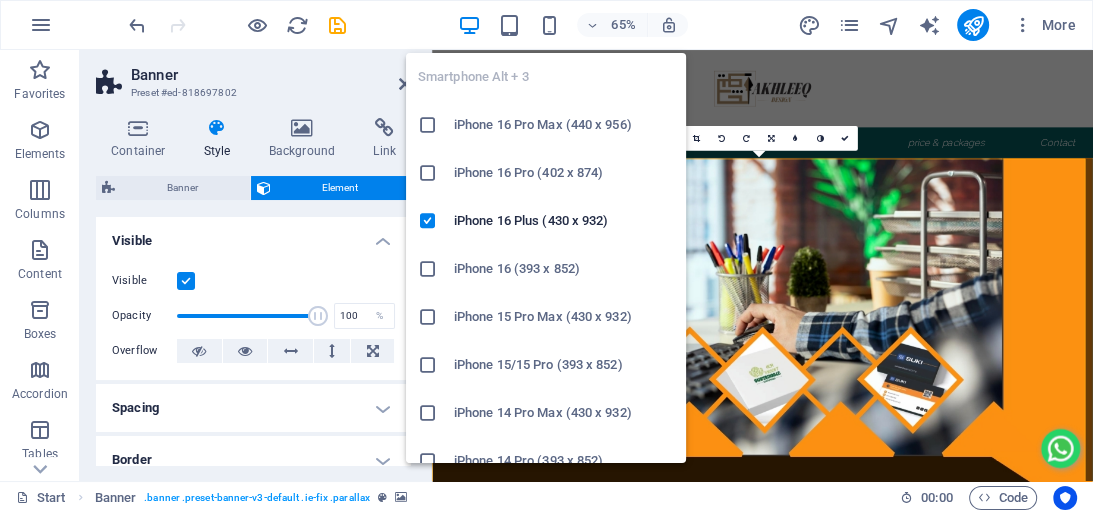 click at bounding box center (549, 25) 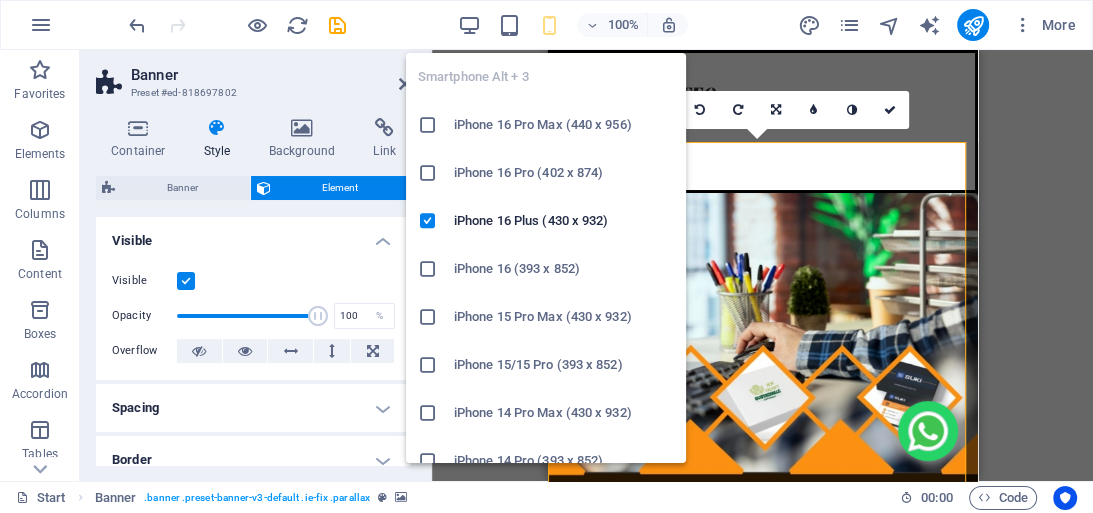 click on "Drag here to replace the existing content. Press “Ctrl” if you want to create a new element.
Slider   Slider   H1   Banner   Banner   Container   Slider   Slider   Slider   Menu   Menu Bar   Menu Bar   Logo   Spacer   Slider   Slider   H1   Spacer   Separator   HTML   Separator   Image with text   Container   H2   Container   Text   Spacer   Container   Text   Progress bar   Container   Container   Text   Container   Social Media Icons 180 170 160 150 140 130 120 110 100 90 80 70 60 50 40 30 20 10 0 -10 -20 -30 -40 -50 -60 -70 -80 -90 -100 -110 -120 -130 -140 -150 -160 -170 1112px × 1032px / 0° / 53% 16:10 16:9 4:3 1:1 1:2 0   Container   Icon" at bounding box center [762, 265] 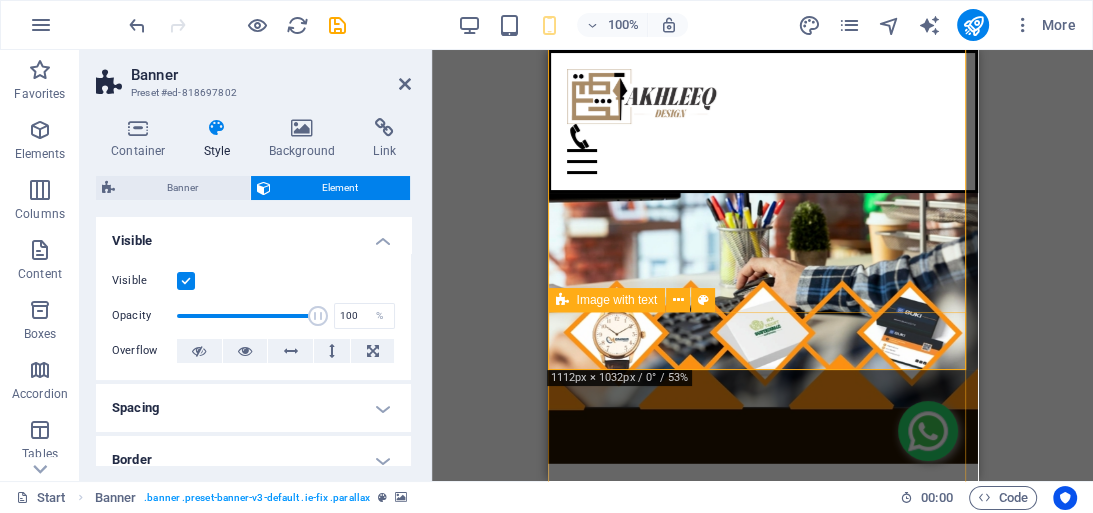 scroll, scrollTop: 0, scrollLeft: 0, axis: both 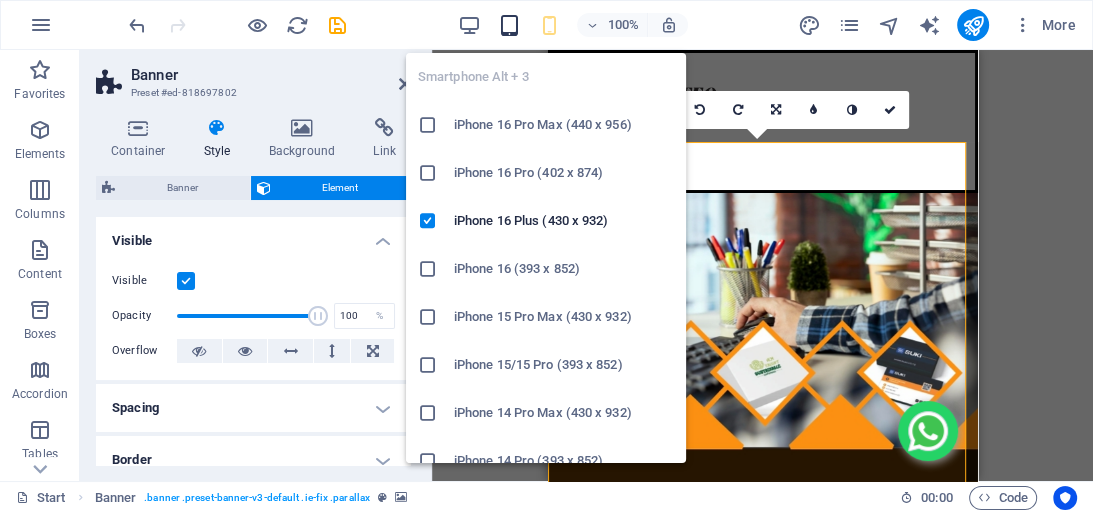 click at bounding box center [509, 25] 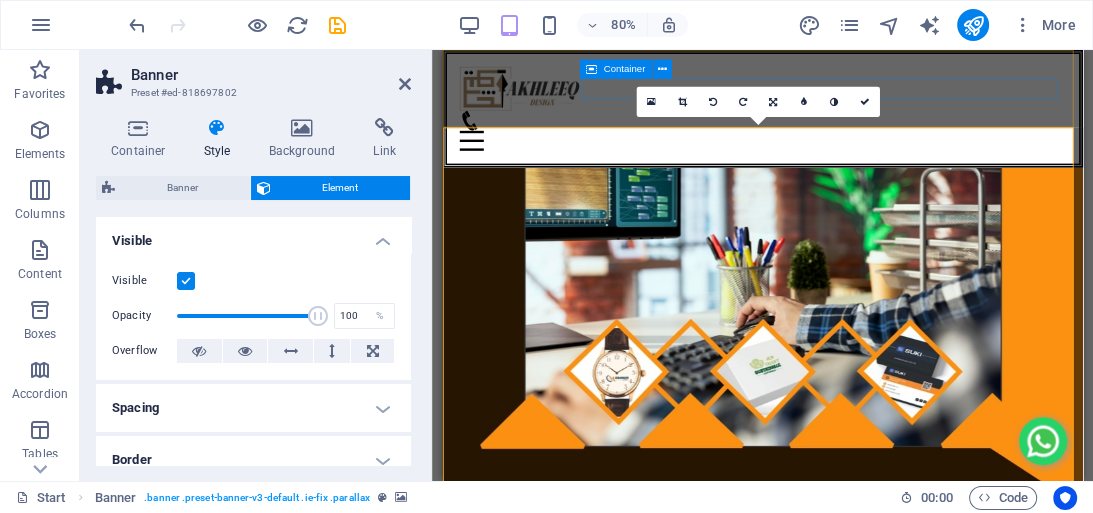click on "Menu" at bounding box center [842, 151] 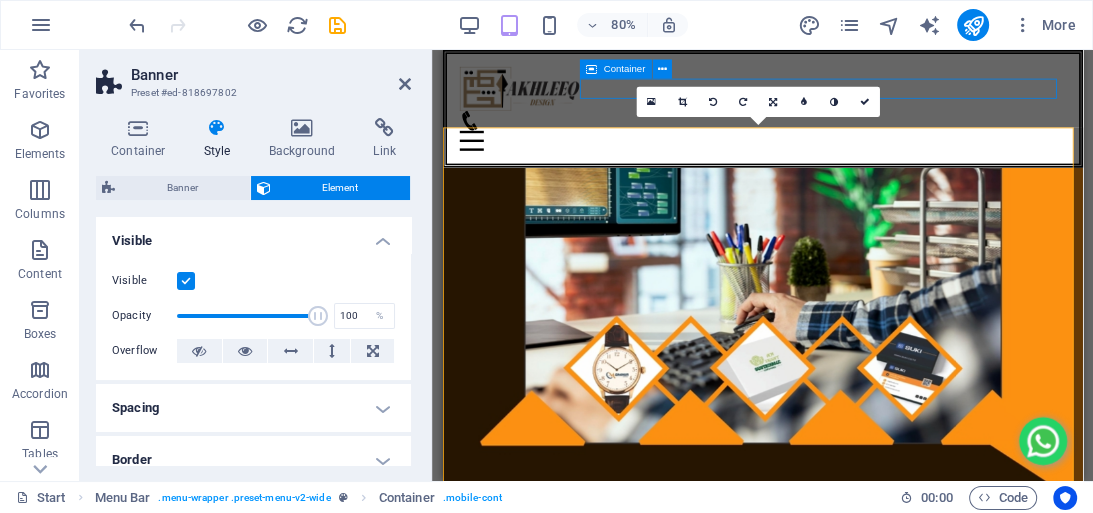 click on "I'm    GRAPHIC DESIGNER  web Developer Typist" at bounding box center (842, 863) 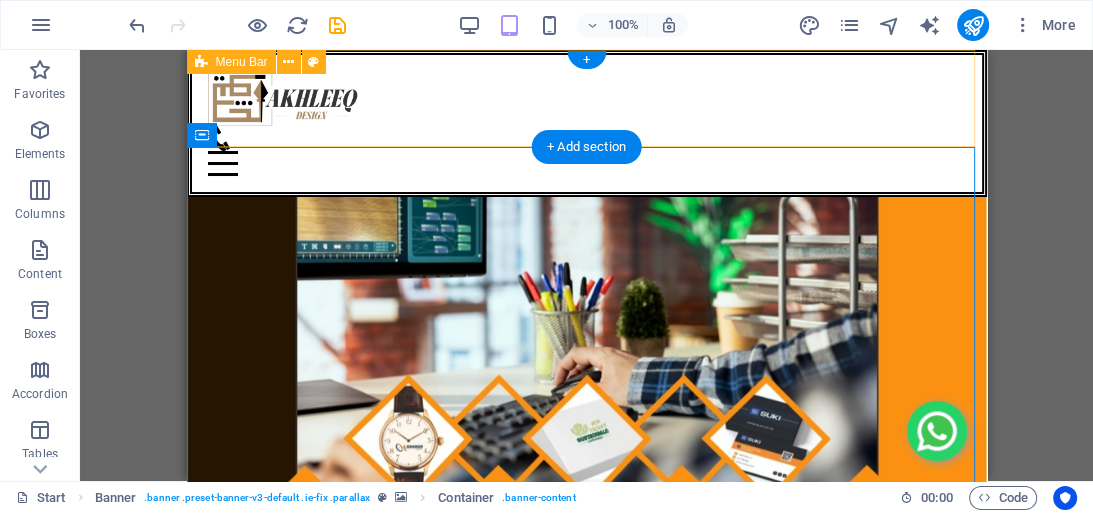 click on "I'm    GRAPHIC DESIGNER  web Developer Typist" at bounding box center (586, 863) 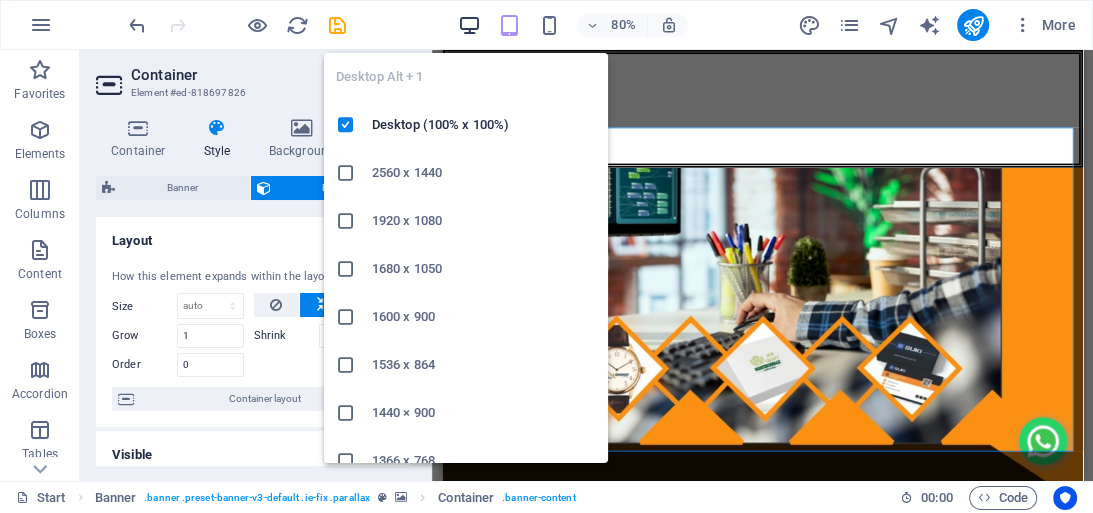 click at bounding box center (469, 25) 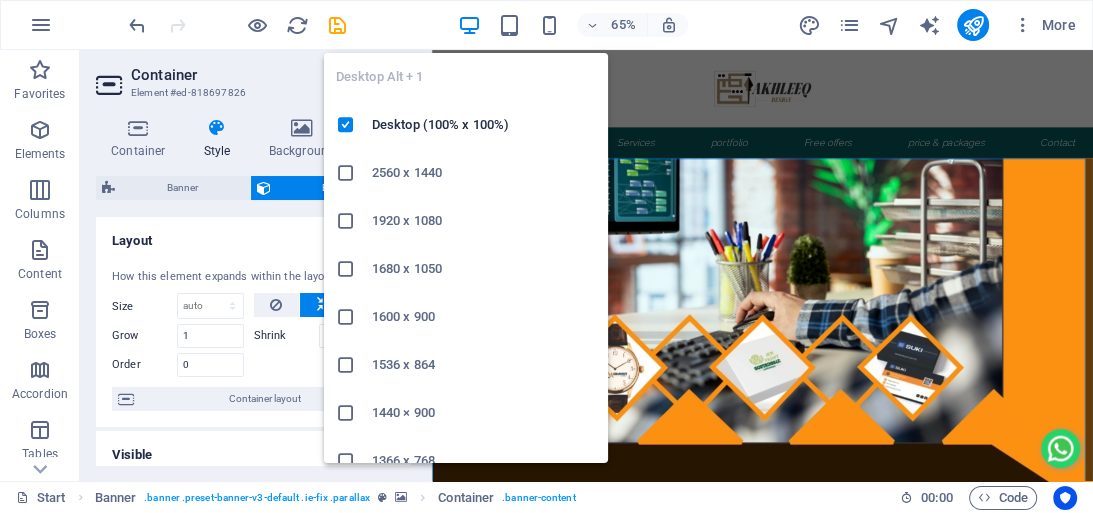 click on "I'm    GRAPHIC DESIGNER  web Developer Typist" at bounding box center (940, 894) 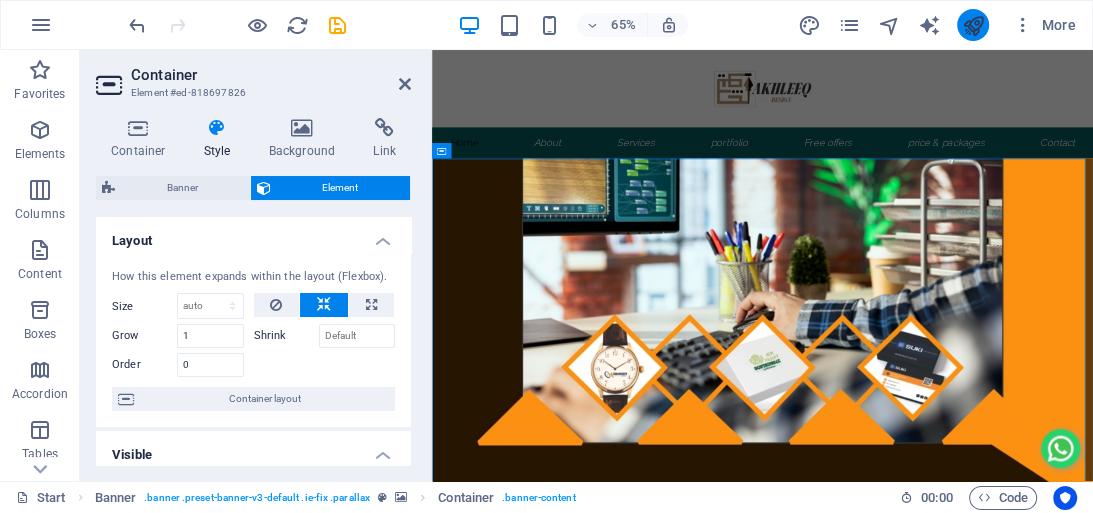 click at bounding box center [972, 25] 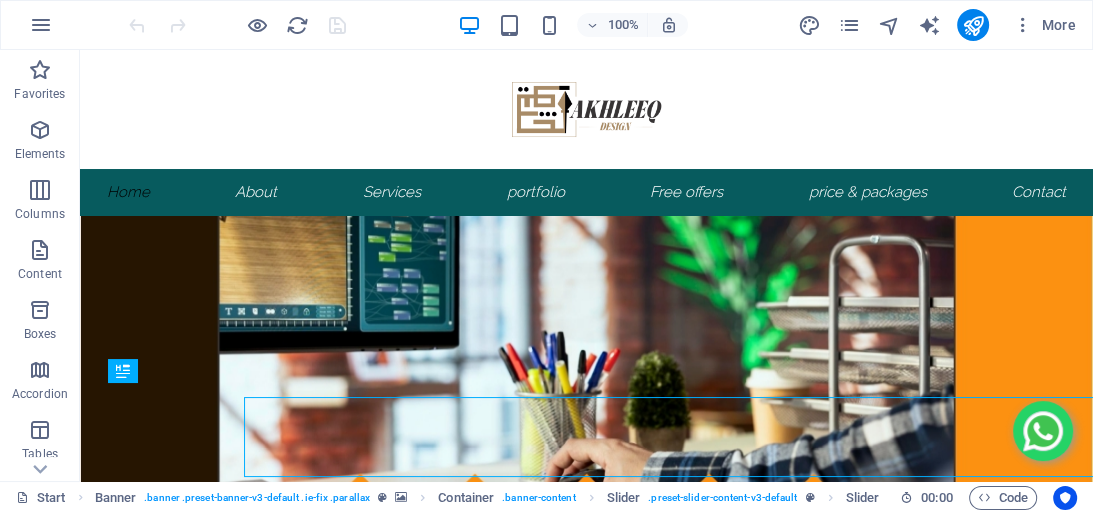 scroll, scrollTop: 0, scrollLeft: 0, axis: both 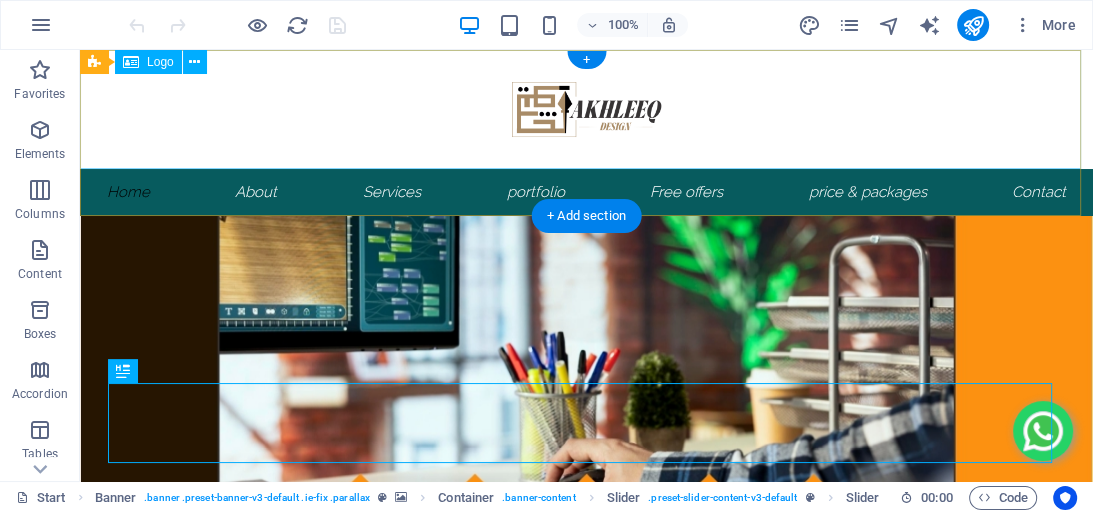 click on "I'm    GRAPHIC DESIGNER  web Developer Typist" at bounding box center (586, 1018) 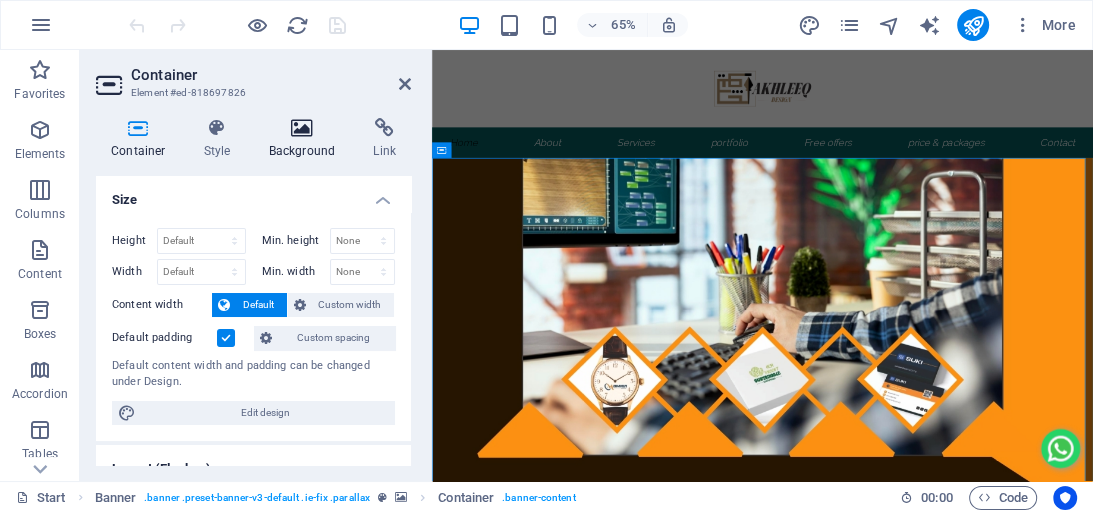 click on "Background" at bounding box center [306, 139] 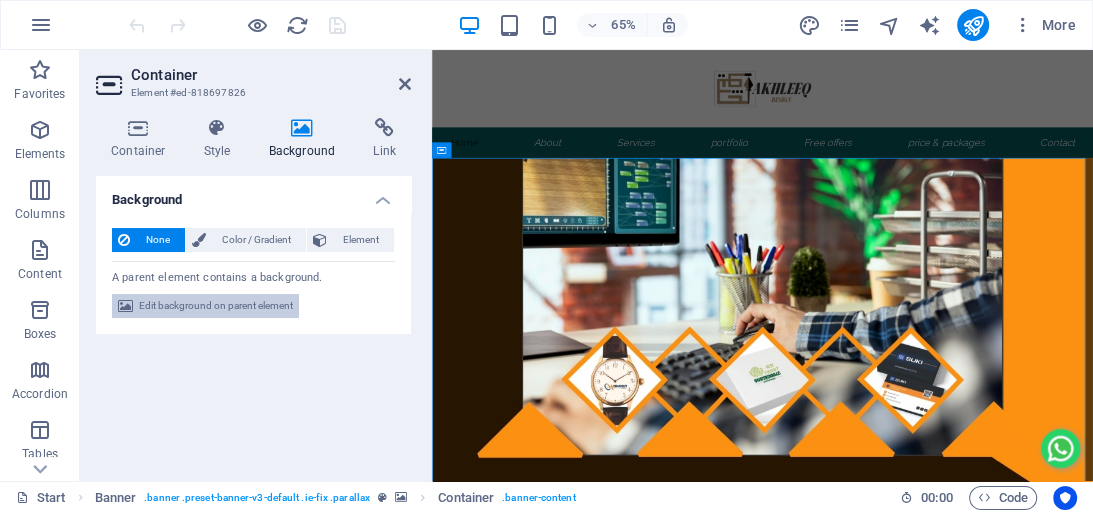 click on "Edit background on parent element" at bounding box center [216, 306] 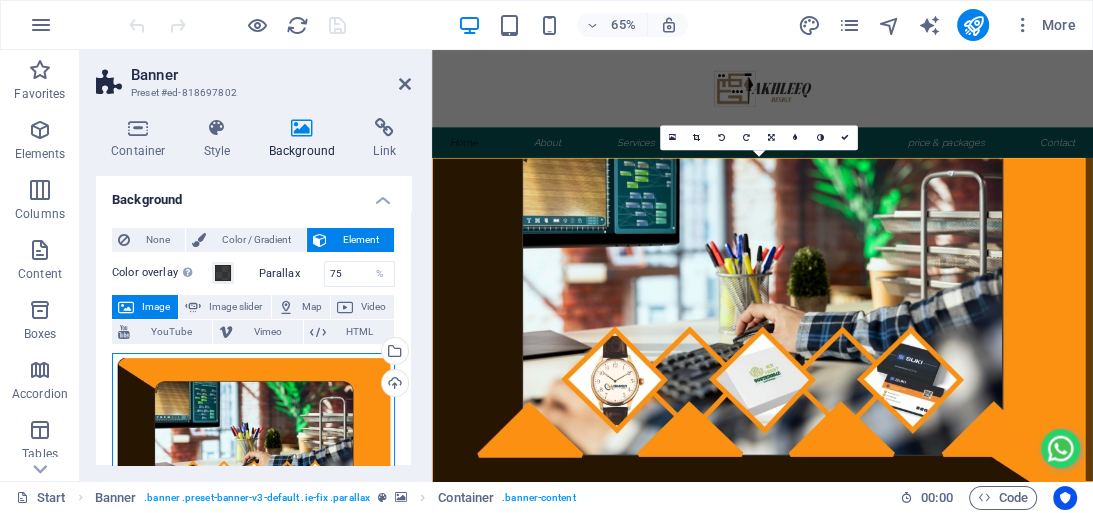 click on "Drag files here, click to choose files or select files from Files or our free stock photos & videos" at bounding box center (253, 447) 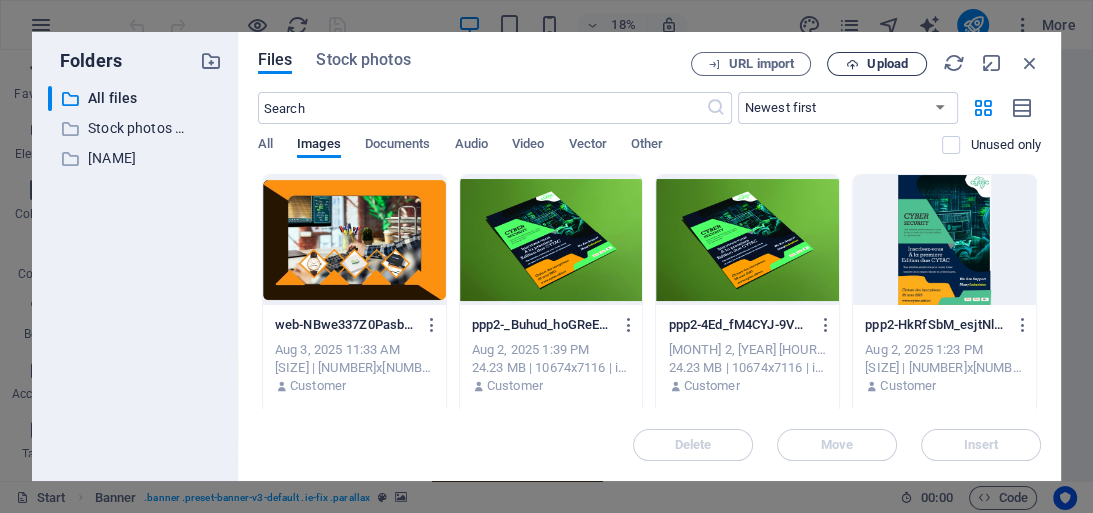 click on "Upload" at bounding box center (887, 64) 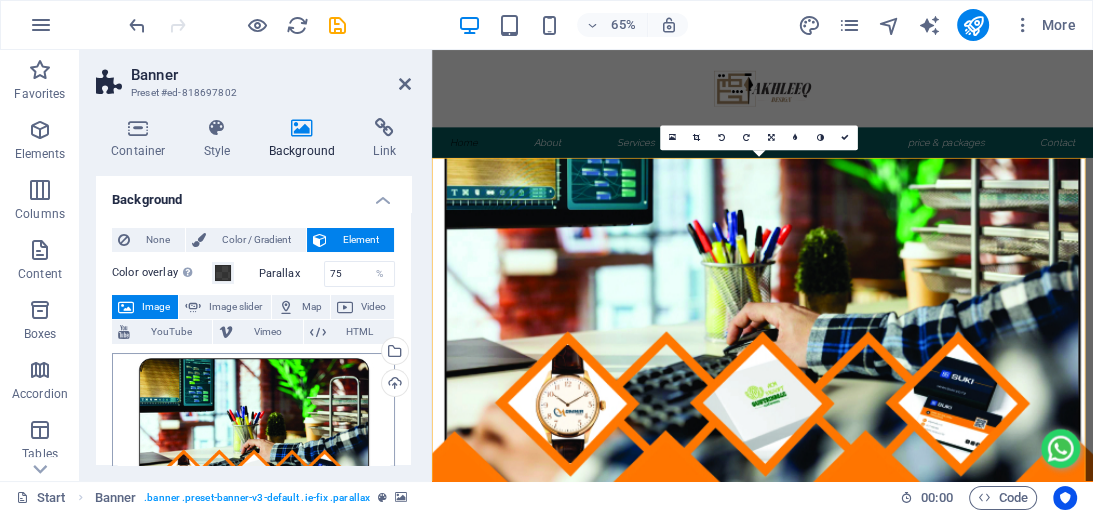 scroll, scrollTop: 160, scrollLeft: 0, axis: vertical 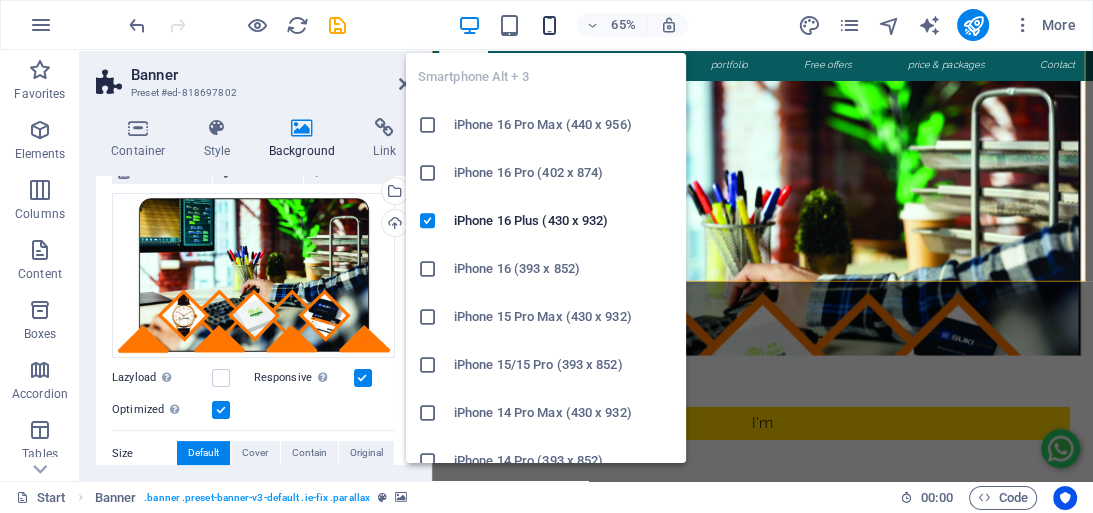 click at bounding box center (549, 25) 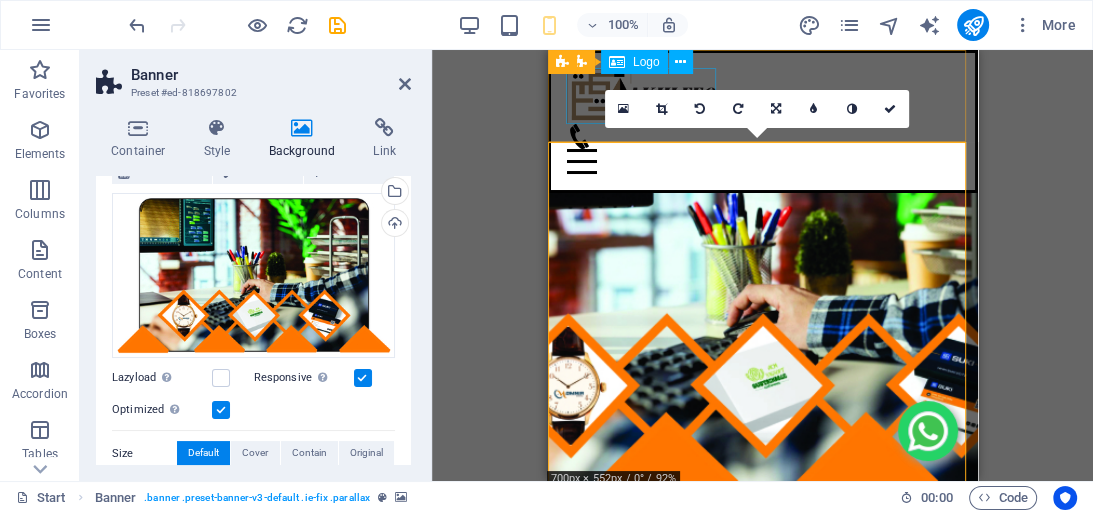 scroll, scrollTop: 80, scrollLeft: 0, axis: vertical 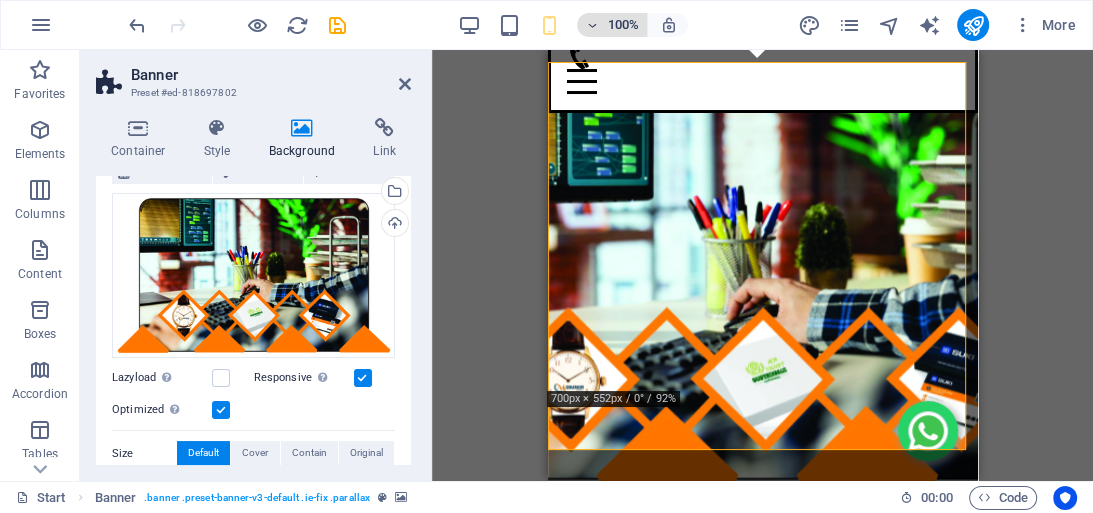 click on "100%" at bounding box center [623, 25] 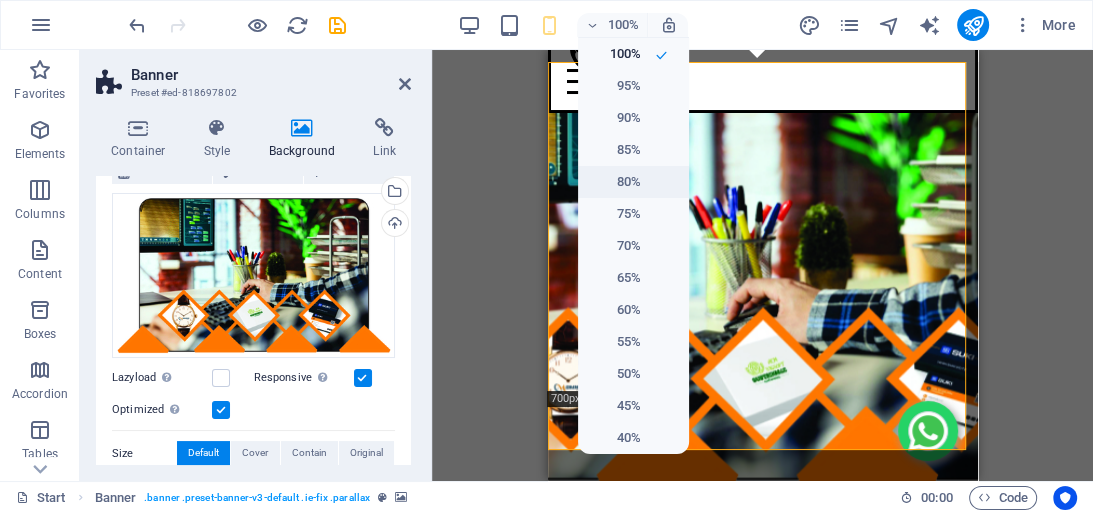click on "80%" at bounding box center (615, 182) 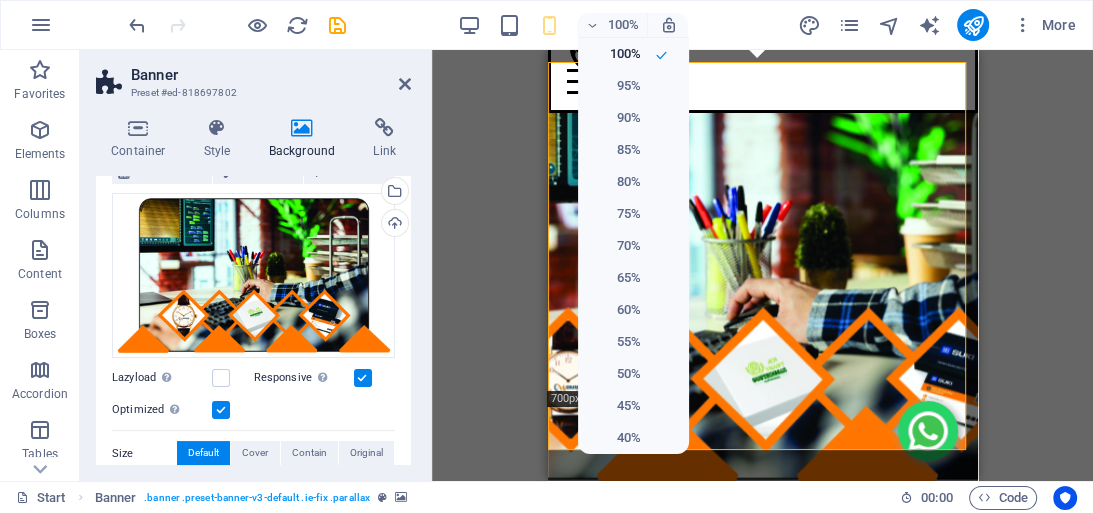 click on "80%" at bounding box center [615, 182] 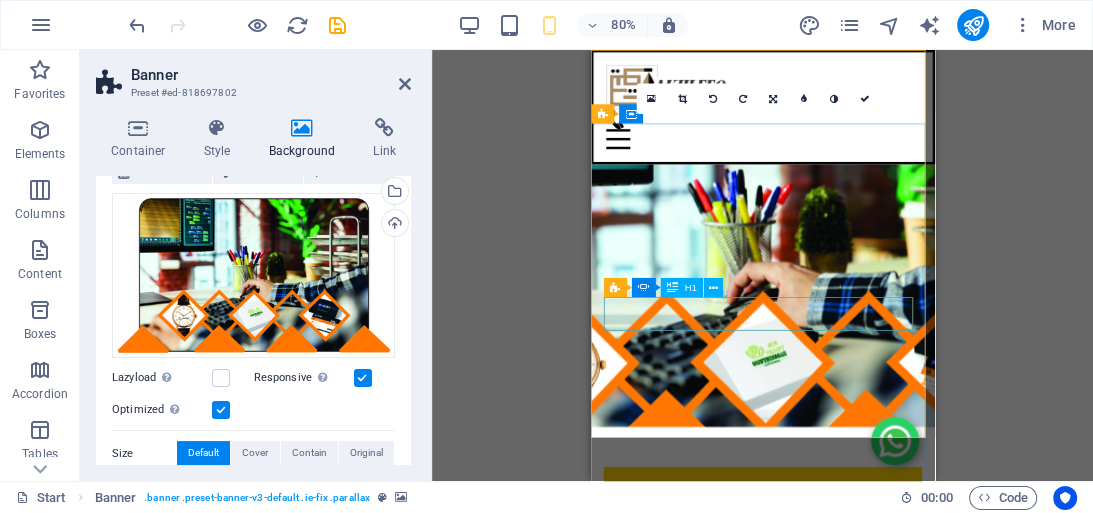 scroll, scrollTop: 0, scrollLeft: 0, axis: both 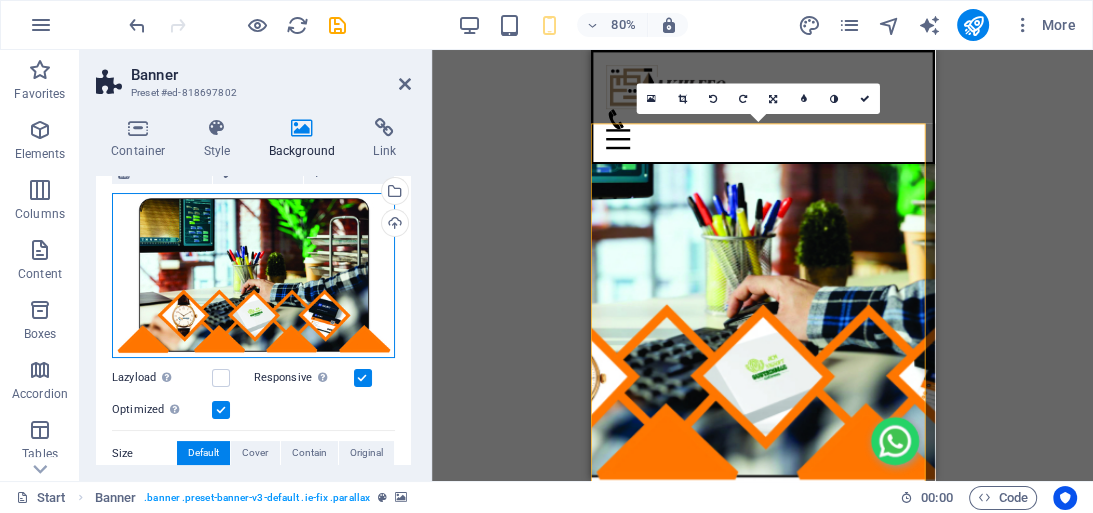 click on "Drag files here, click to choose files or select files from Files or our free stock photos & videos" at bounding box center [253, 276] 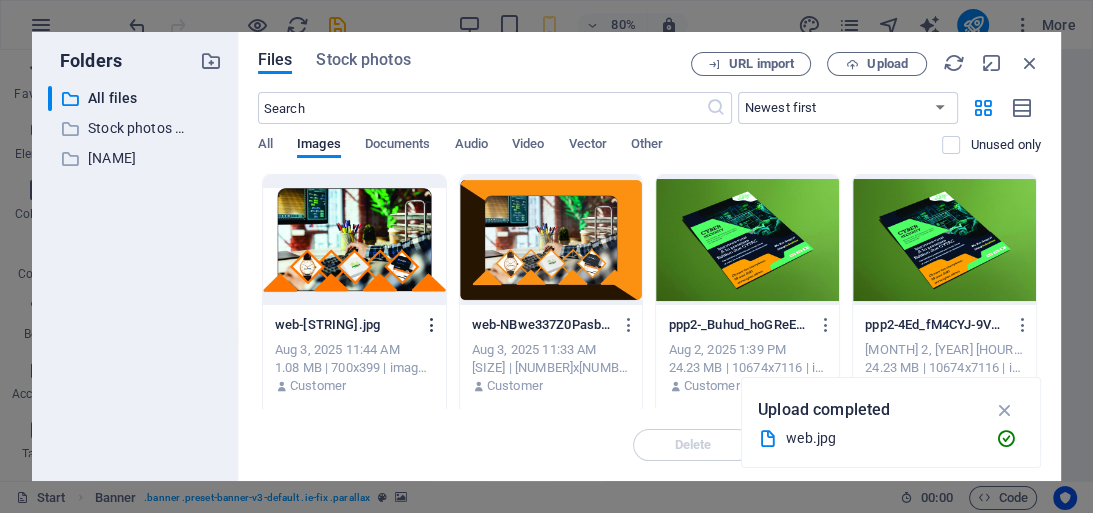 click at bounding box center [432, 325] 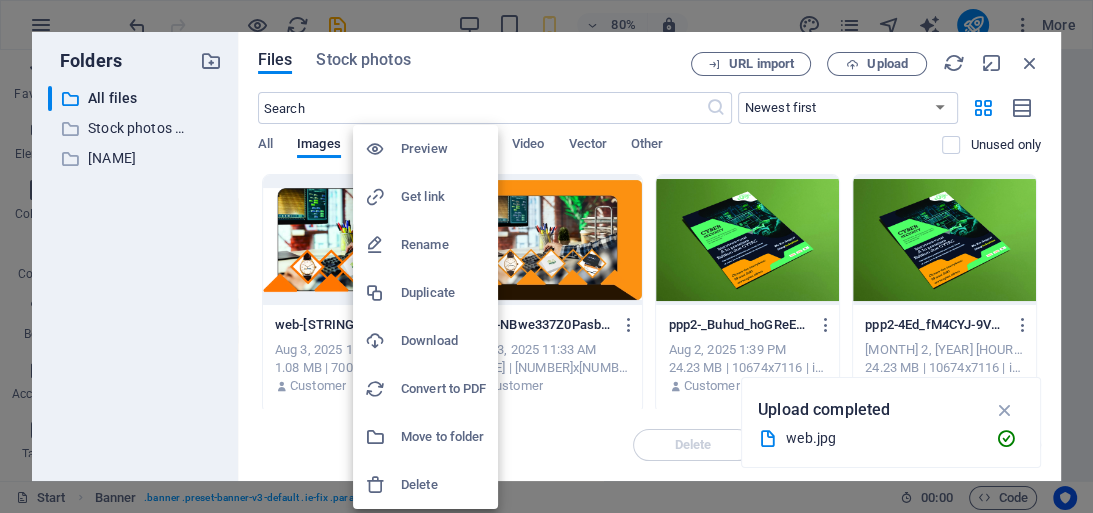 click on "Delete" at bounding box center (443, 485) 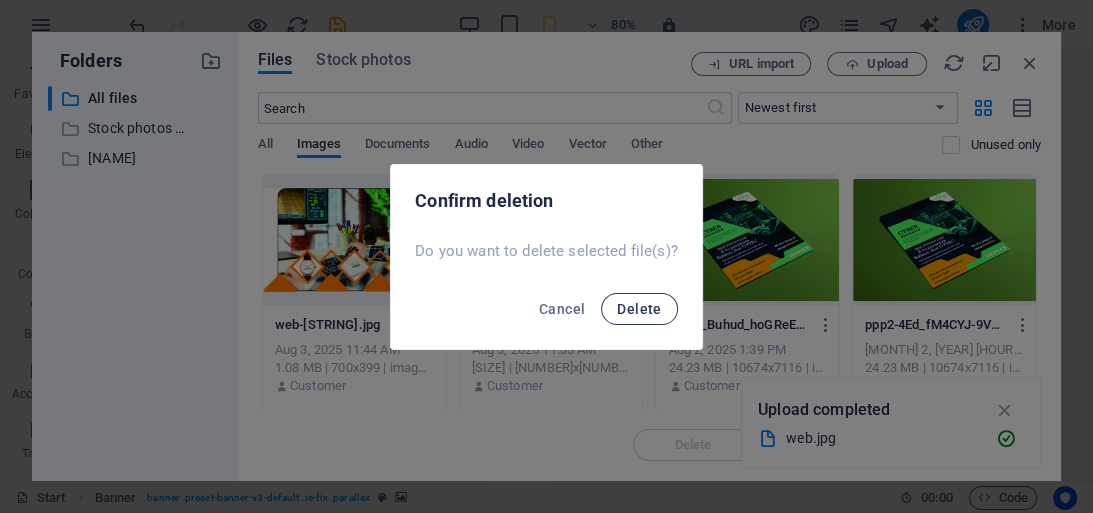 click on "Delete" at bounding box center [639, 309] 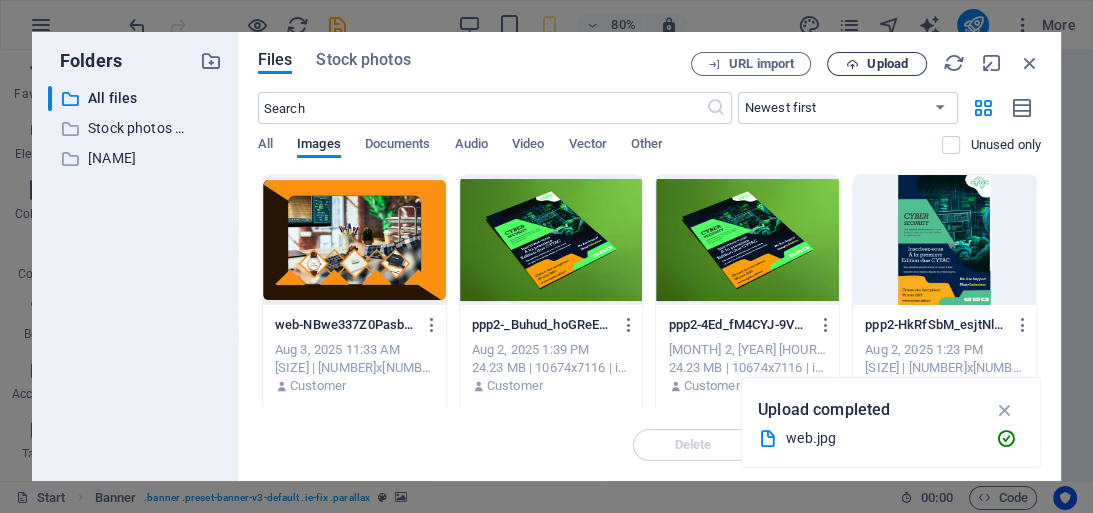 click on "Upload" at bounding box center (887, 64) 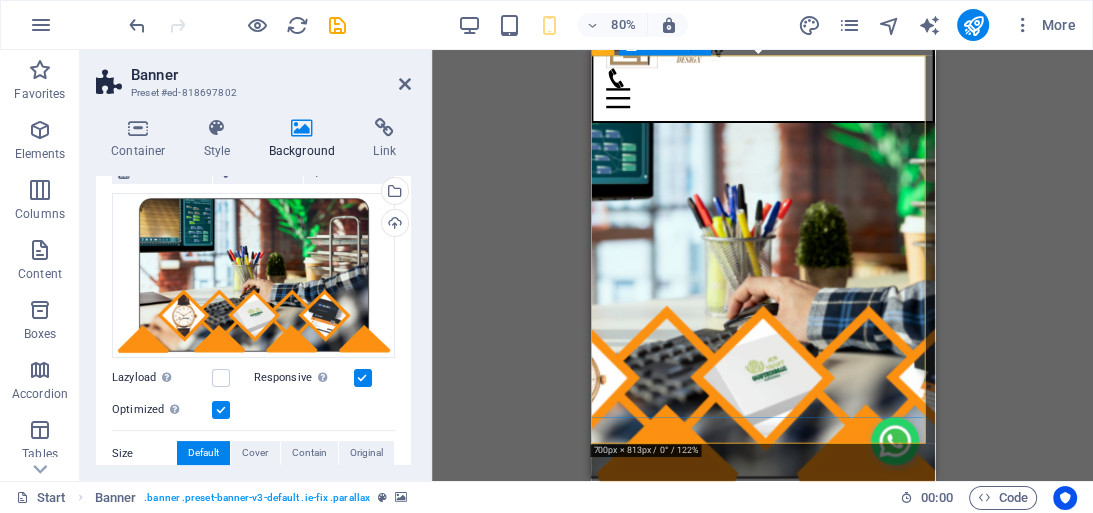 scroll, scrollTop: 0, scrollLeft: 0, axis: both 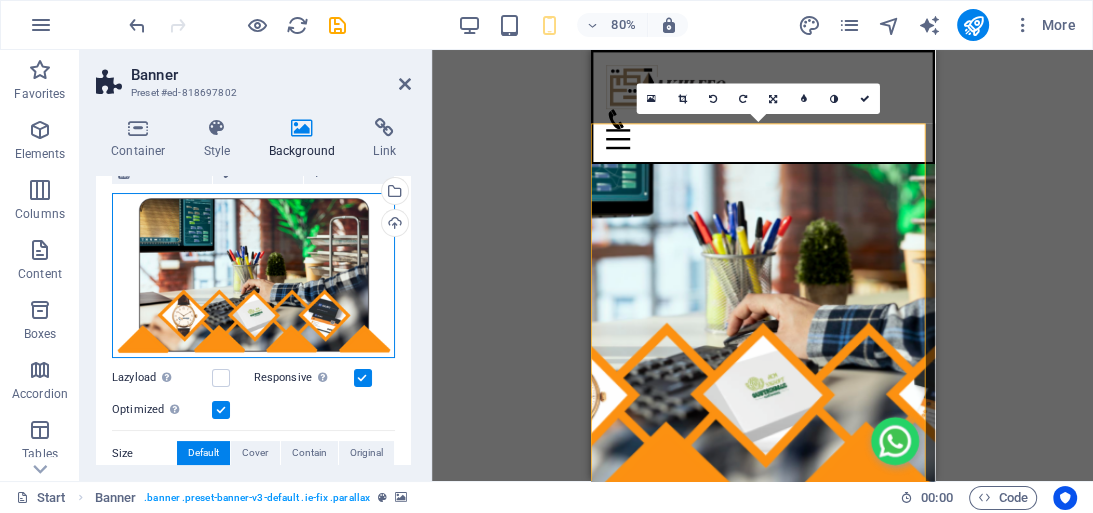 click on "Drag files here, click to choose files or select files from Files or our free stock photos & videos" at bounding box center [253, 276] 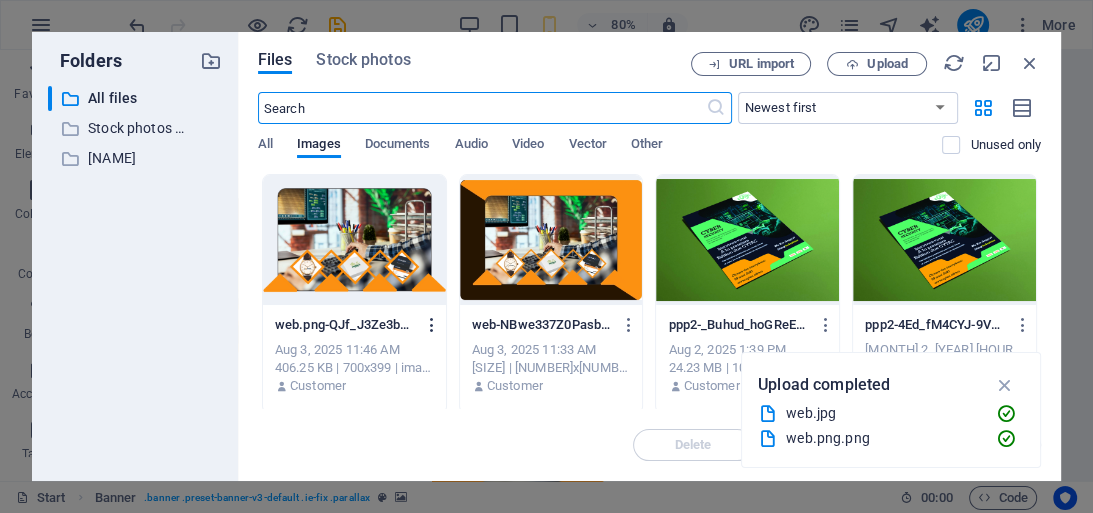 click at bounding box center [432, 325] 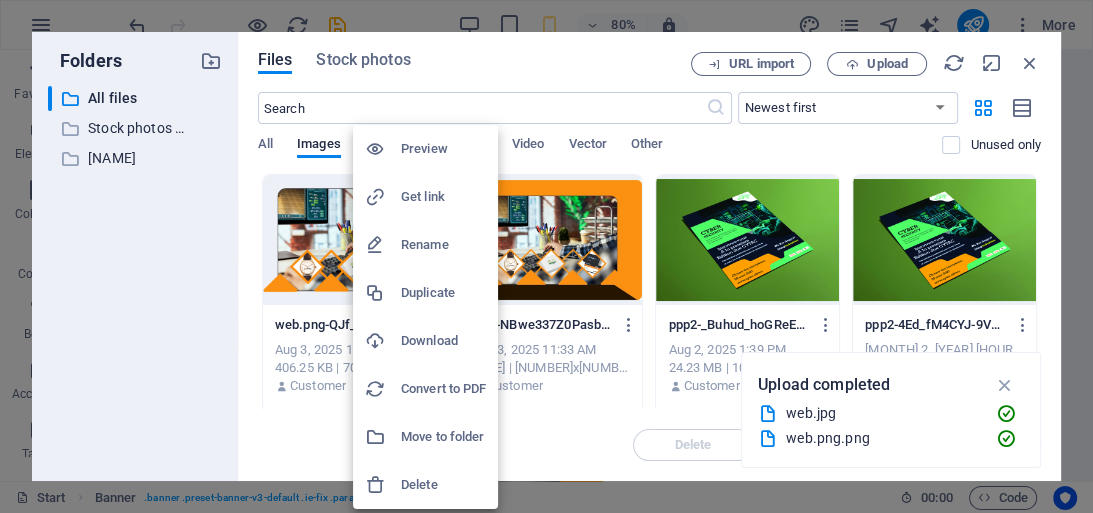 click on "Delete" at bounding box center [443, 485] 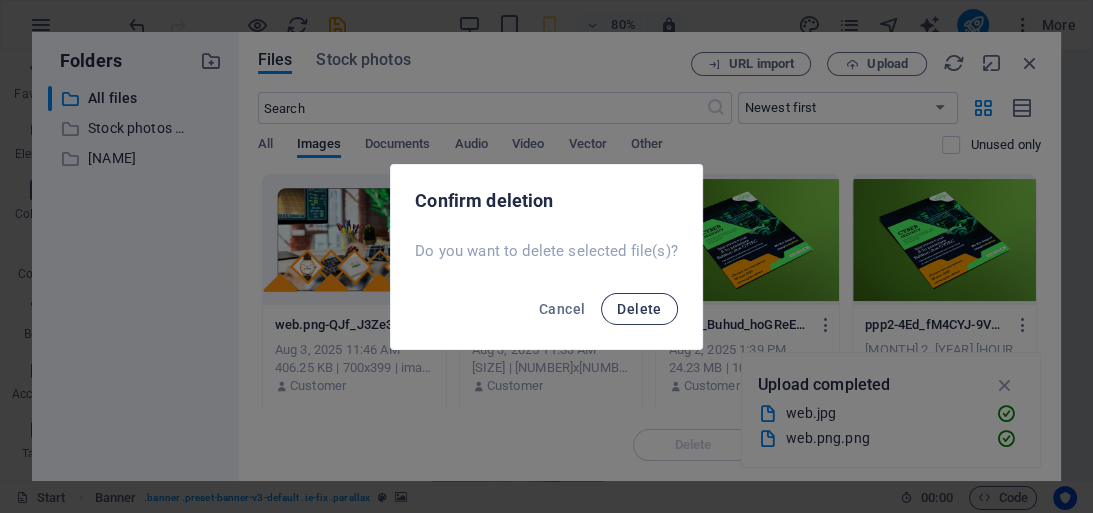 click on "Delete" at bounding box center (639, 309) 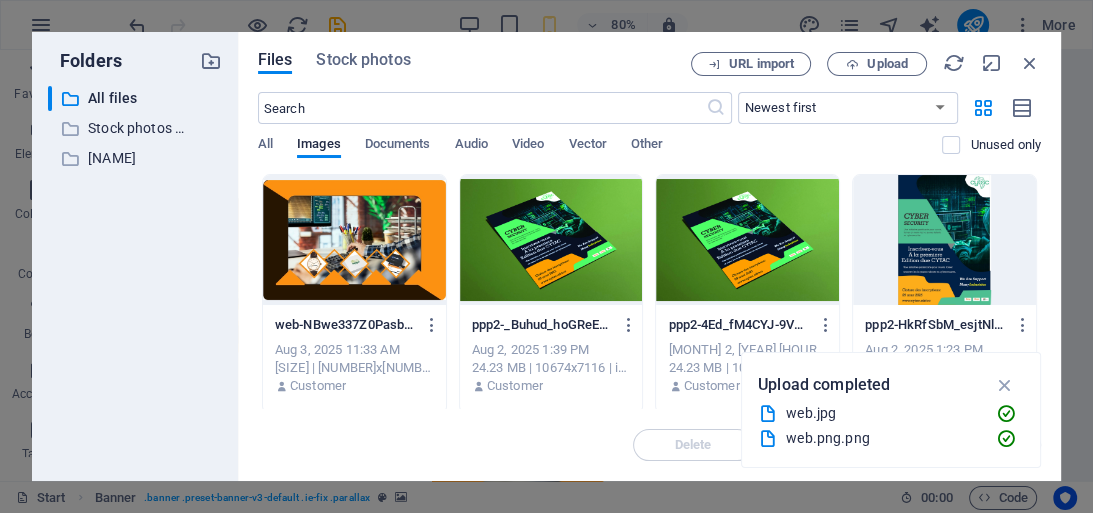 click on "Upload" at bounding box center [887, 64] 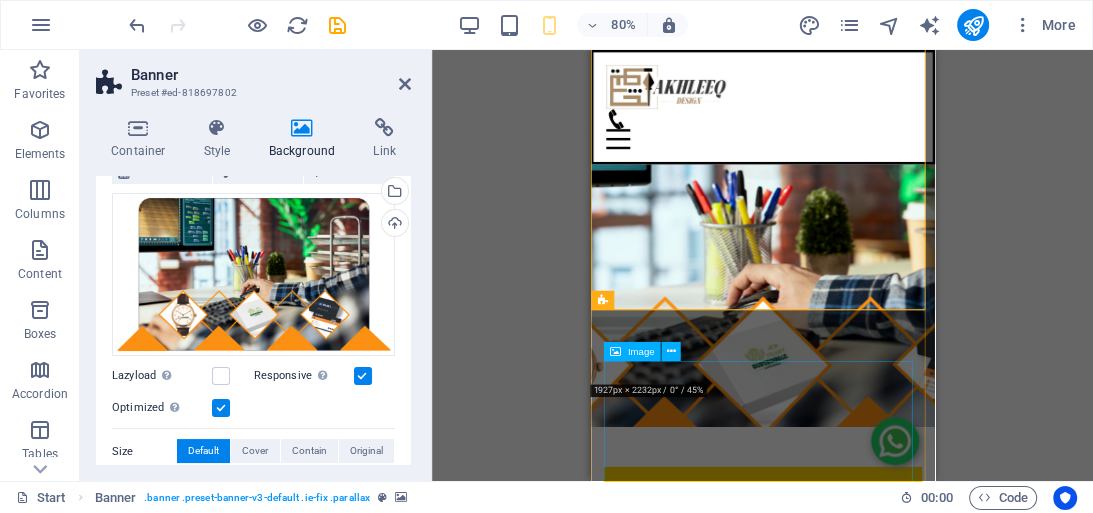 scroll, scrollTop: 0, scrollLeft: 0, axis: both 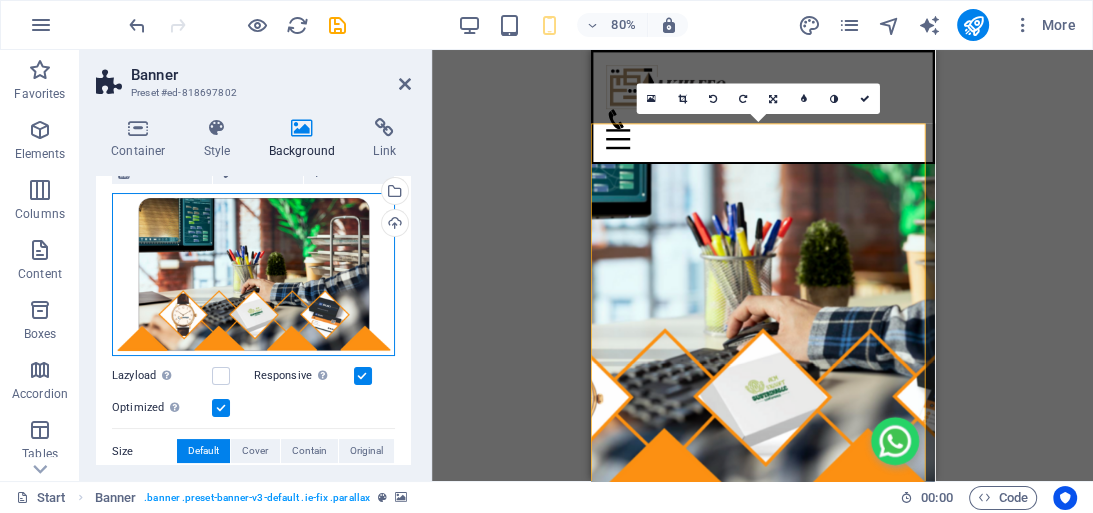 click on "Drag files here, click to choose files or select files from Files or our free stock photos & videos" at bounding box center (253, 275) 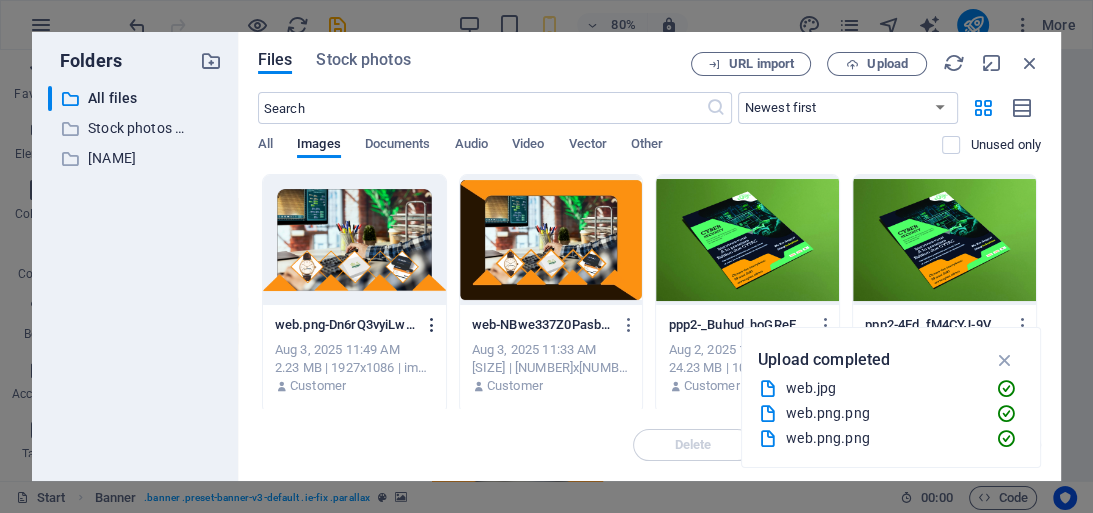 click at bounding box center (432, 325) 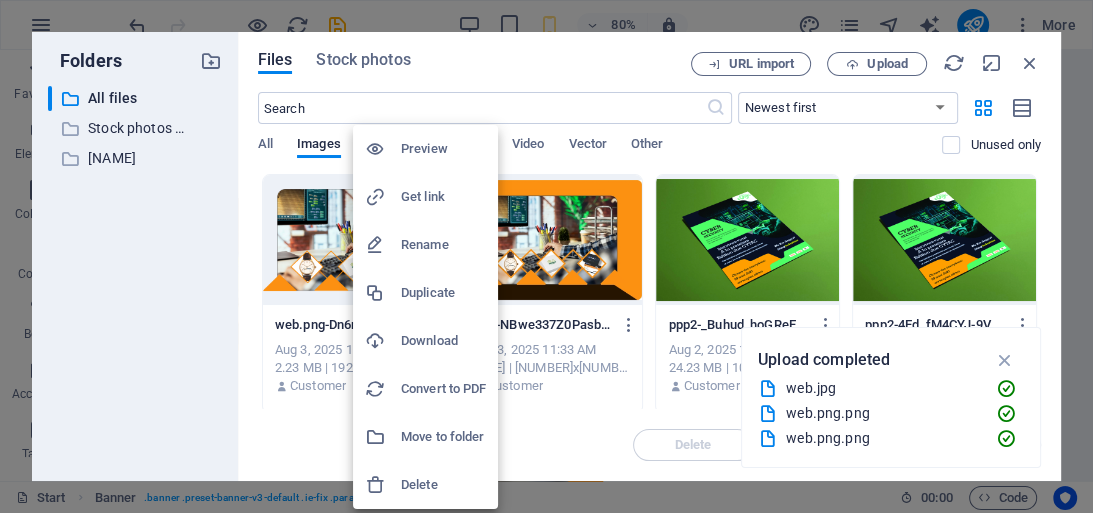 click on "Delete" at bounding box center [425, 485] 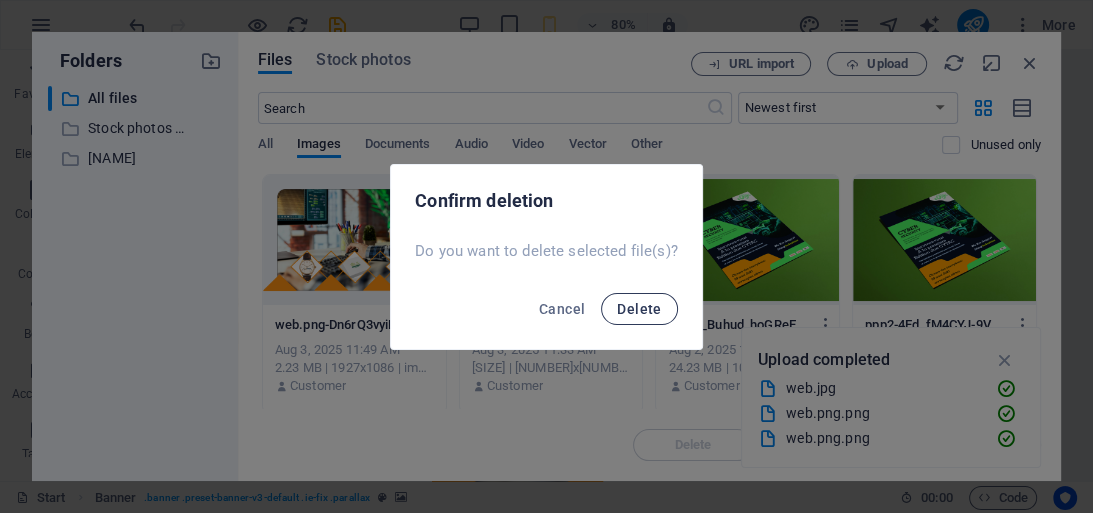 click on "Delete" at bounding box center [639, 309] 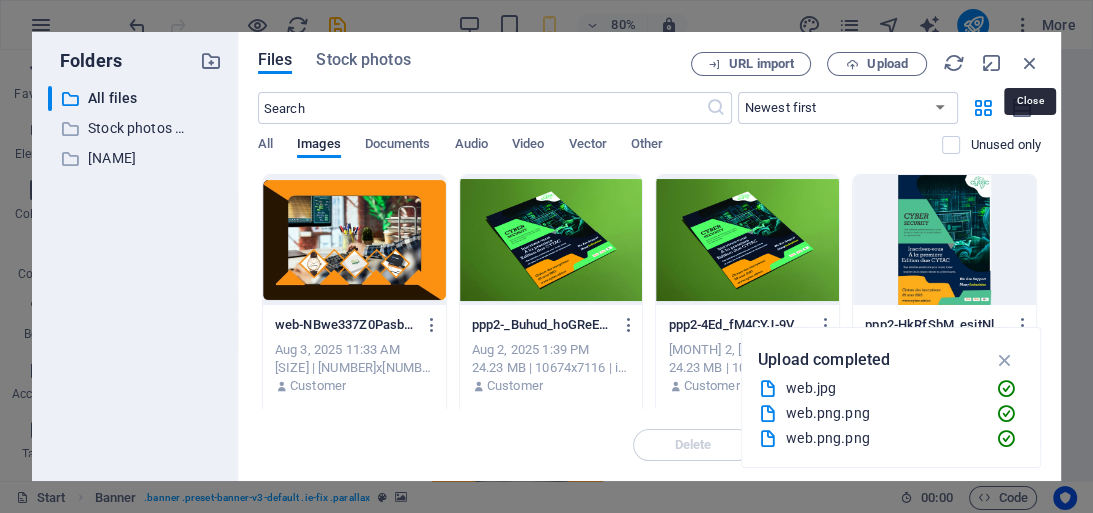 click at bounding box center [1030, 63] 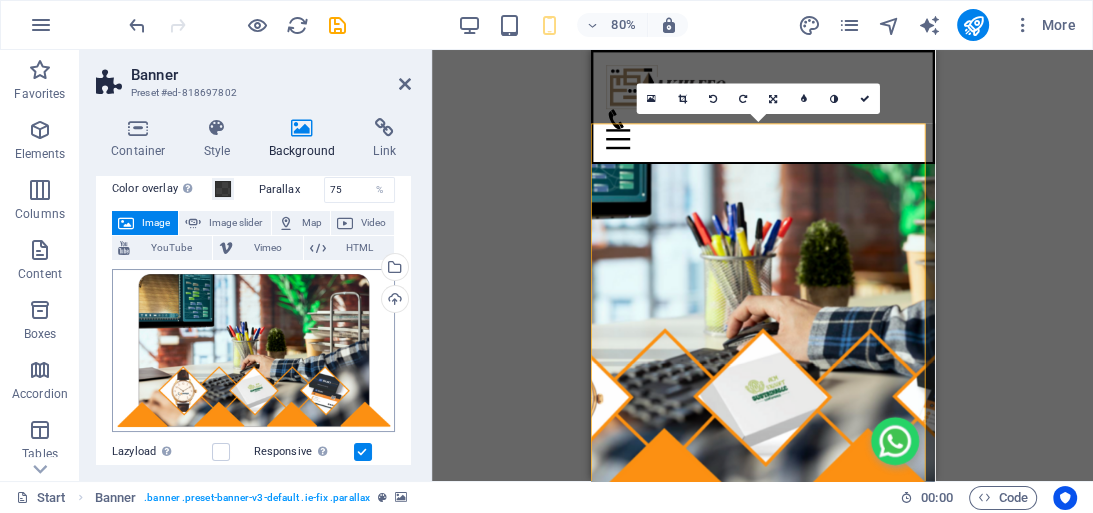scroll, scrollTop: 0, scrollLeft: 0, axis: both 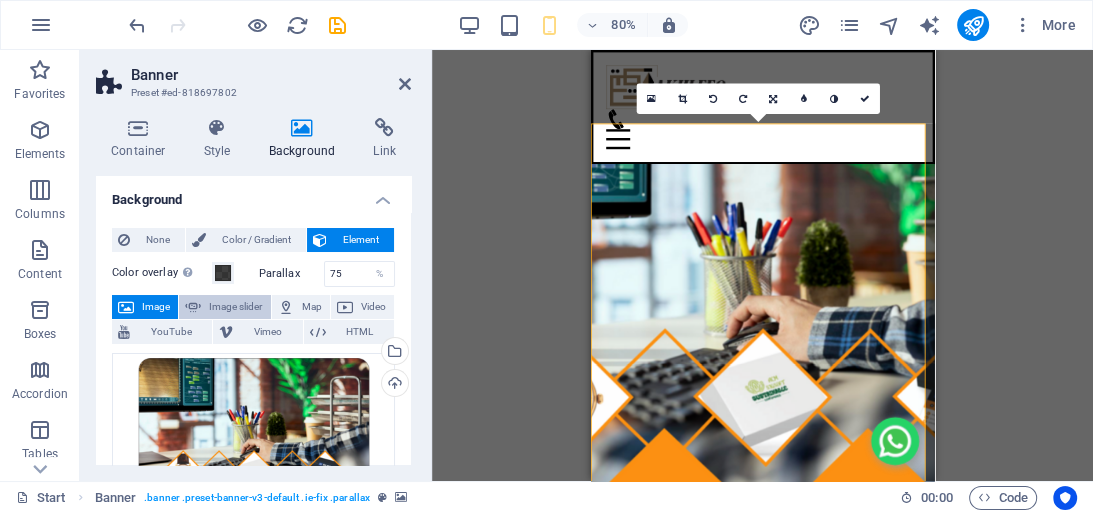 click on "Image slider" at bounding box center [235, 307] 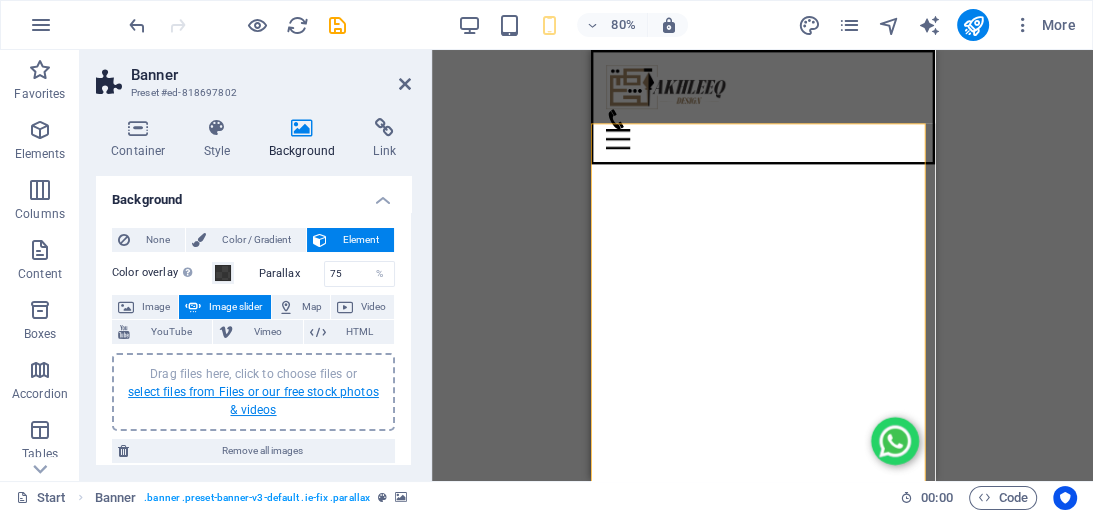 click on "select files from Files or our free stock photos & videos" at bounding box center [253, 401] 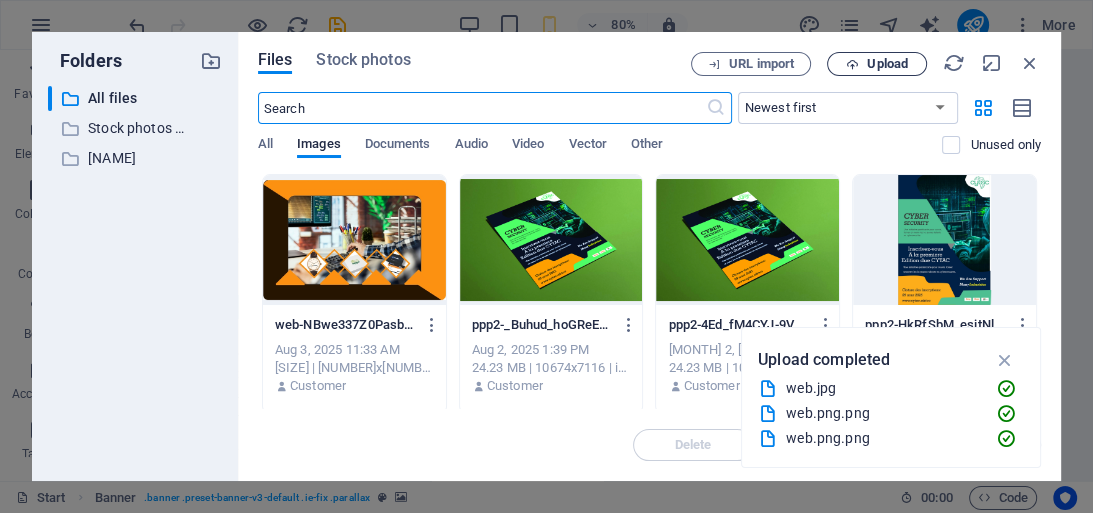 click on "Upload" at bounding box center (877, 64) 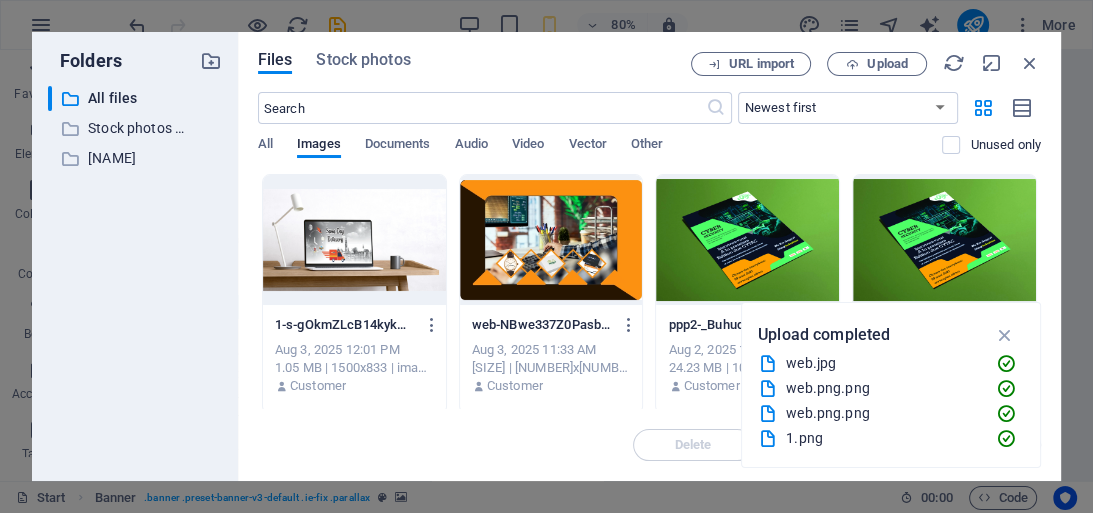 click at bounding box center [1030, 63] 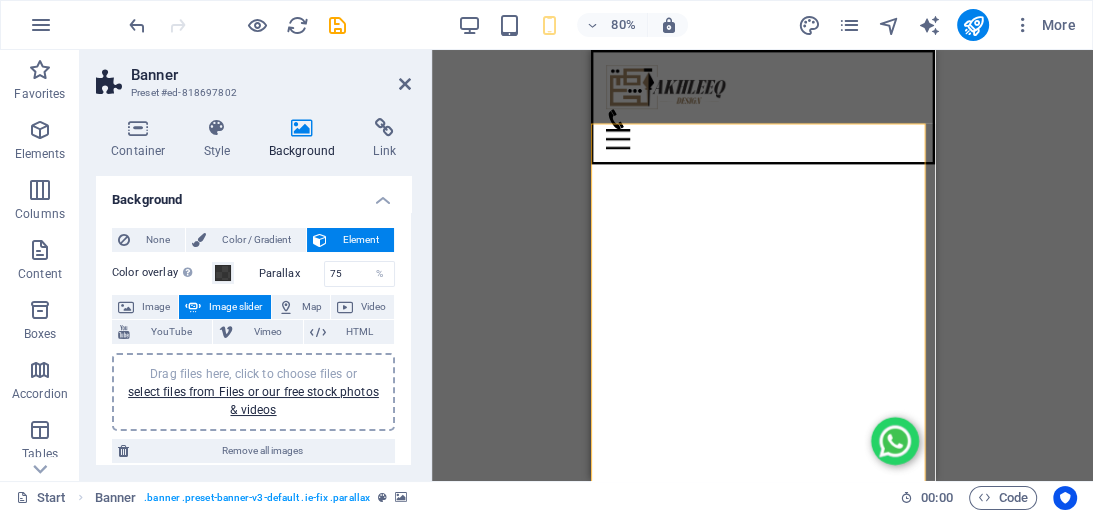 scroll, scrollTop: 160, scrollLeft: 0, axis: vertical 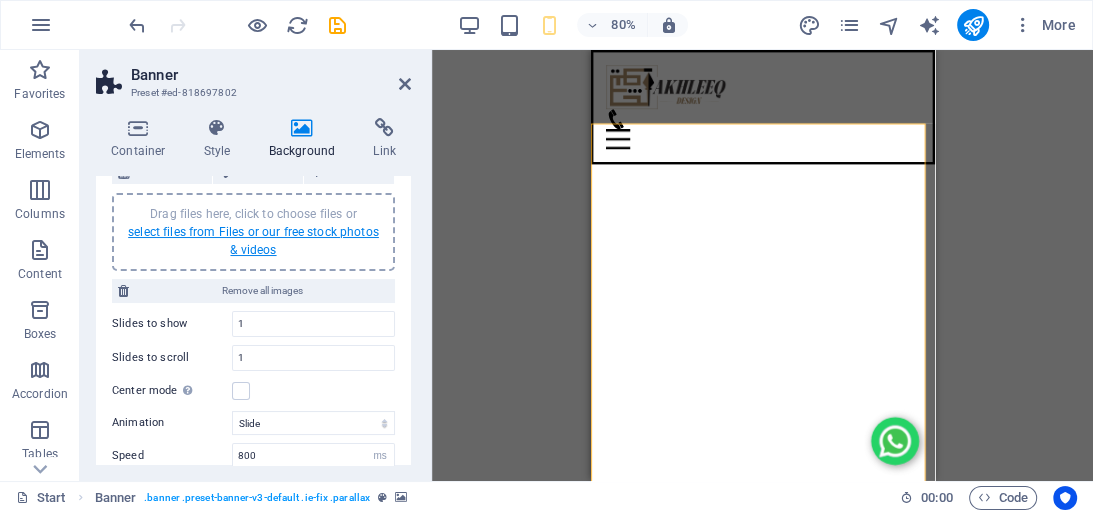 click on "select files from Files or our free stock photos & videos" at bounding box center (253, 241) 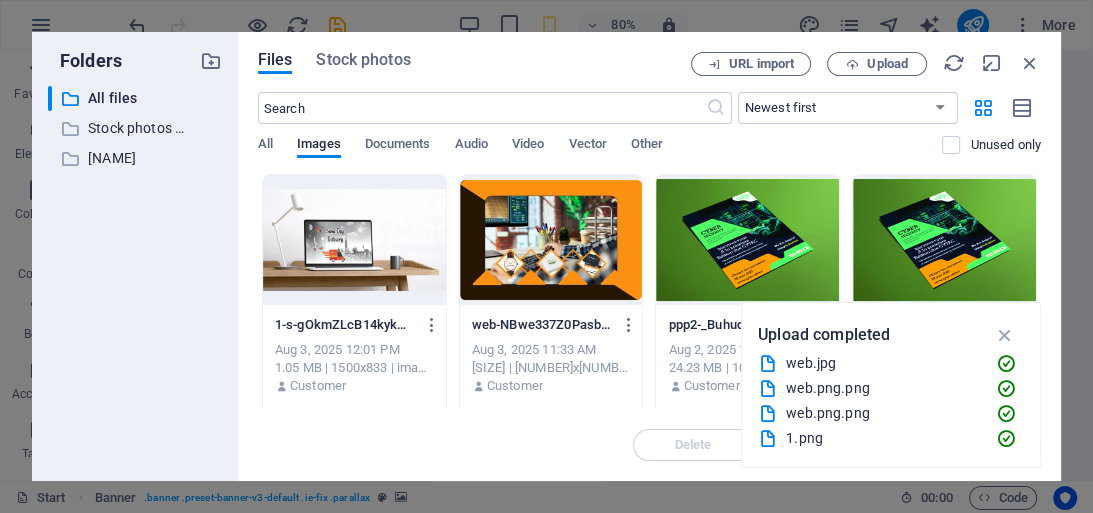 click at bounding box center [354, 240] 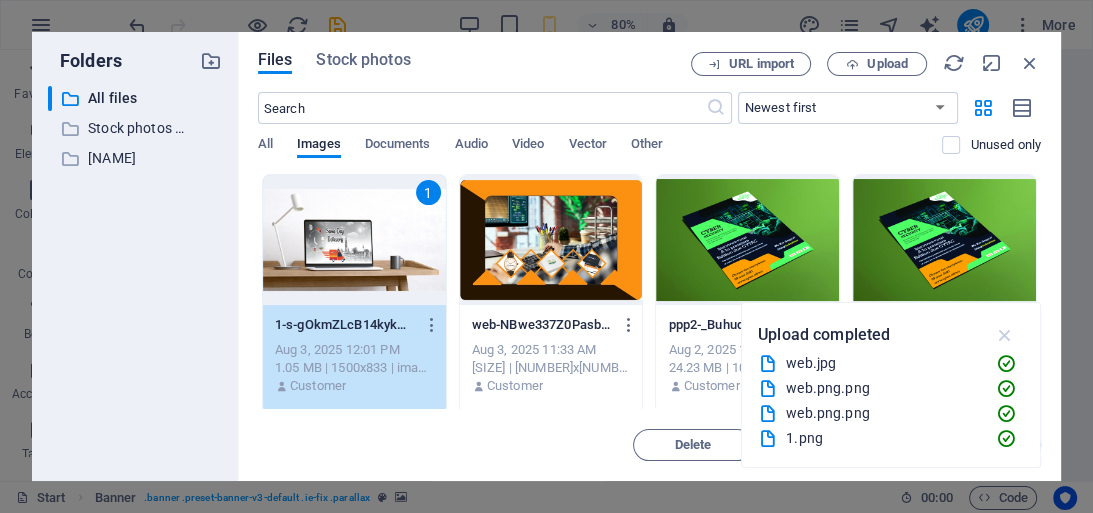 click at bounding box center [1004, 335] 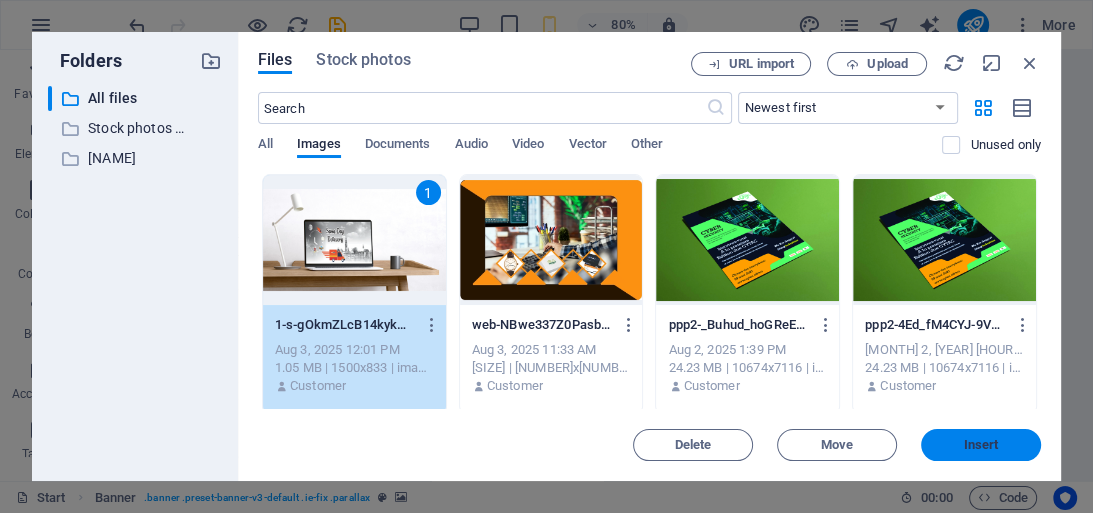 drag, startPoint x: 983, startPoint y: 441, endPoint x: 170, endPoint y: 252, distance: 834.67957 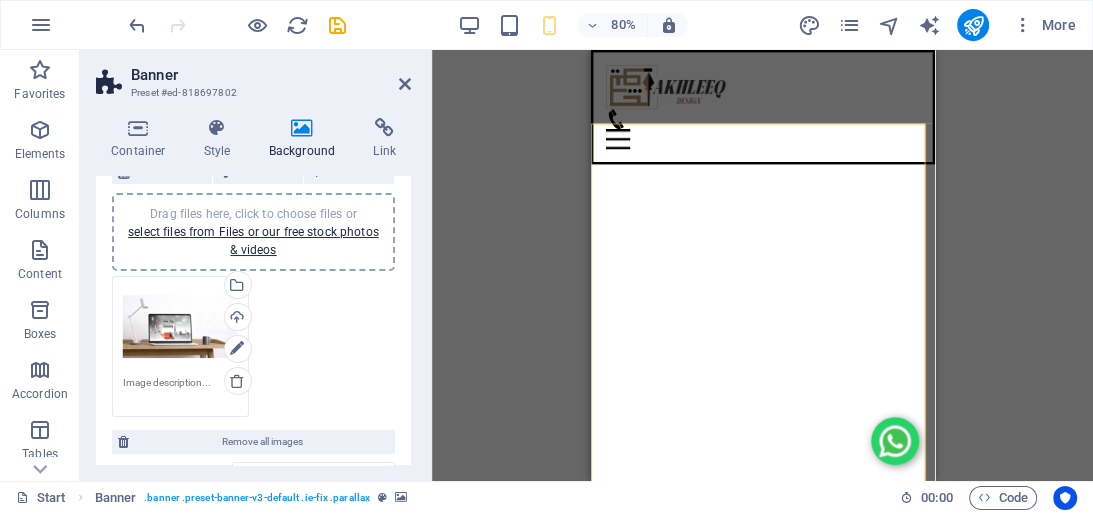 click on "Drag here to replace the existing content. Press “Ctrl” if you want to create a new element.
Slider   Slider   H1   Banner   Banner   Container   Slider   Slider   Slider   Menu Bar   Logo   Menu Bar   Menu   Spacer   Image with text   Slider   Slider   H1   Separator   HTML   Separator   Slider   Slider   H1   Spacer   Social Media Icons   Image   Icon   Icon 180 170 160 150 140 130 120 110 100 90 80 70 60 50 40 30 20 10 0 -10 -20 -30 -40 -50 -60 -70 -80 -90 -100 -110 -120 -130 -140 -150 -160 -170 1500px × 1877px / 0° / 63% 16:10 16:9 4:3 1:1 1:2 0" at bounding box center [762, 265] 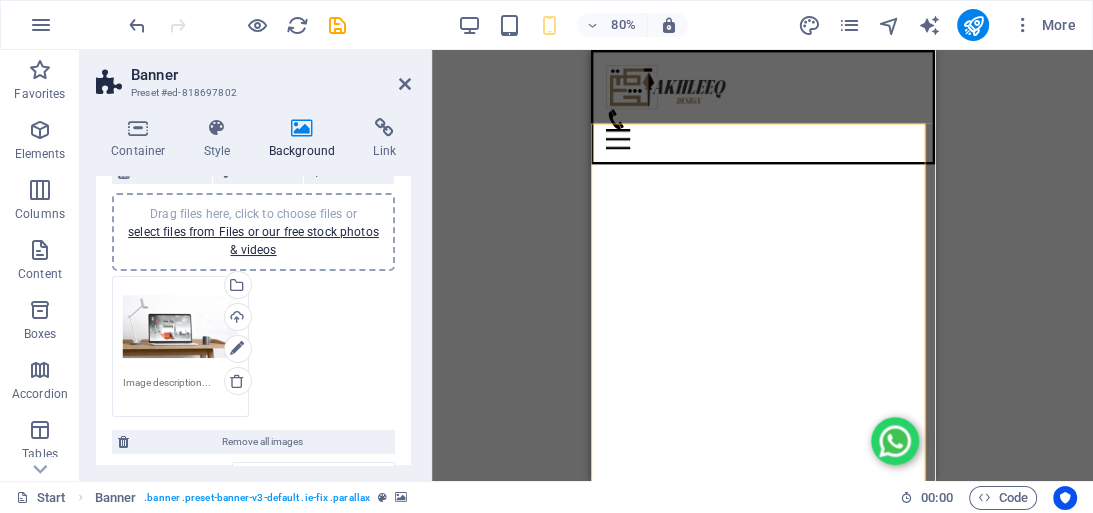 click at bounding box center [469, 25] 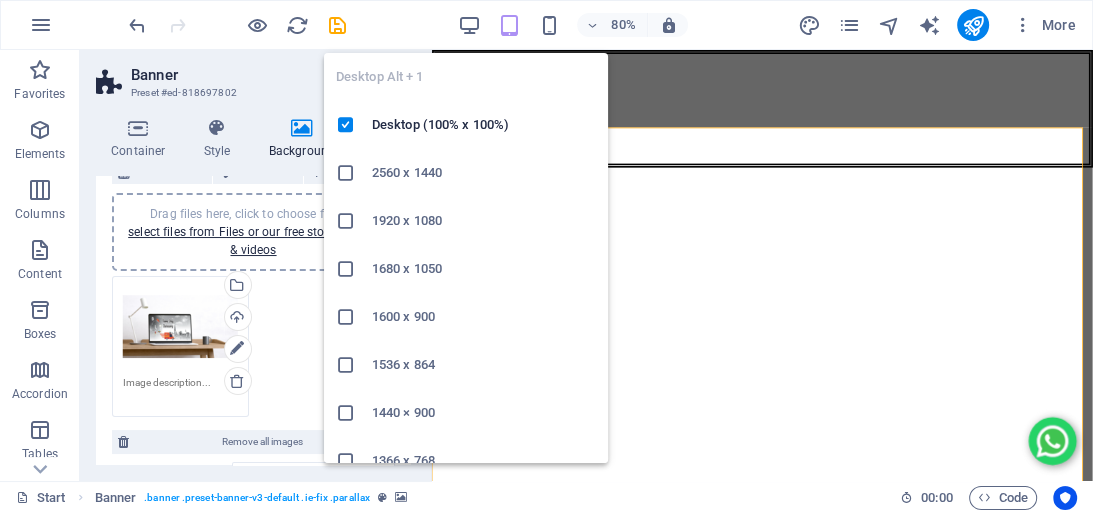 click on "I'm    GRAPHIC DESIGNER  web Developer Typist" at bounding box center [845, 967] 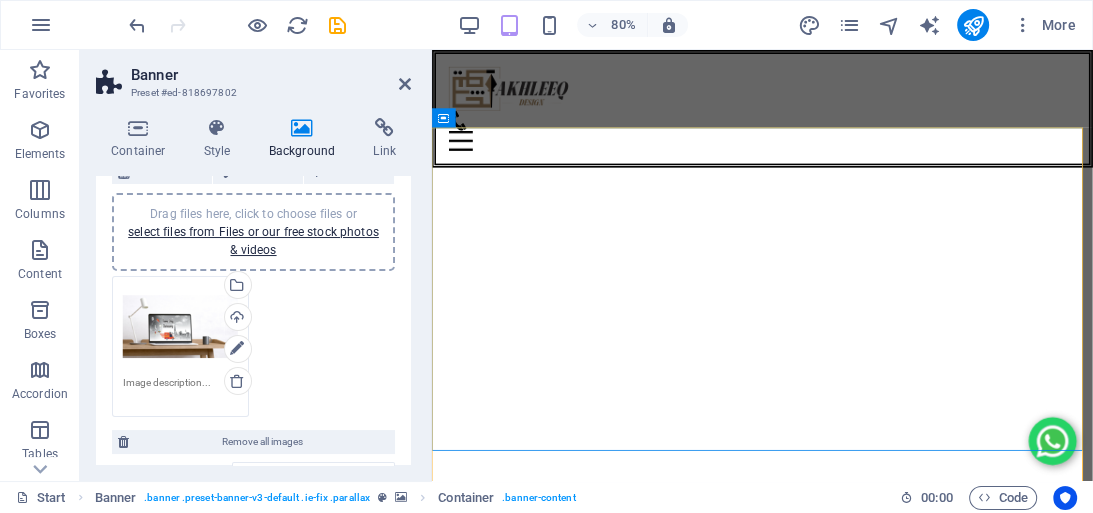 click at bounding box center [549, 25] 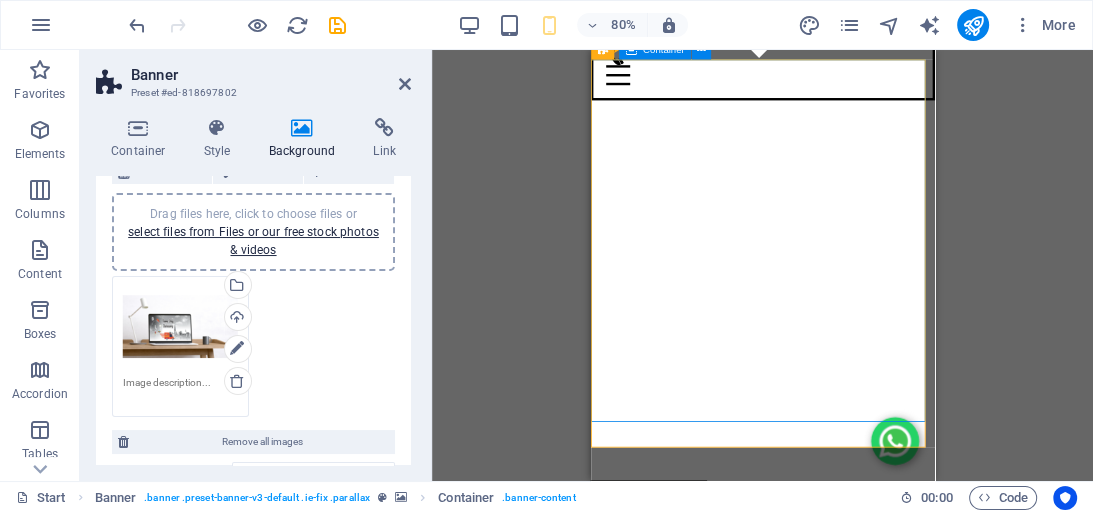 scroll, scrollTop: 0, scrollLeft: 0, axis: both 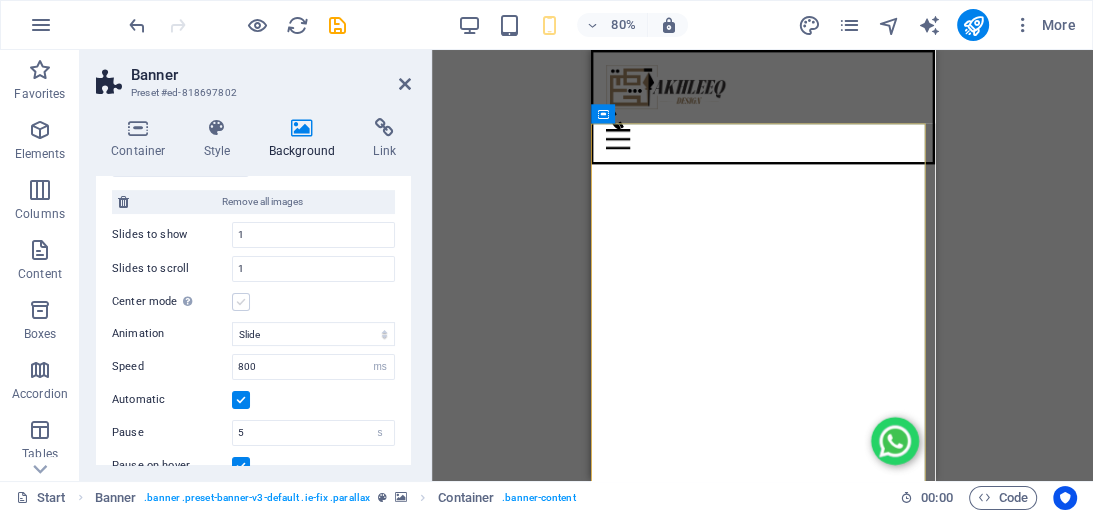 click at bounding box center [241, 302] 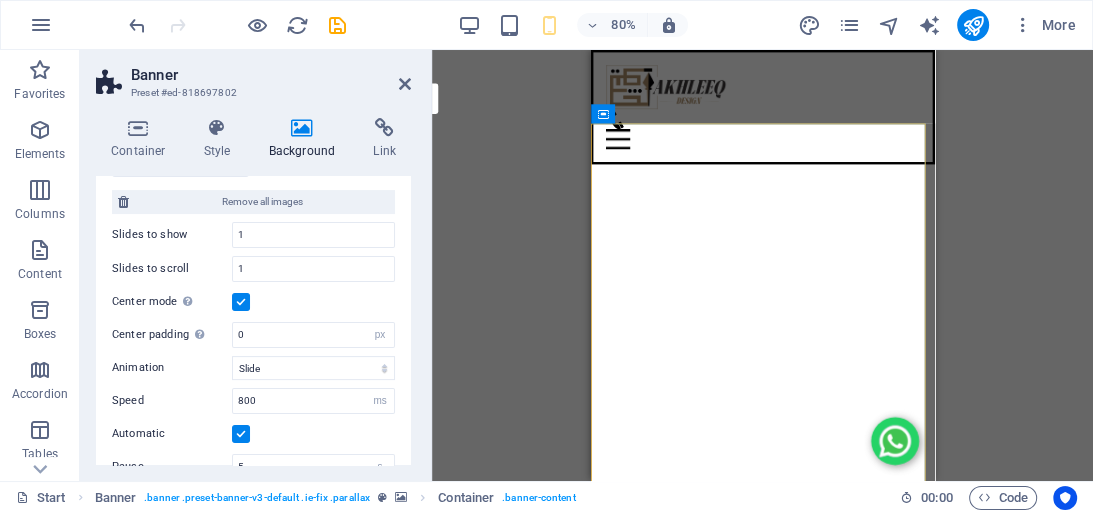 click on "Drag here to replace the existing content. Press “Ctrl” if you want to create a new element.
Slider   Slider   H1   Banner   Banner   Container   Slider   Slider   Slider   Menu Bar   Logo   Menu Bar   Menu   Spacer   Image with text   Slider   Slider   H1   Separator   HTML   Separator   Slider   Slider   H1   Spacer   Social Media Icons   Image   Icon   Icon   Icon 180 170 160 150 140 130 120 110 100 90 80 70 60 50 40 30 20 10 0 -10 -20 -30 -40 -50 -60 -70 -80 -90 -100 -110 -120 -130 -140 -150 -160 -170 1500px × 1877px / 0° / 63% 16:10 16:9 4:3 1:1 1:2 0" at bounding box center (762, 265) 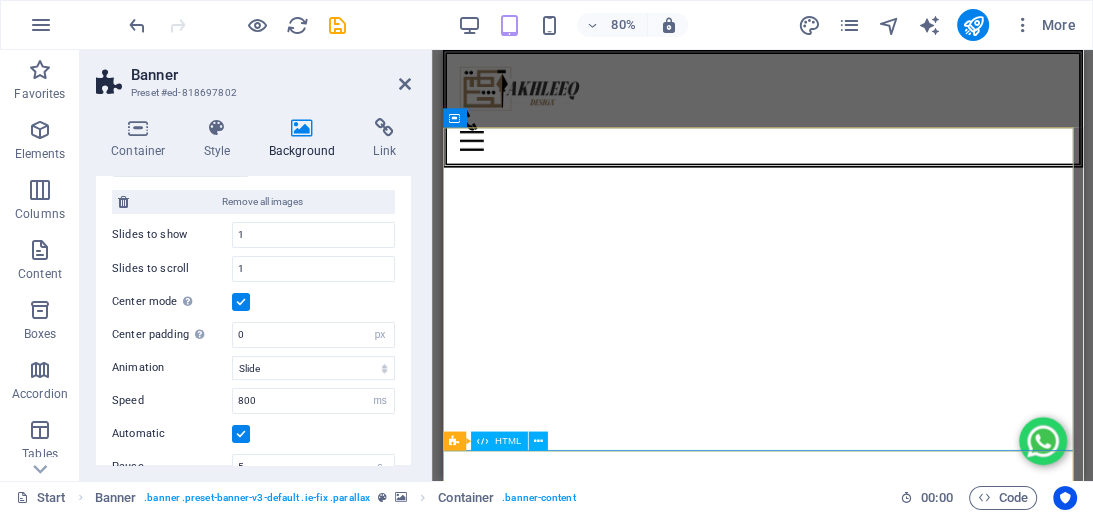 click at bounding box center (842, 1253) 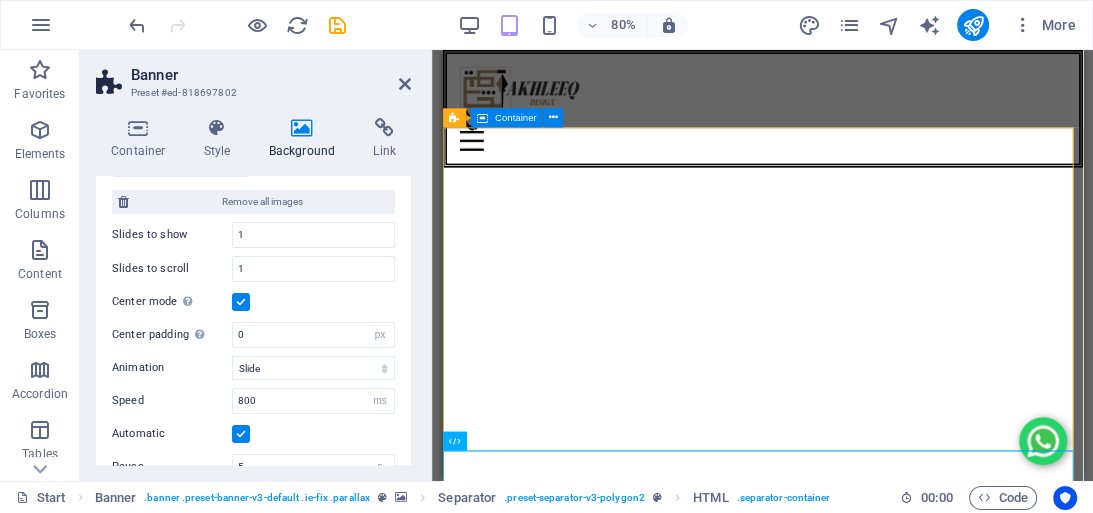 click on "I'm    GRAPHIC DESIGNER  web Developer Typist" at bounding box center [842, 967] 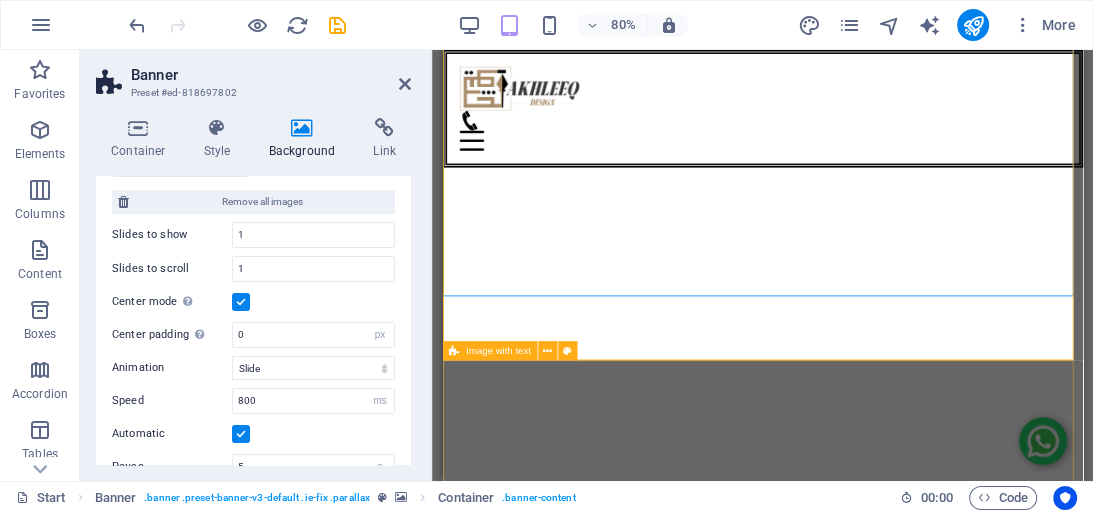 scroll, scrollTop: 0, scrollLeft: 0, axis: both 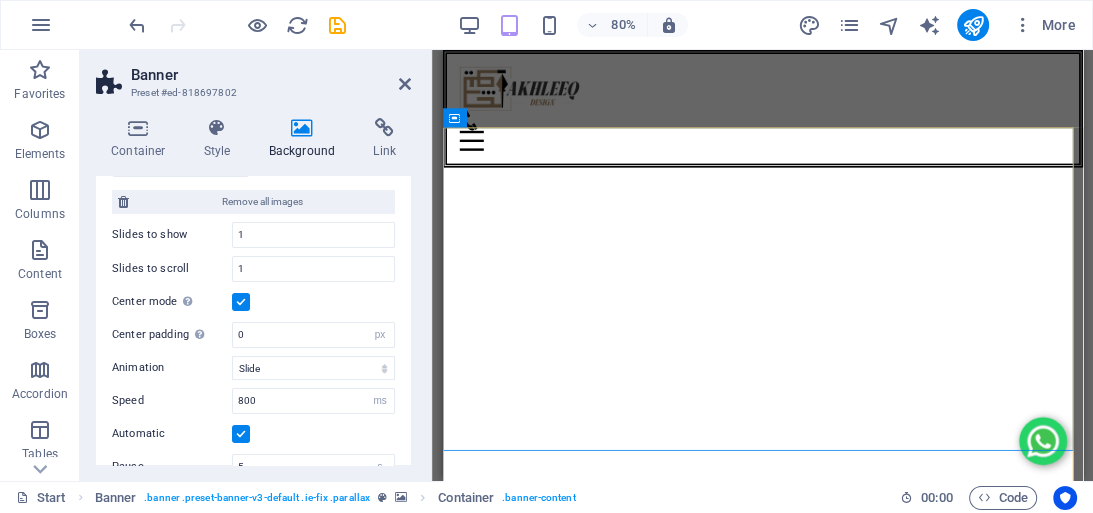 click at bounding box center [241, 302] 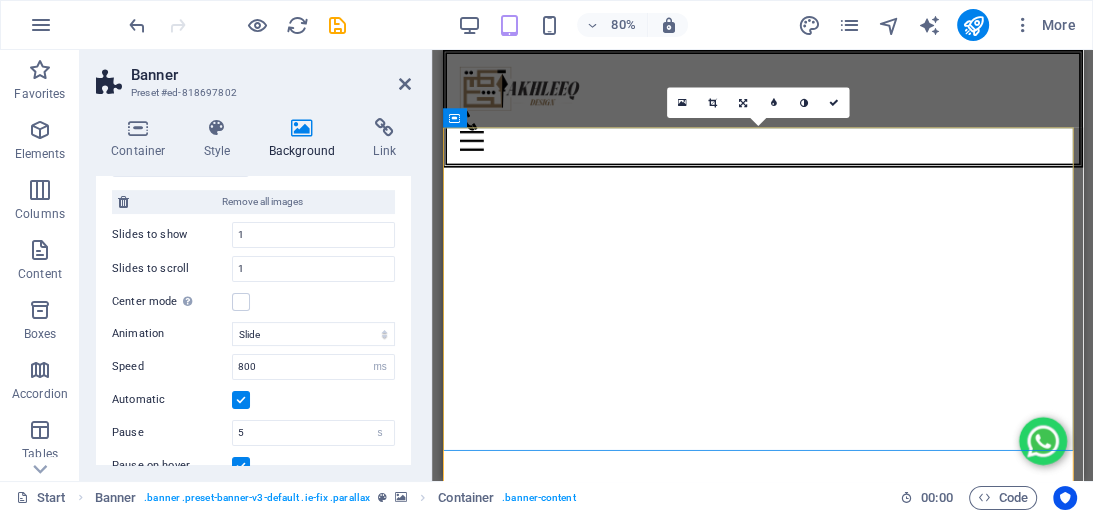 click at bounding box center [549, 25] 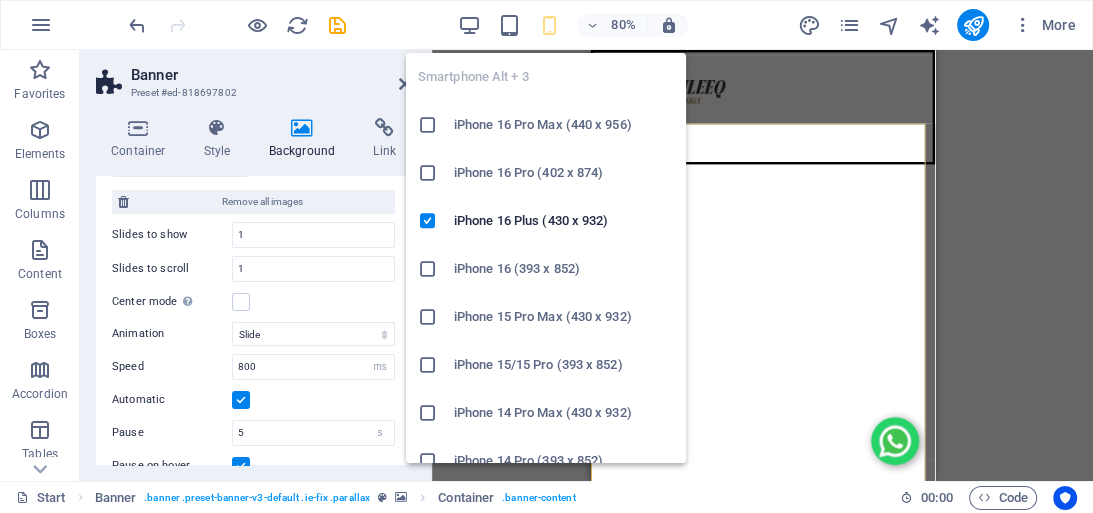click on "Drag here to replace the existing content. Press “Ctrl” if you want to create a new element.
Slider   Slider   H1   Banner   Banner   Container   Slider   Slider   Slider   Menu Bar   Logo   Menu Bar   Menu   Spacer   Image with text   Slider   Slider   H1   Separator   HTML   Separator   Slider   Slider   H1   Spacer   Social Media Icons   Image   Icon   Icon   Icon 180 170 160 150 140 130 120 110 100 90 80 70 60 50 40 30 20 10 0 -10 -20 -30 -40 -50 -60 -70 -80 -90 -100 -110 -120 -130 -140 -150 -160 -170 1500px × 1878px / 0° / 63% 16:10 16:9 4:3 1:1 1:2 0" at bounding box center [762, 265] 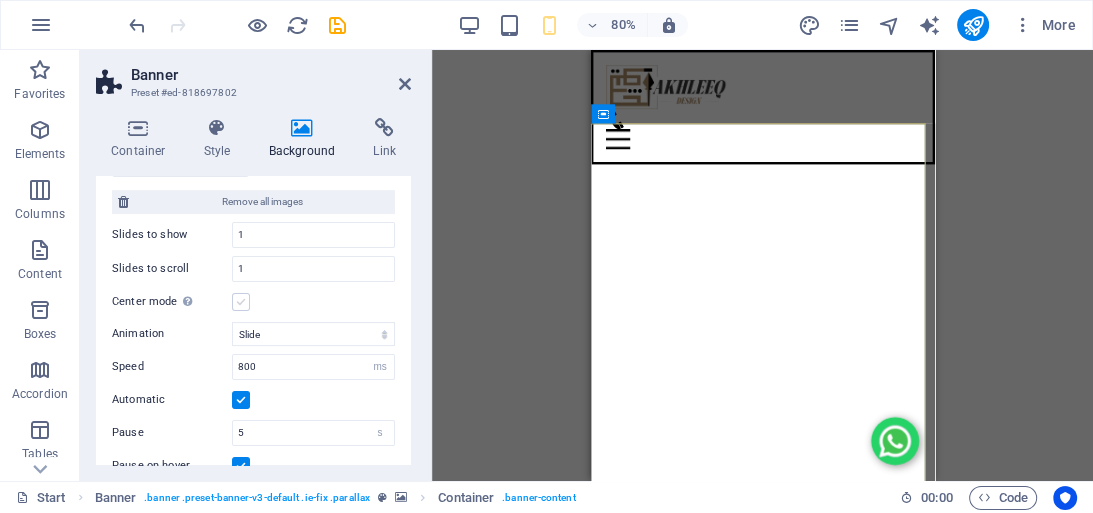 click at bounding box center [241, 302] 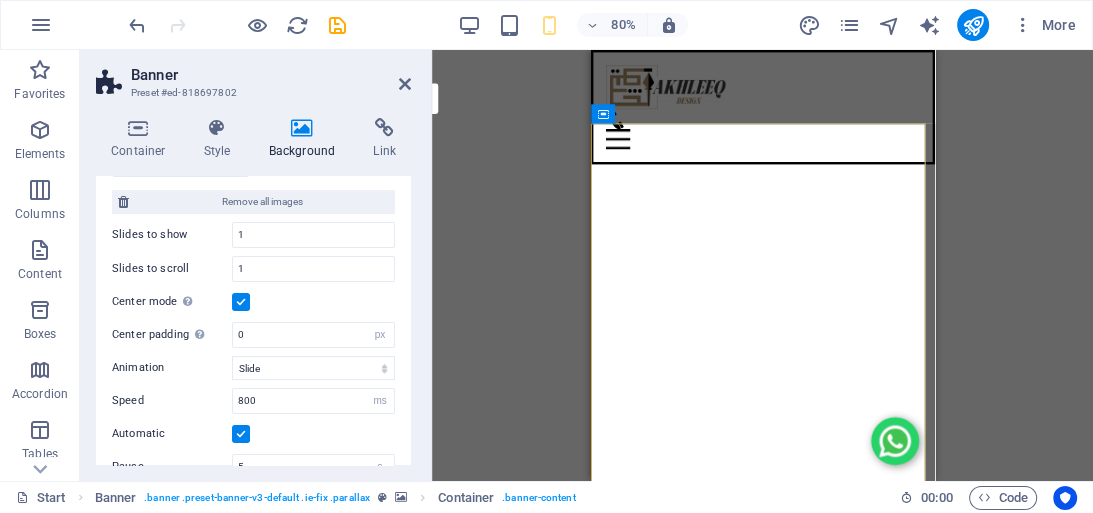 click at bounding box center (241, 302) 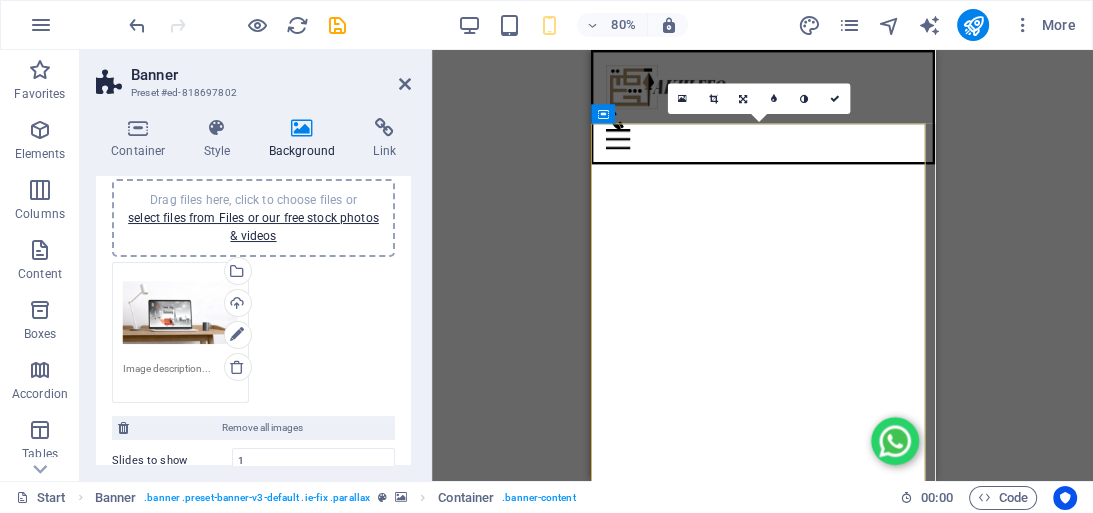 scroll, scrollTop: 153, scrollLeft: 0, axis: vertical 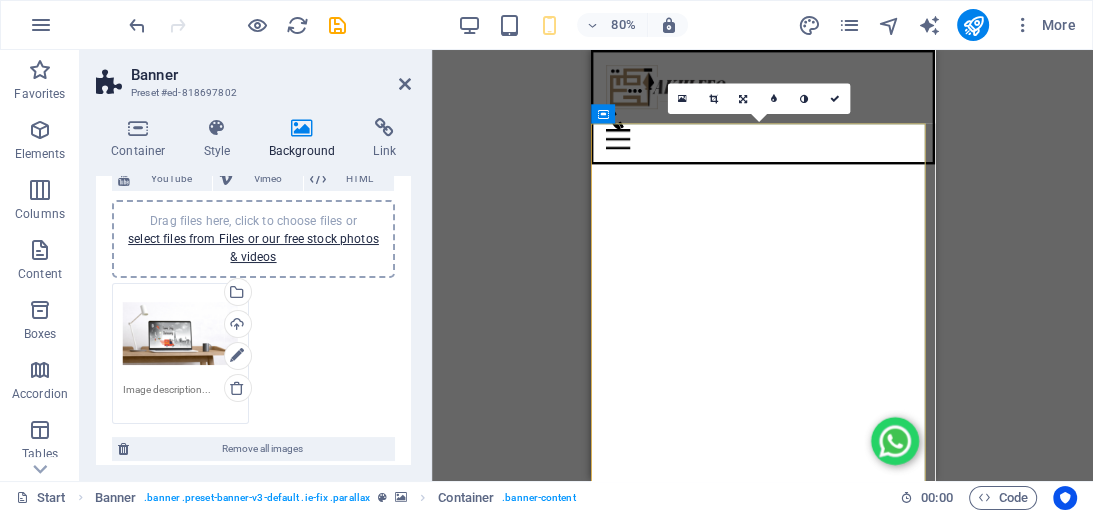 click at bounding box center (549, 25) 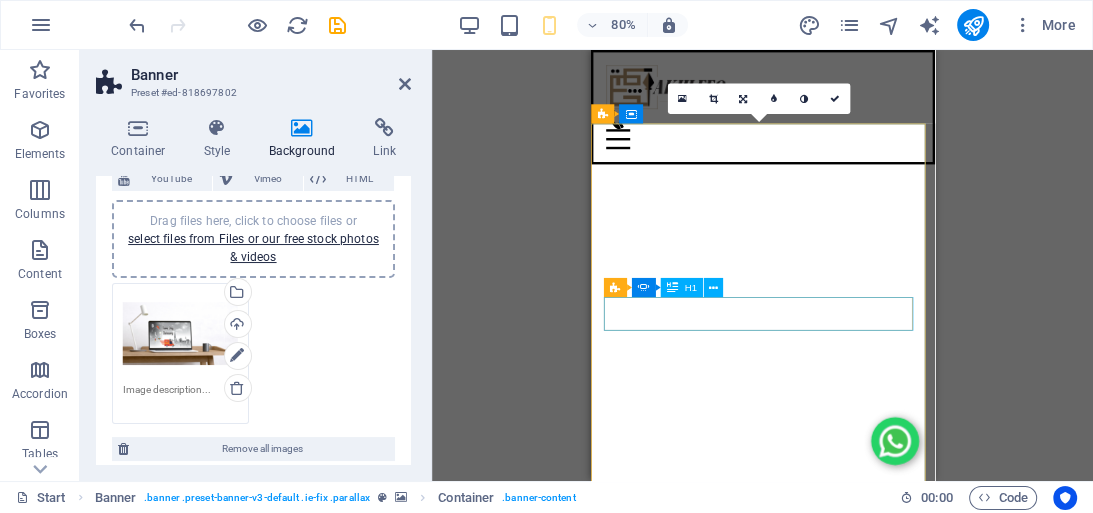 scroll, scrollTop: 80, scrollLeft: 0, axis: vertical 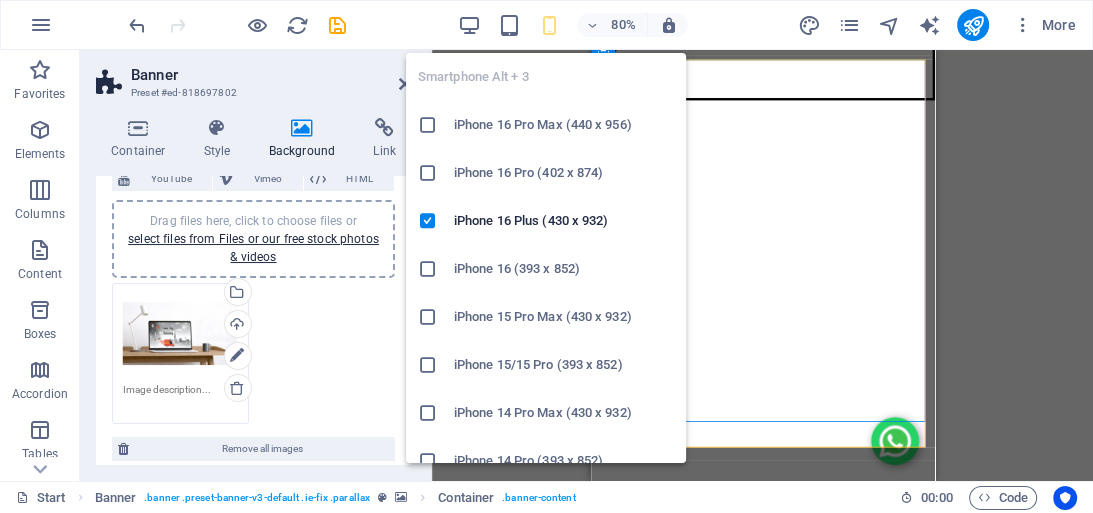 click at bounding box center [549, 25] 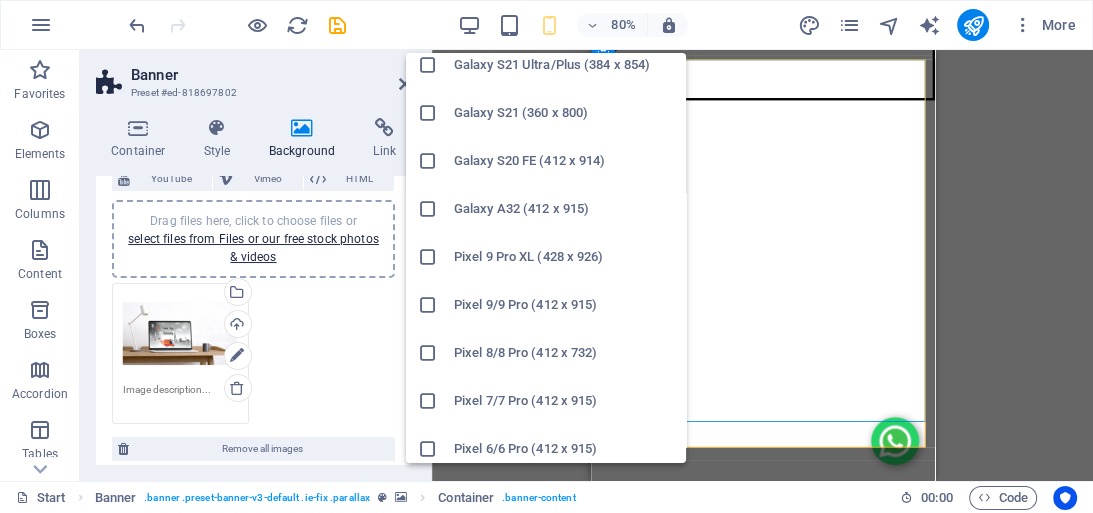 scroll, scrollTop: 853, scrollLeft: 0, axis: vertical 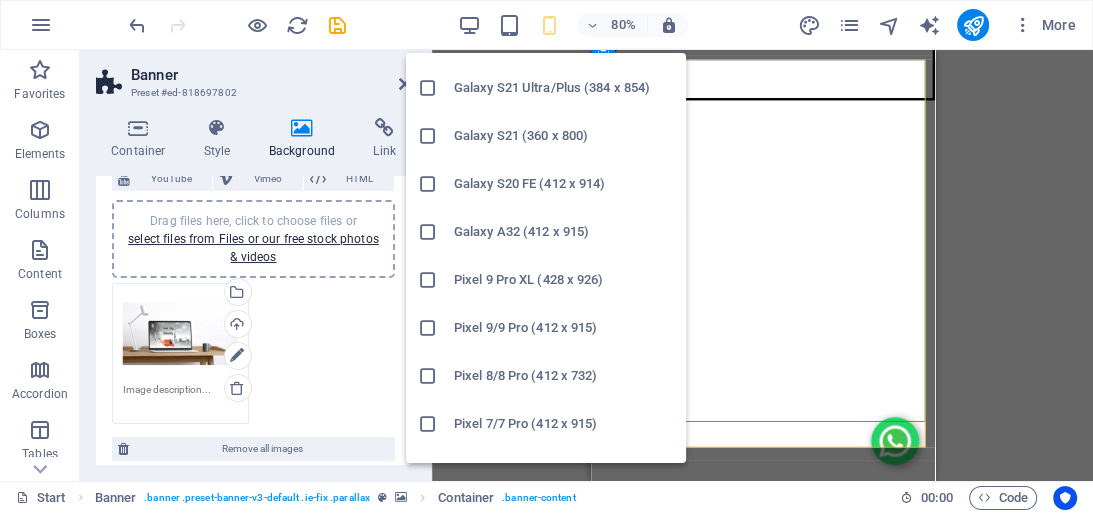 click on "Galaxy S20 FE (412 x 914)" at bounding box center [564, 184] 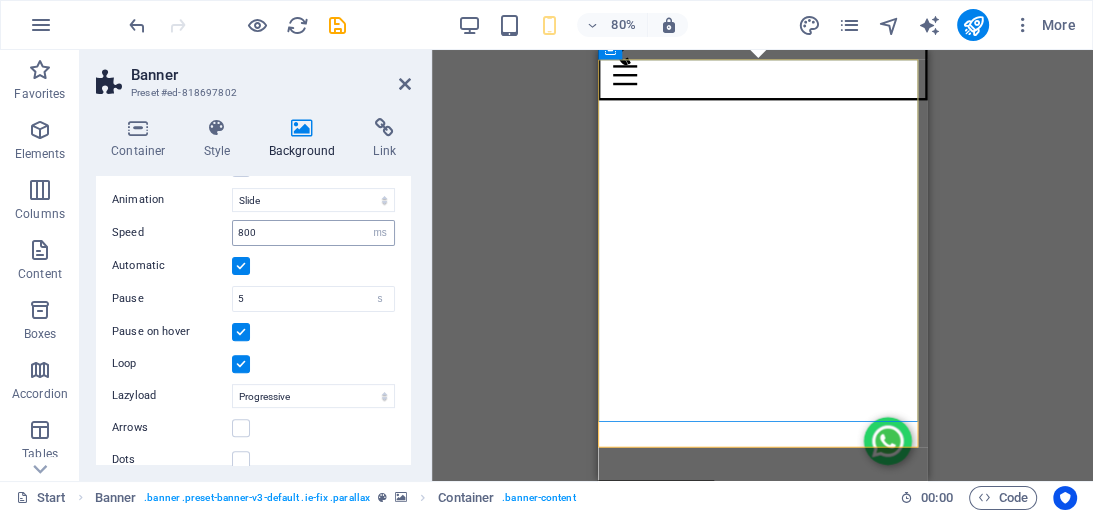 scroll, scrollTop: 553, scrollLeft: 0, axis: vertical 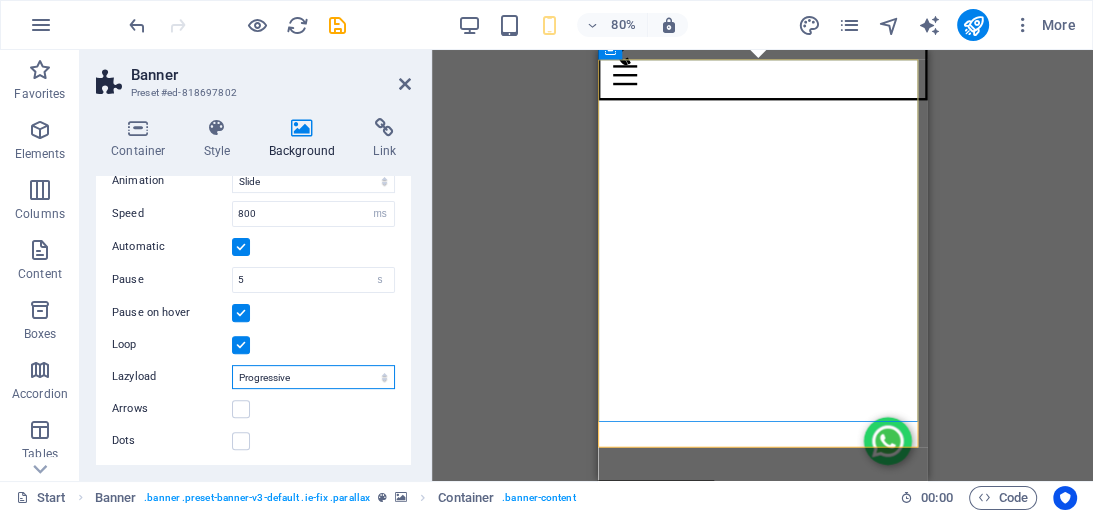 click on "Off On demand Progressive" at bounding box center (313, 377) 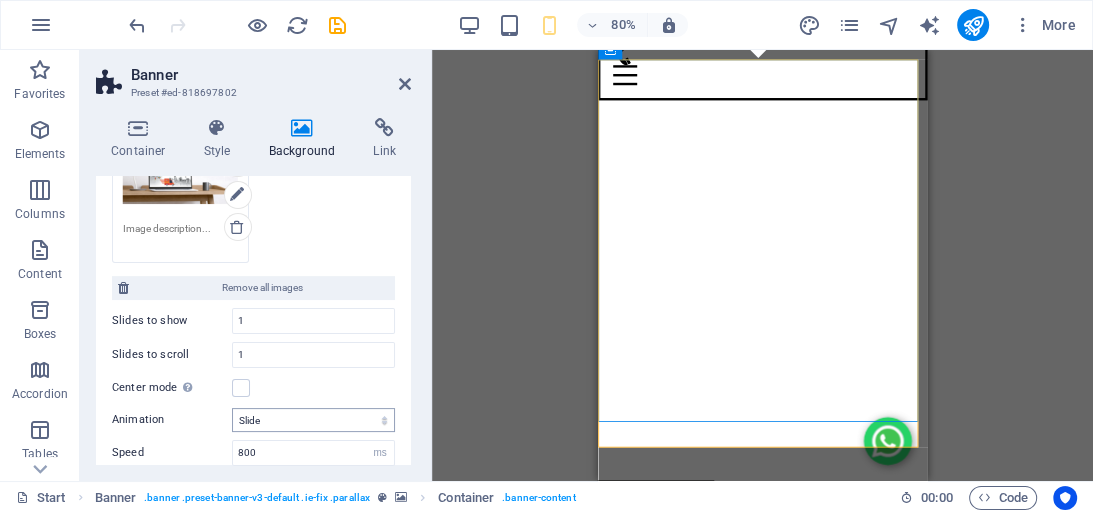 scroll, scrollTop: 234, scrollLeft: 0, axis: vertical 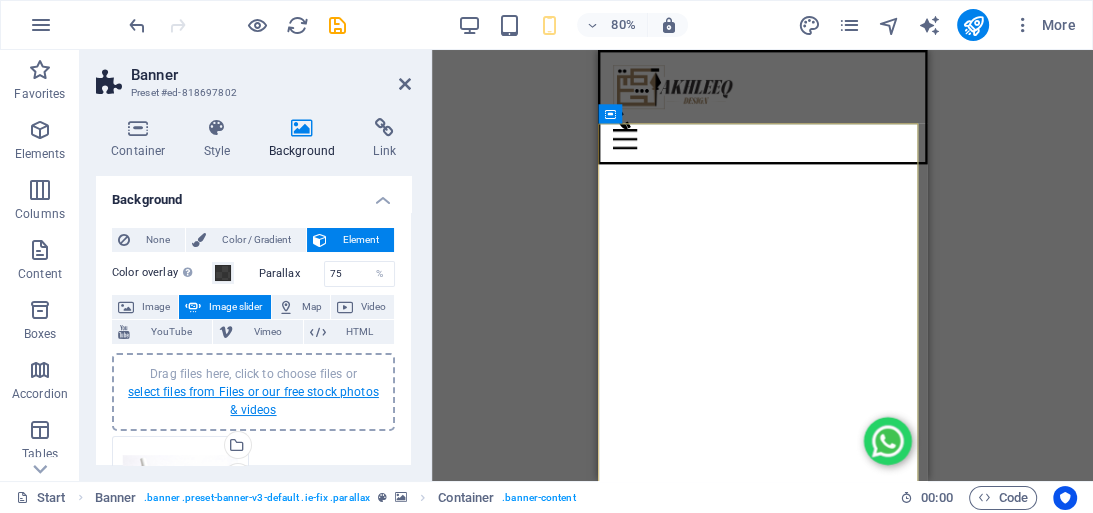 click on "select files from Files or our free stock photos & videos" at bounding box center (253, 401) 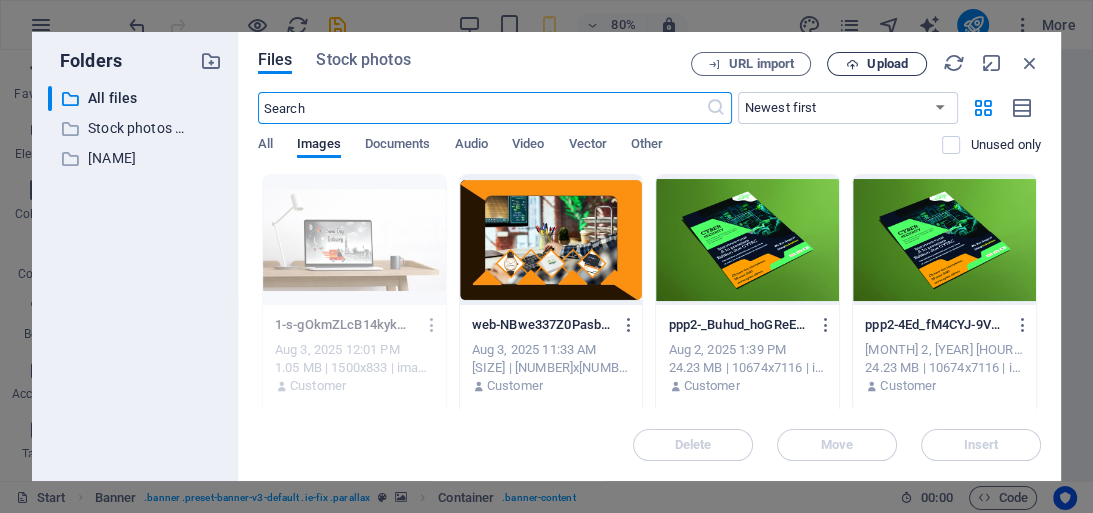 click on "Upload" at bounding box center [887, 64] 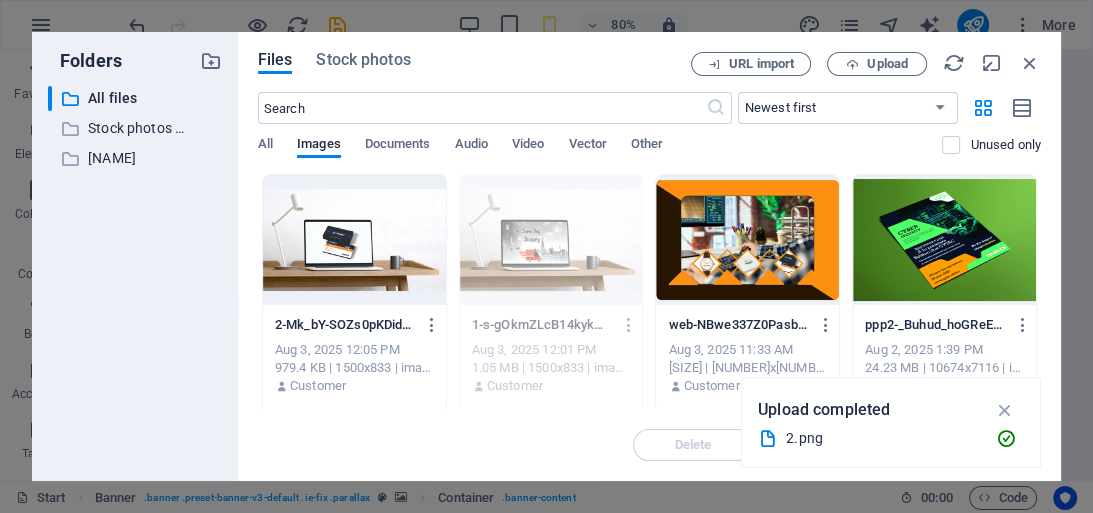 click at bounding box center (354, 240) 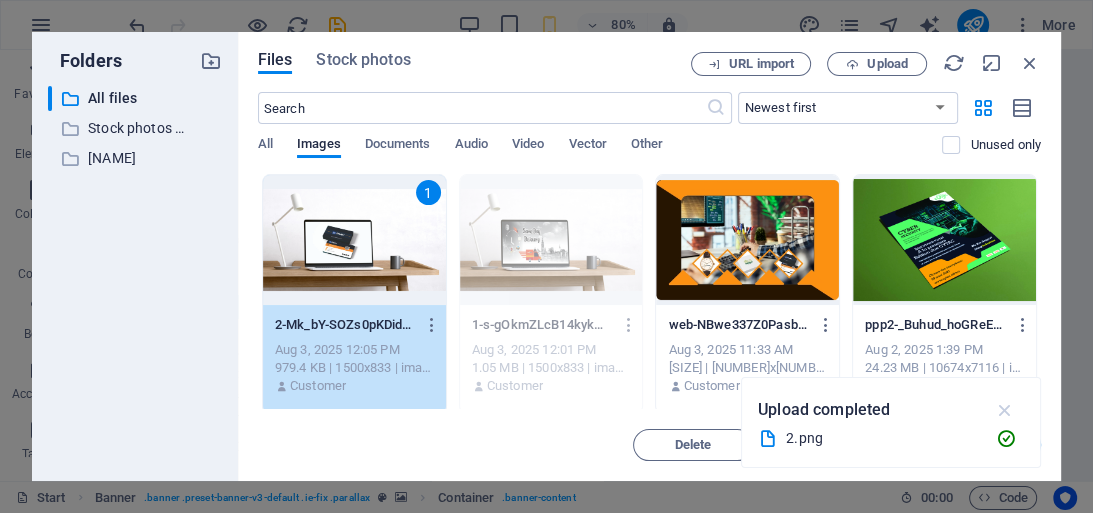 click at bounding box center (1004, 410) 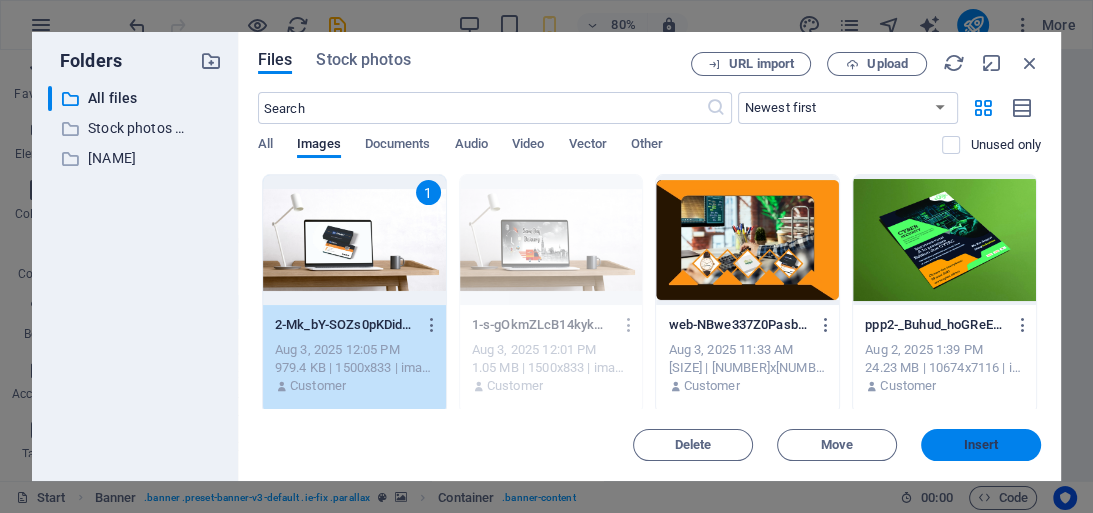 click on "Insert" at bounding box center [981, 445] 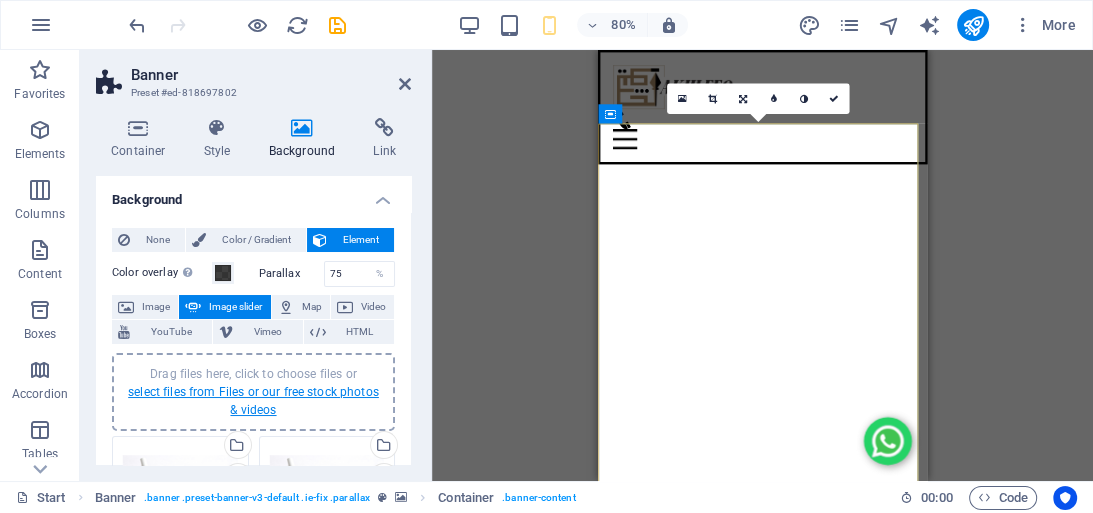 click on "select files from Files or our free stock photos & videos" at bounding box center [253, 401] 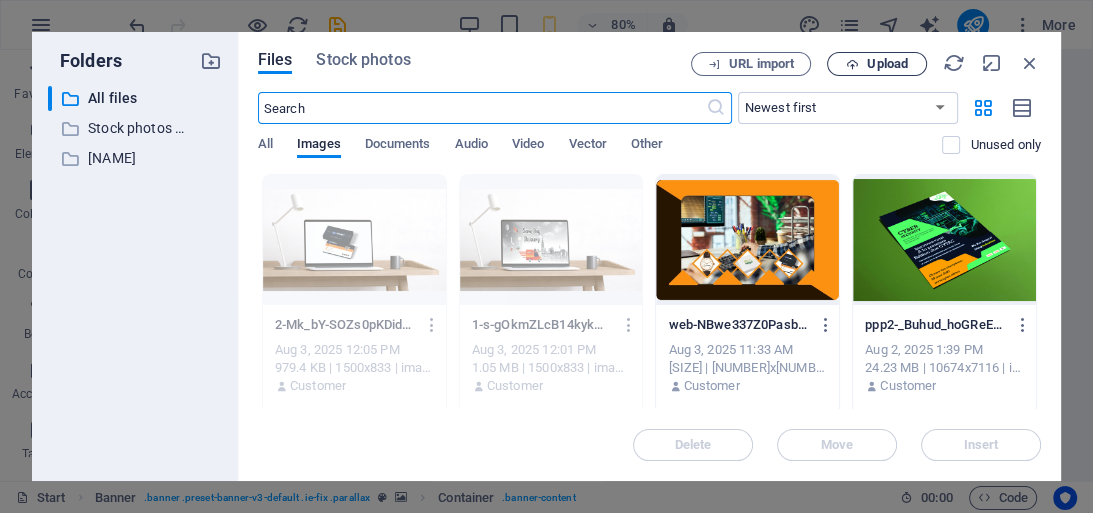 click on "Upload" at bounding box center (887, 64) 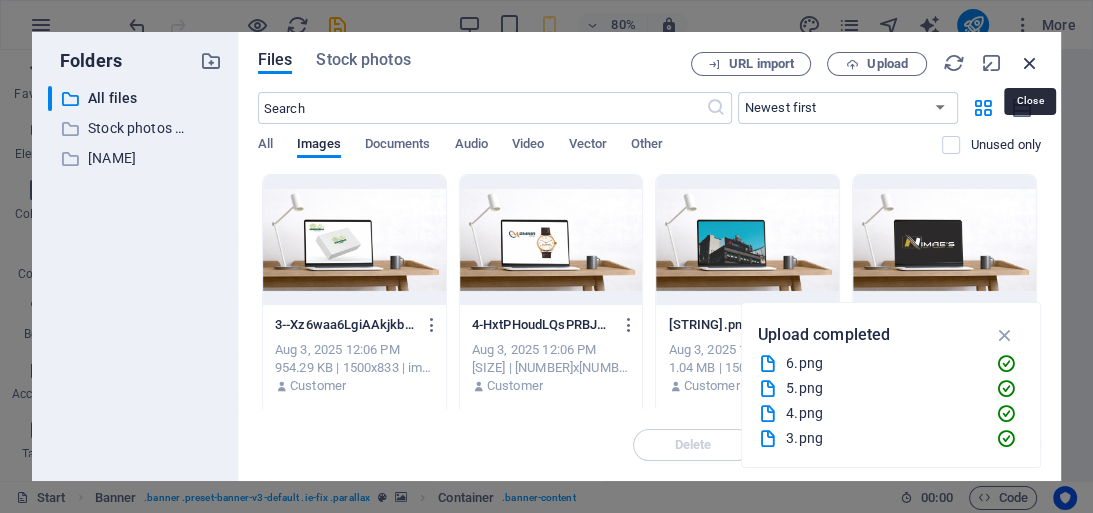 click at bounding box center [1030, 63] 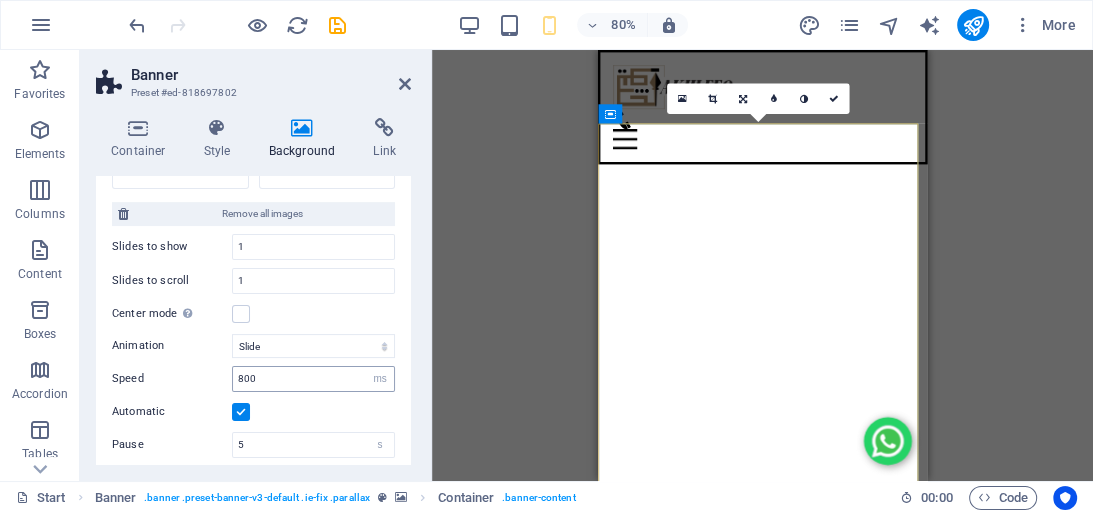 scroll, scrollTop: 160, scrollLeft: 0, axis: vertical 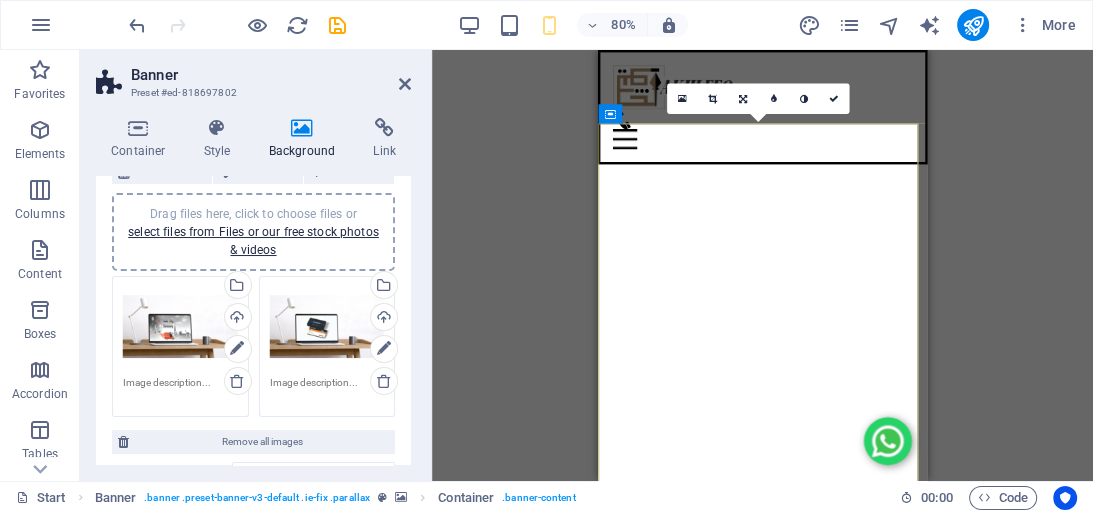 click on "Drag files here, click to choose files or select files from Files or our free stock photos & videos" at bounding box center (253, 232) 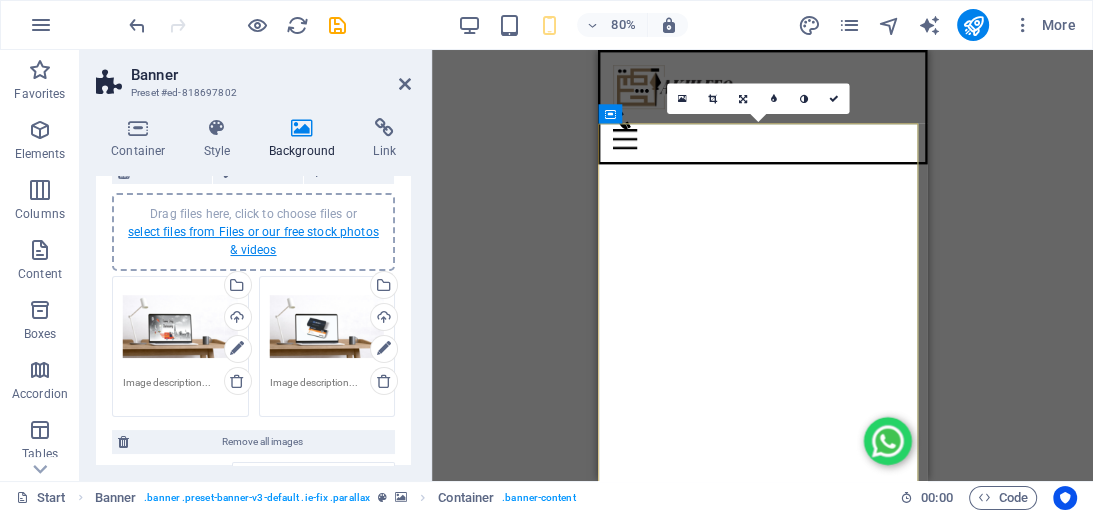 click on "select files from Files or our free stock photos & videos" at bounding box center (253, 241) 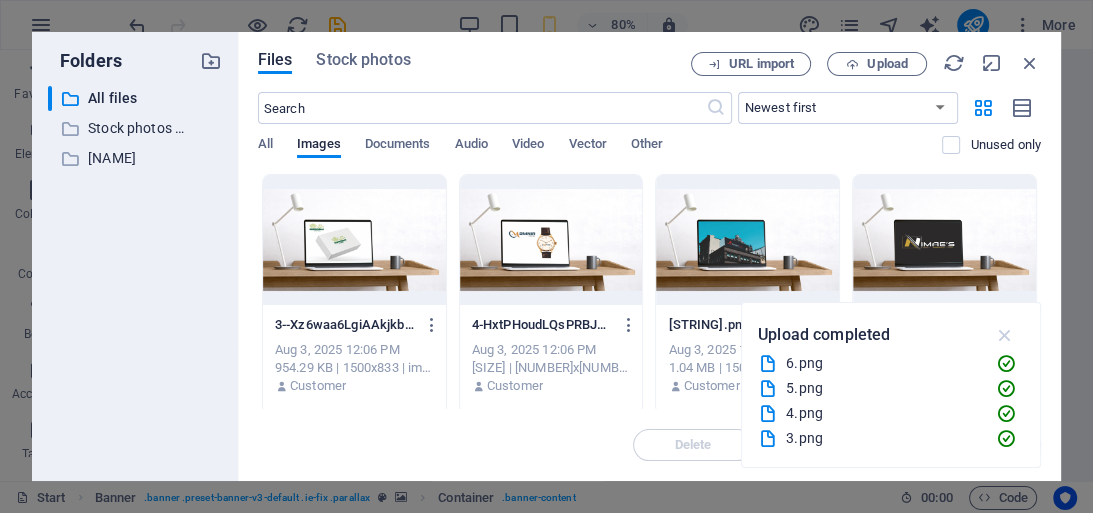 click at bounding box center (1004, 335) 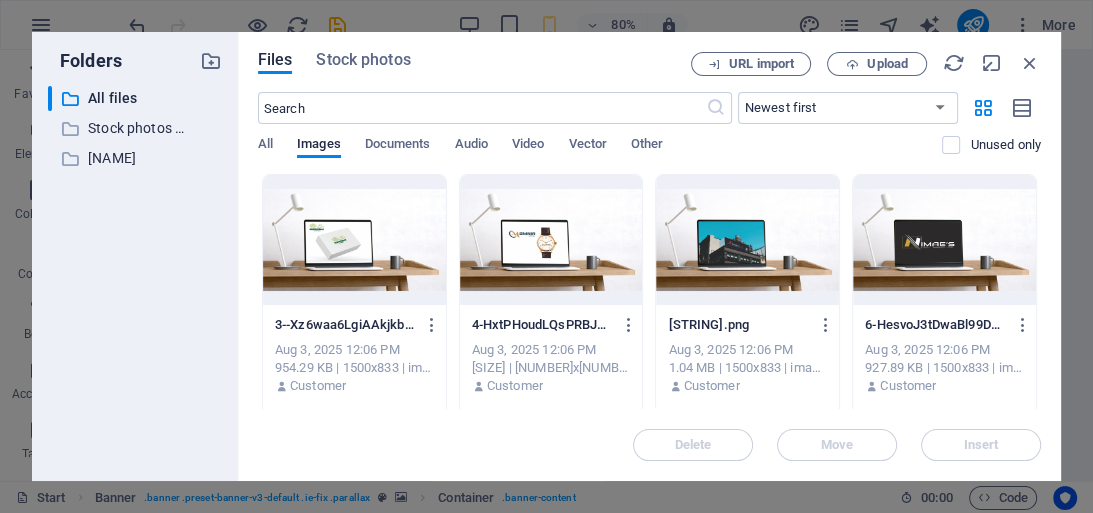 click at bounding box center (747, 240) 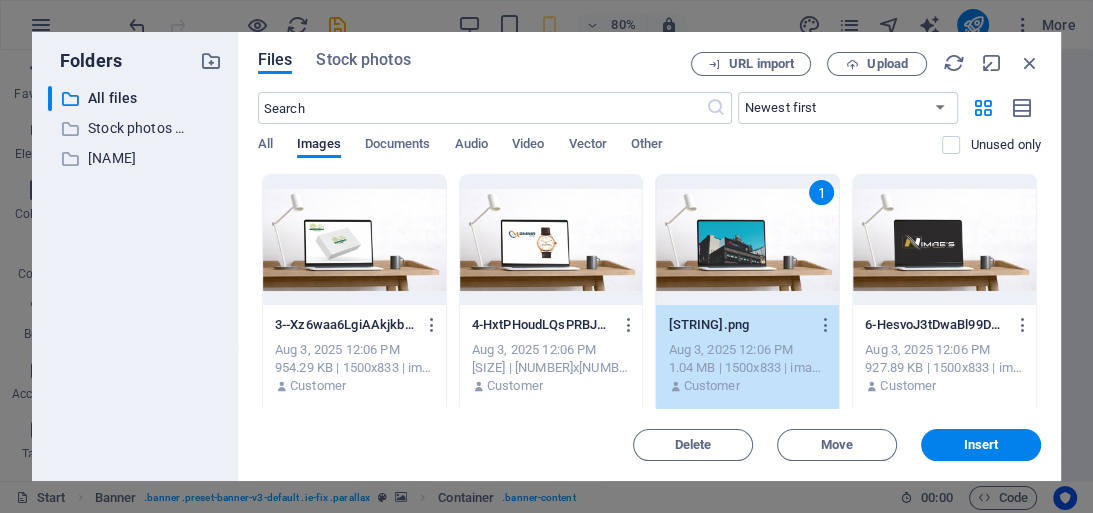 click at bounding box center [551, 240] 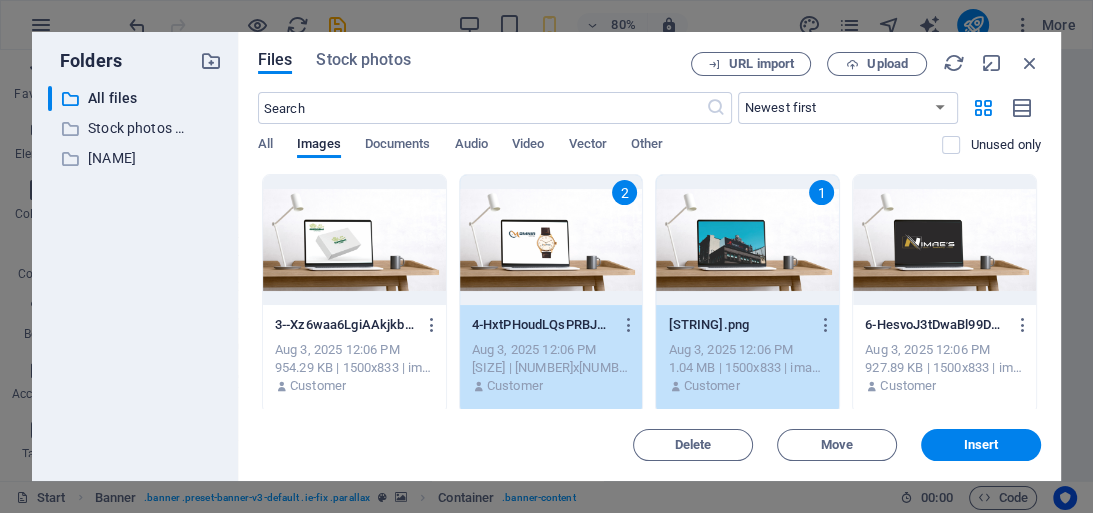 click at bounding box center [944, 240] 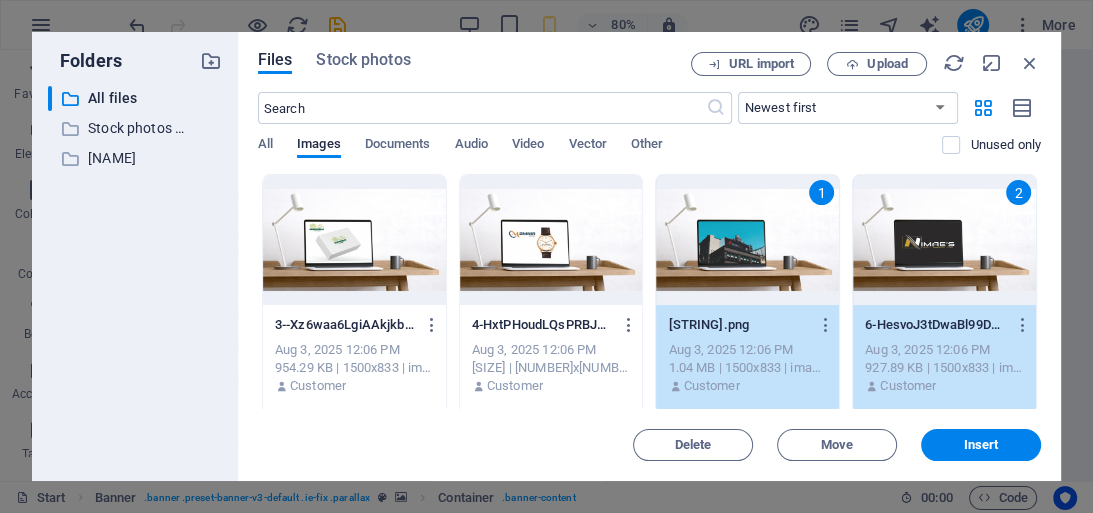 click at bounding box center [551, 240] 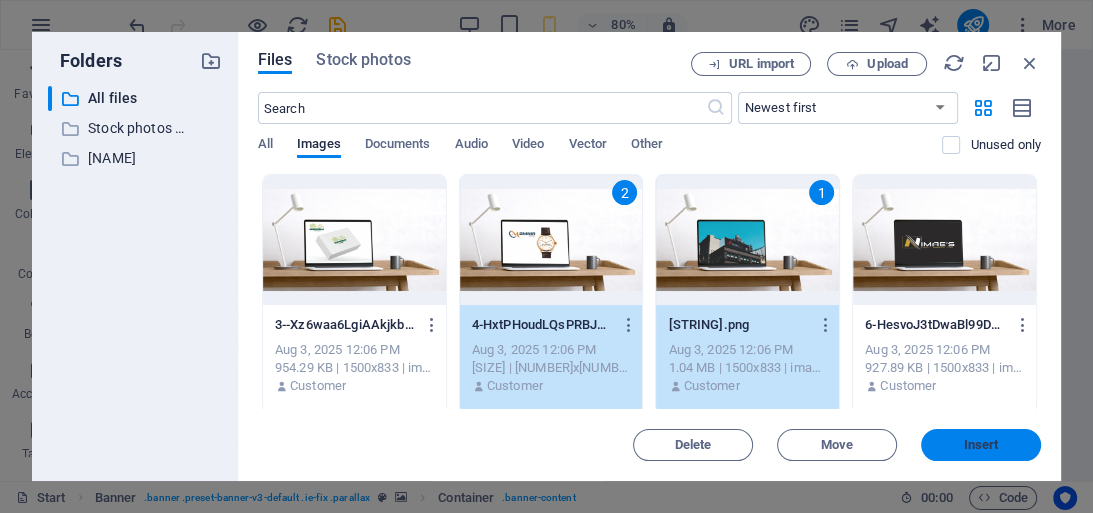 click on "Insert" at bounding box center [981, 445] 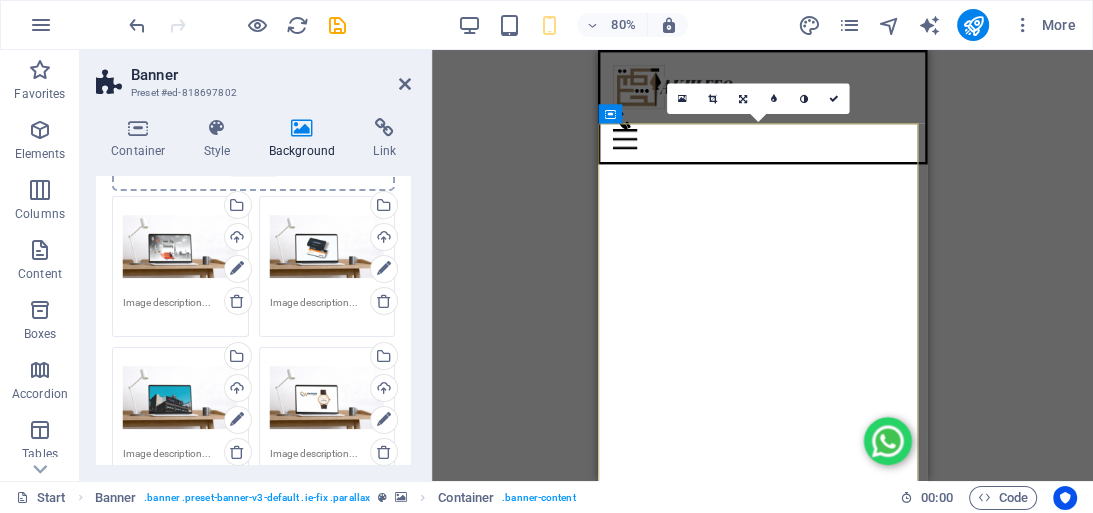 scroll, scrollTop: 0, scrollLeft: 0, axis: both 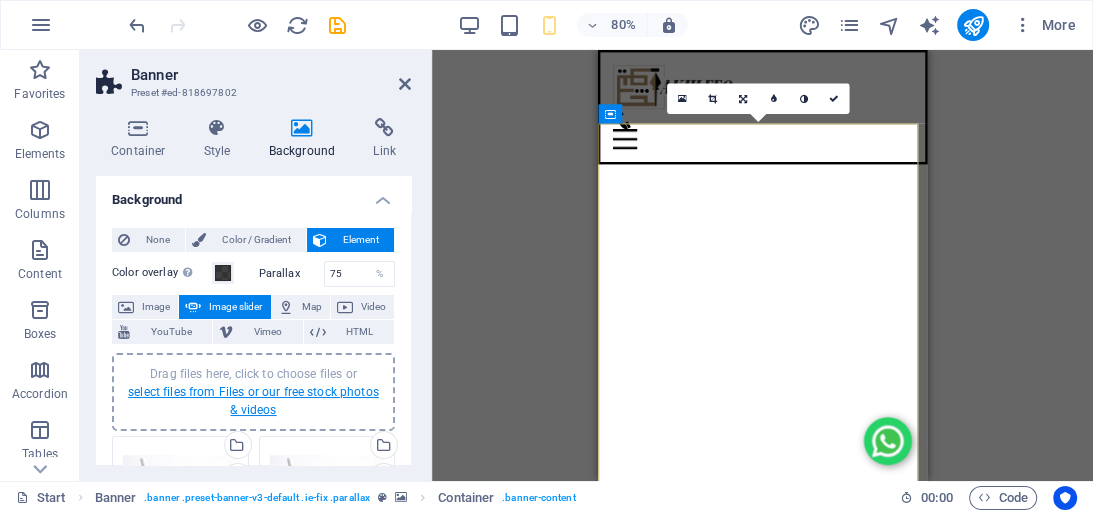 click on "select files from Files or our free stock photos & videos" at bounding box center (253, 401) 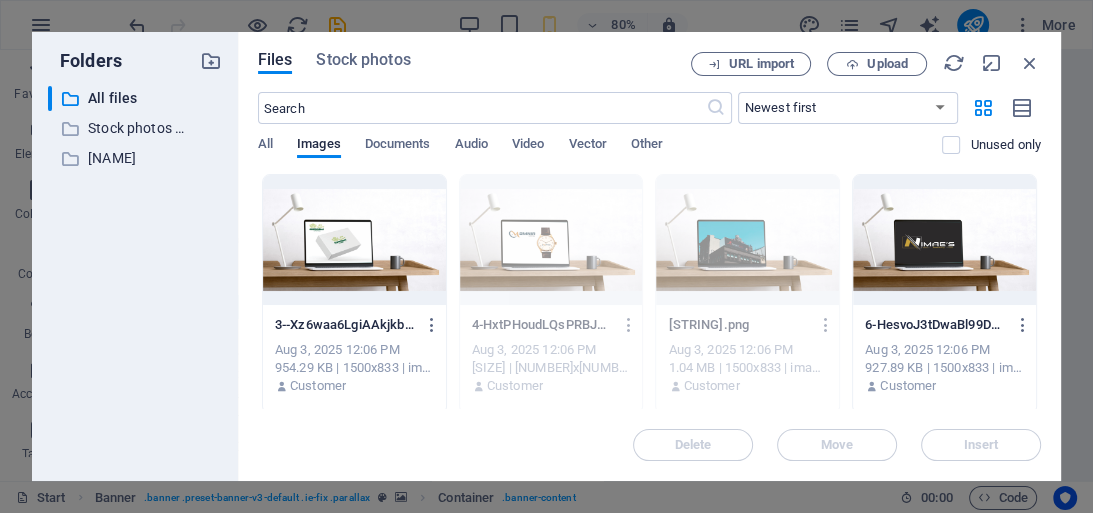 click at bounding box center (354, 240) 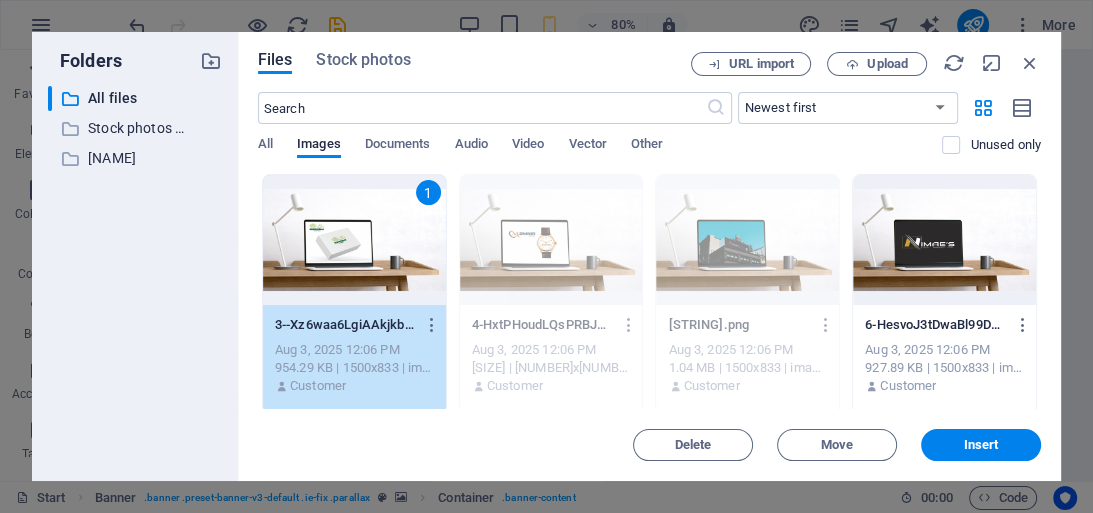 click at bounding box center (944, 240) 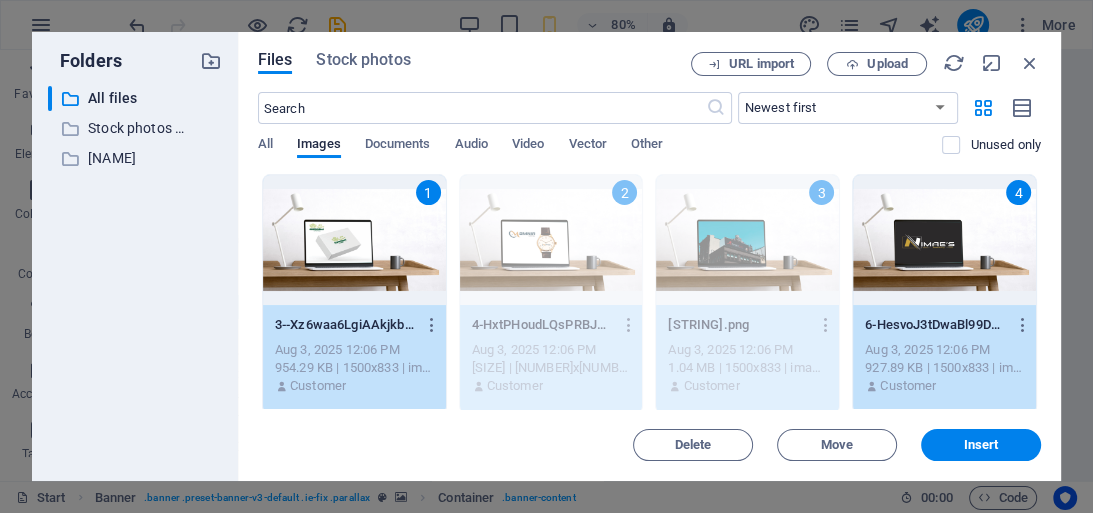 click on "1" at bounding box center (354, 240) 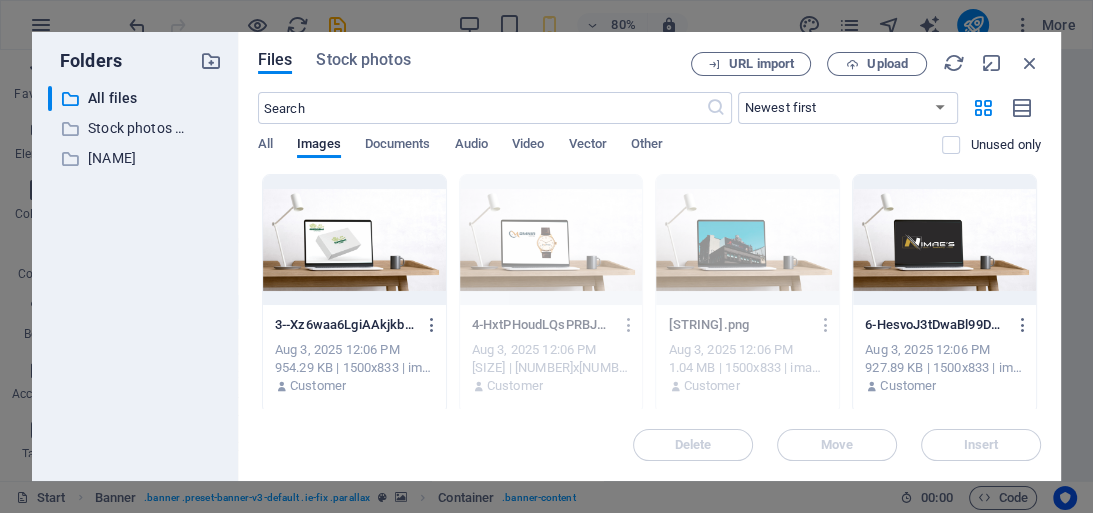 click at bounding box center (354, 240) 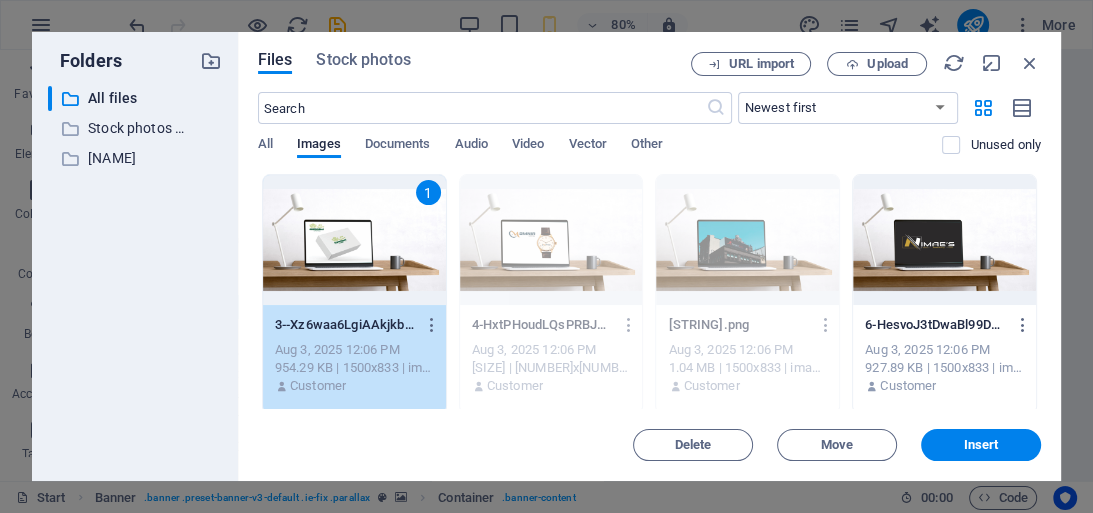 click at bounding box center (944, 240) 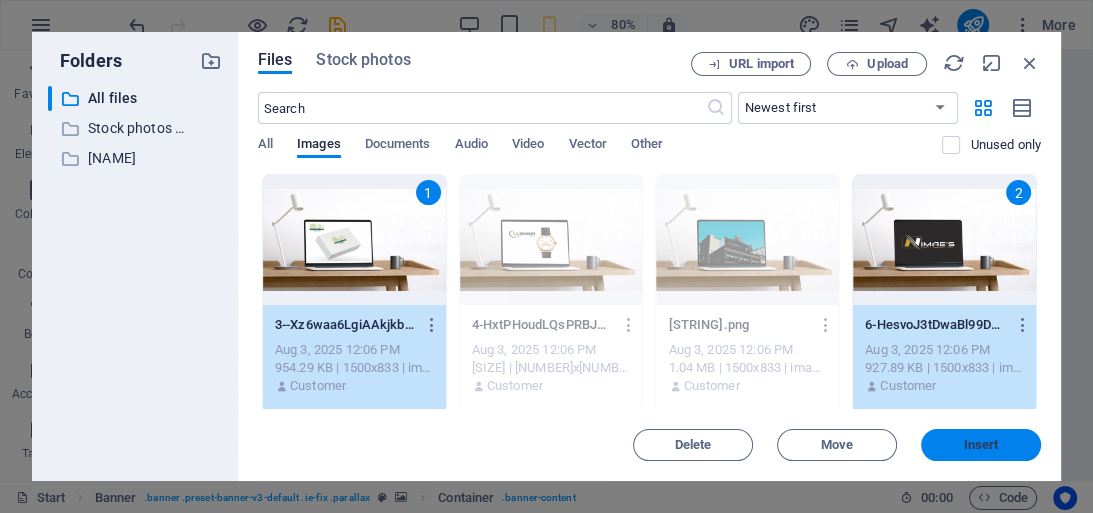 click on "Insert" at bounding box center [981, 445] 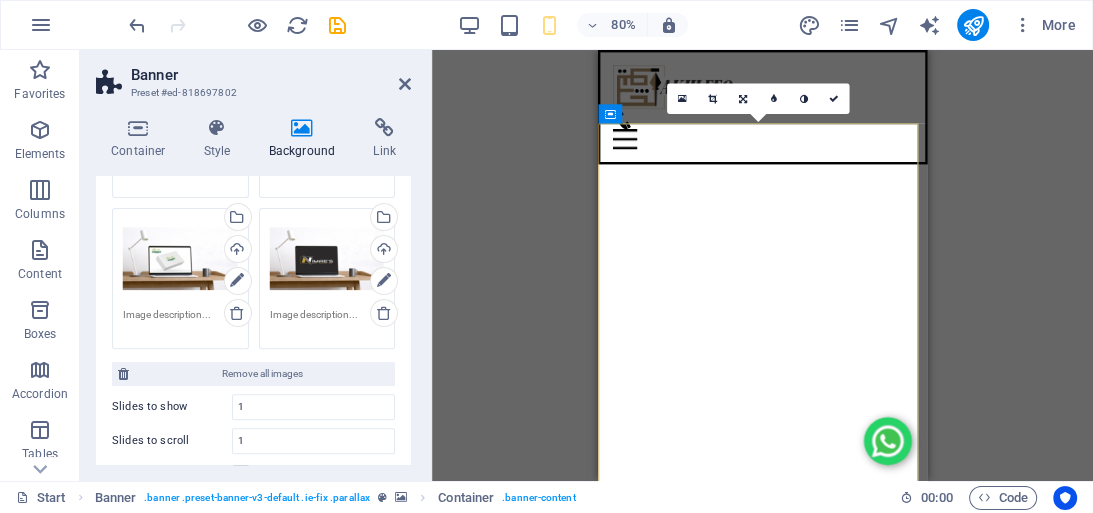 scroll, scrollTop: 560, scrollLeft: 0, axis: vertical 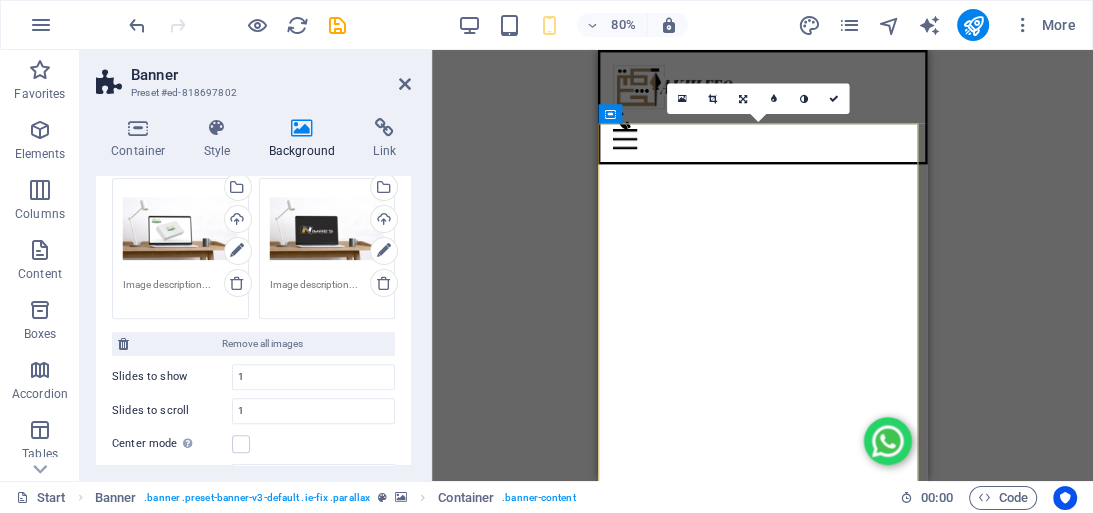 click on "Drag here to replace the existing content. Press “Ctrl” if you want to create a new element.
Slider   Slider   H1   Banner   Banner   Container   Slider   Slider   Slider   Menu Bar   Logo   Menu Bar   Menu   Spacer   Image with text   Slider   Slider   H1   Separator   HTML   Separator   Slider   Slider   H1   Spacer   Social Media Icons   Image   Icon   Icon   Icon 180 170 160 150 140 130 120 110 100 90 80 70 60 50 40 30 20 10 0 -10 -20 -30 -40 -50 -60 -70 -80 -90 -100 -110 -120 -130 -140 -150 -160 -170 [NUMBER]px × [NUMBER]px / 0° / [NUMBER]% 16:10 16:9 4:3 1:1 1:2 0 180 170 160 150 140 130 120 110 100 90 80 70 60 50 40 30 20 10 0 -10 -20 -30 -40 -50 -60 -70 -80 -90 -100 -110 -120 -130 -140 -150 -160 -170 [NUMBER]px × [NUMBER]px / 0° / [NUMBER]% 16:10 16:9 4:3 1:1 1:2 0 180 170 160 150 140 130 120 110 100 90 80 70 60 50 40 30 20 10 0 -10 -20 -30 -40 -50 -60 -70 -80 -90 -100 -110 -120 -130 -140 -150 -160 -170 [NUMBER]px × [NUMBER]px / 0° / [NUMBER]% 16:10 16:9 4:3 1:1 1:2 0 180 170 160 150 140 130 120 110 100 90 80 70" at bounding box center [762, 265] 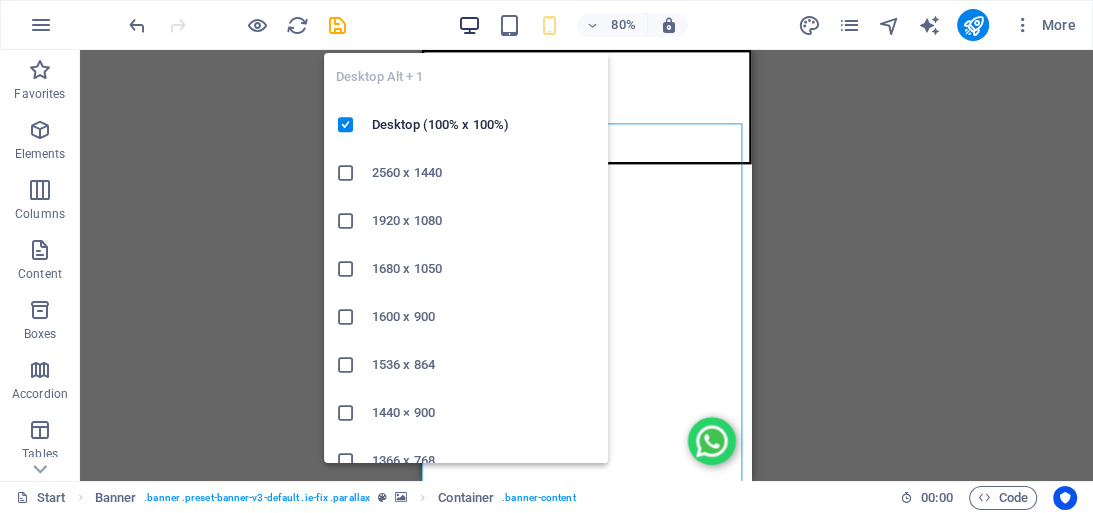 click at bounding box center [469, 25] 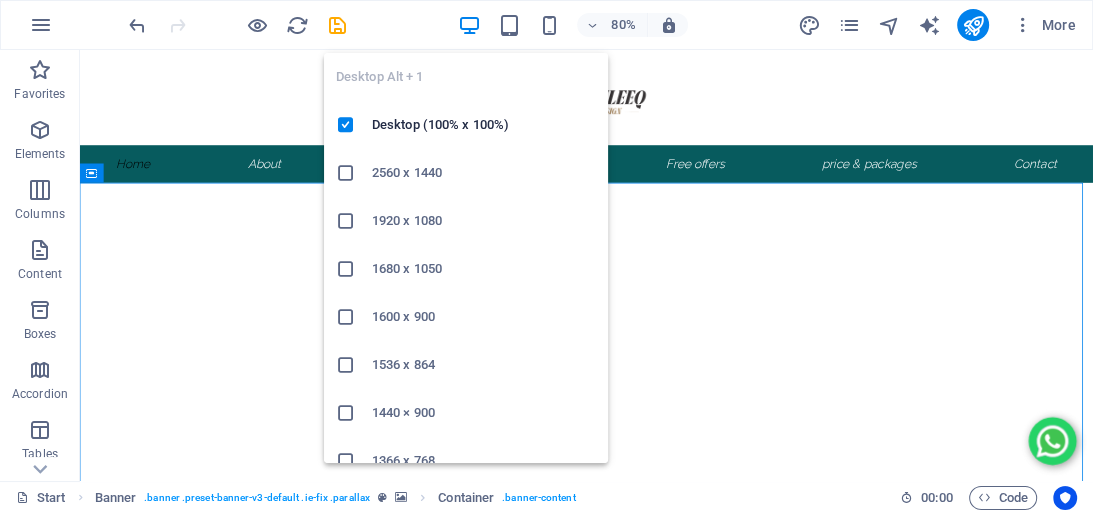 click at bounding box center (713, 109) 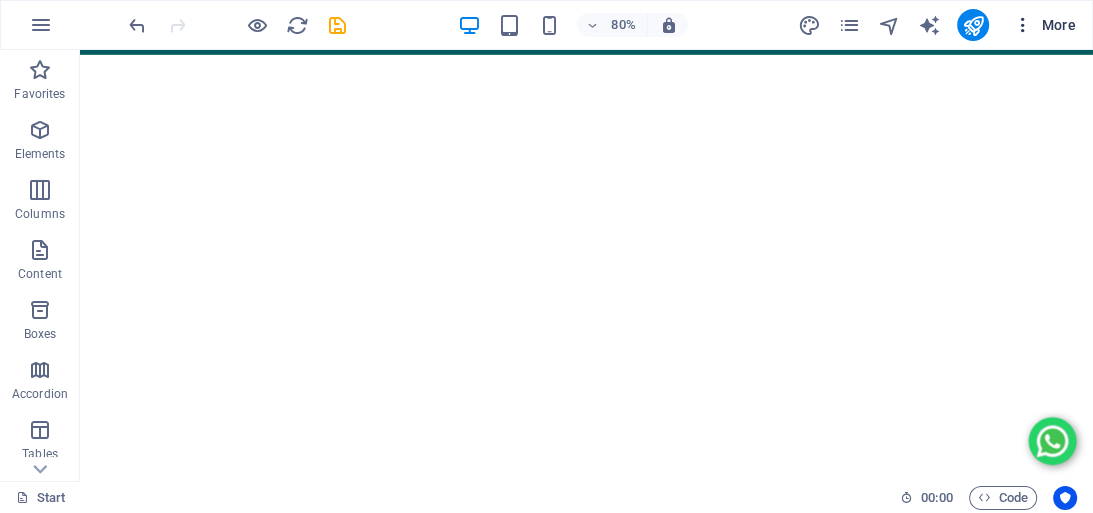scroll, scrollTop: 80, scrollLeft: 0, axis: vertical 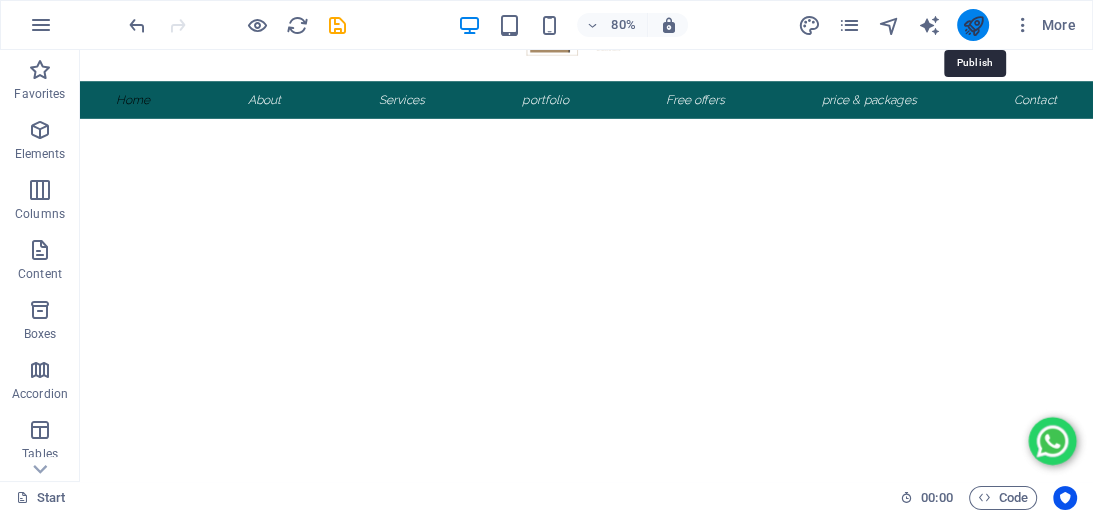 click at bounding box center (972, 25) 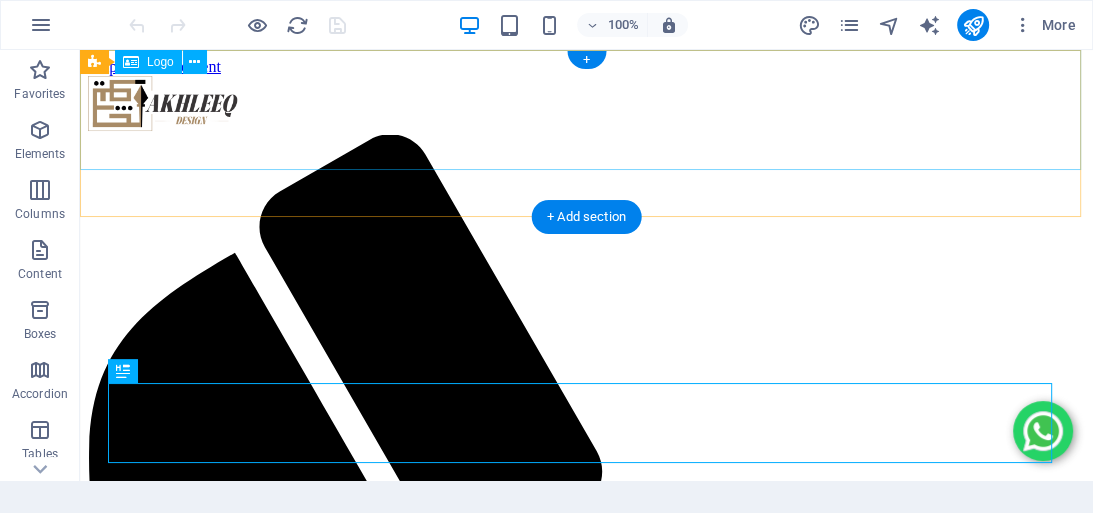 scroll, scrollTop: 0, scrollLeft: 0, axis: both 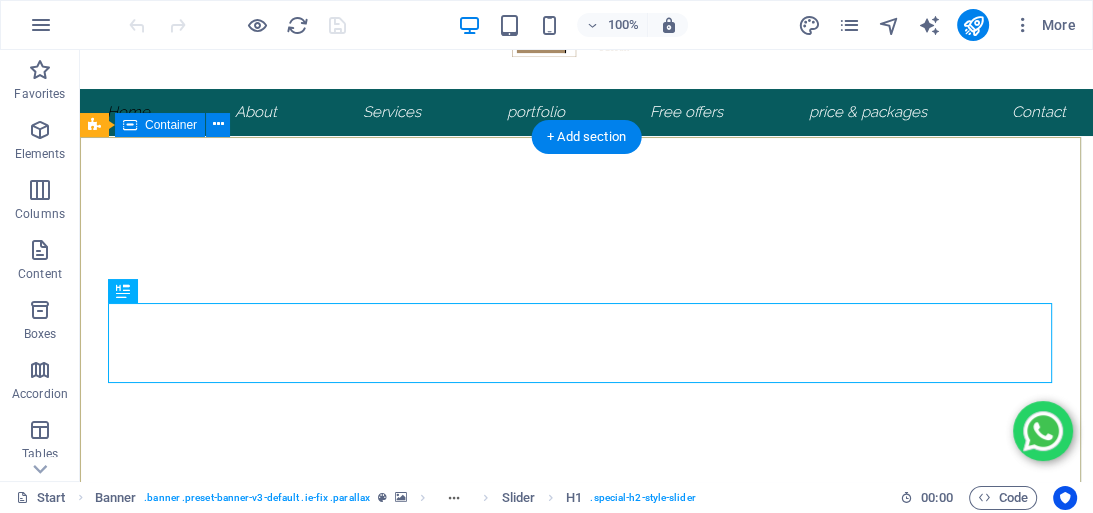click on "I'm    GRAPHIC DESIGNER  web Developer Typist" at bounding box center (586, 835) 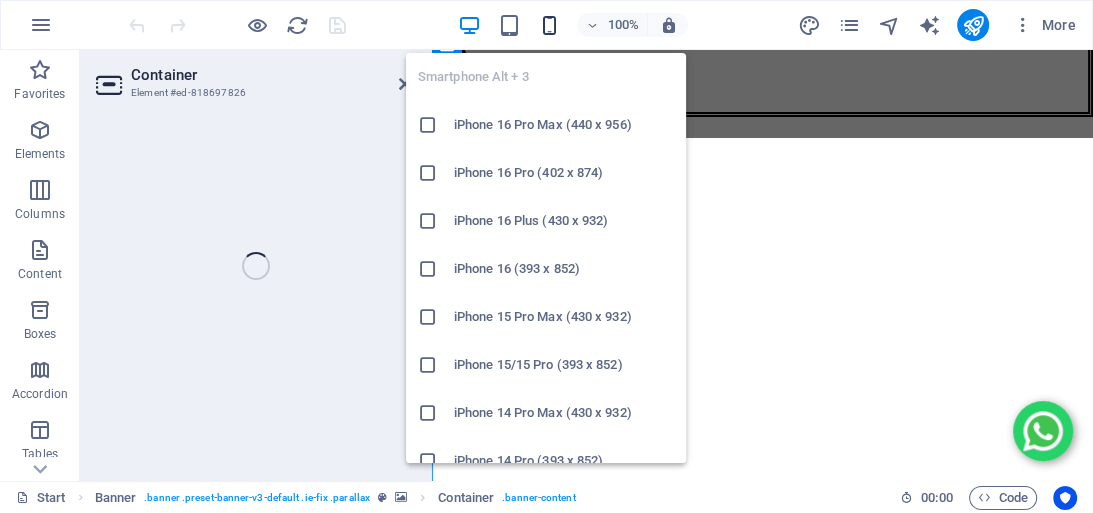 click at bounding box center [549, 25] 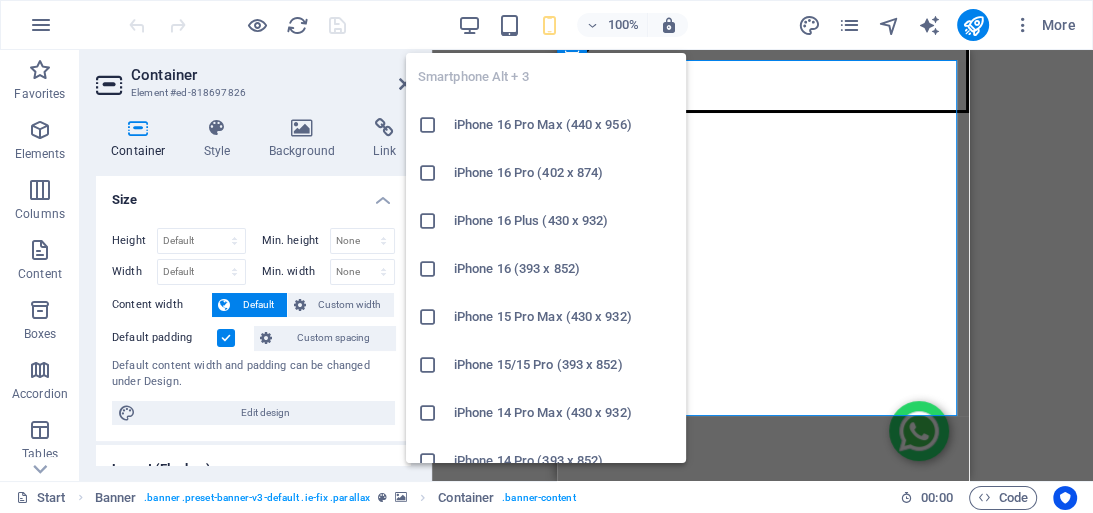 scroll, scrollTop: 82, scrollLeft: 0, axis: vertical 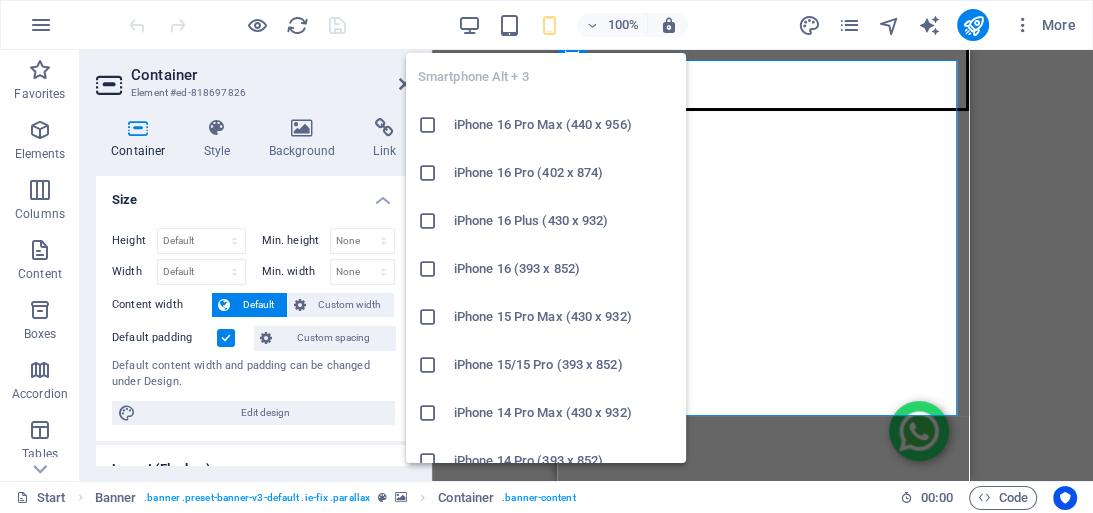 click on "iPhone 16 Pro Max (440 x 956)" at bounding box center (564, 125) 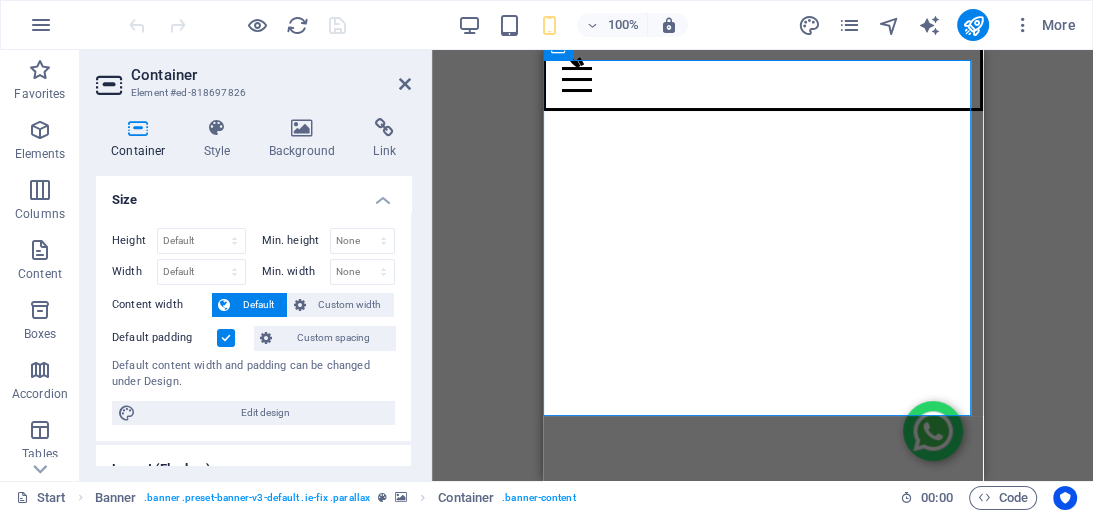 click at bounding box center (549, 25) 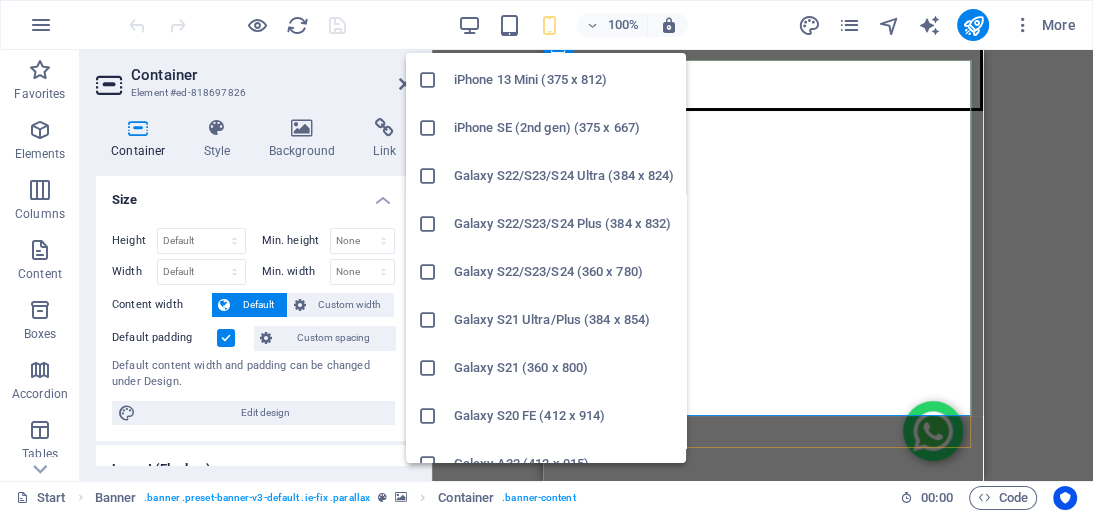 scroll, scrollTop: 640, scrollLeft: 0, axis: vertical 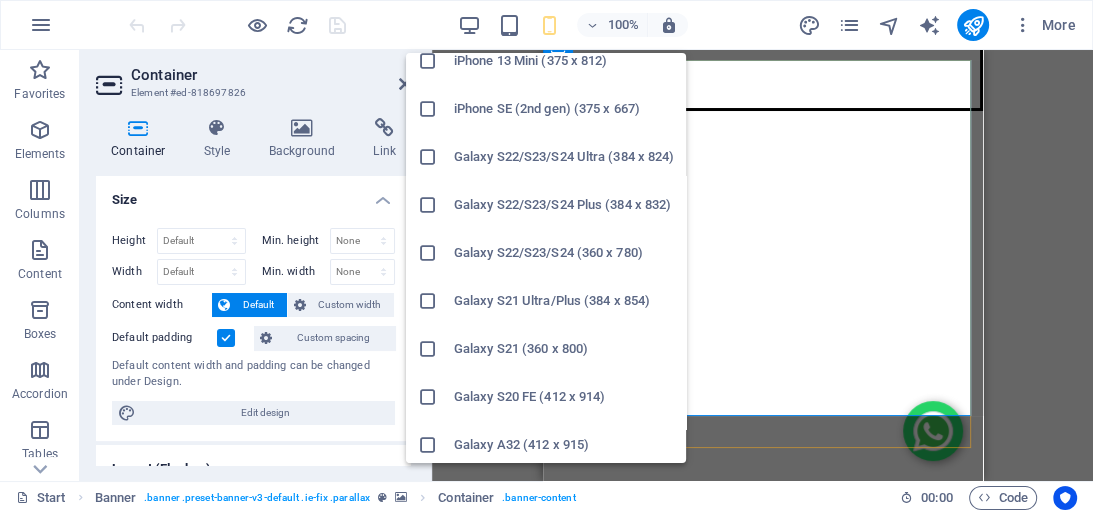 click on "Galaxy S21 Ultra/Plus (384 x 854)" at bounding box center (546, 301) 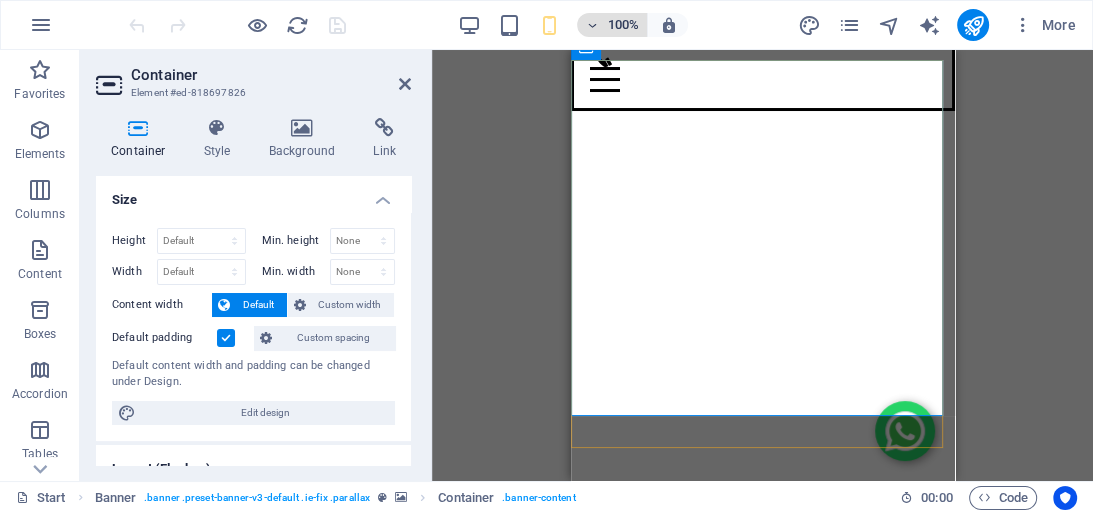 click on "100%" at bounding box center [612, 25] 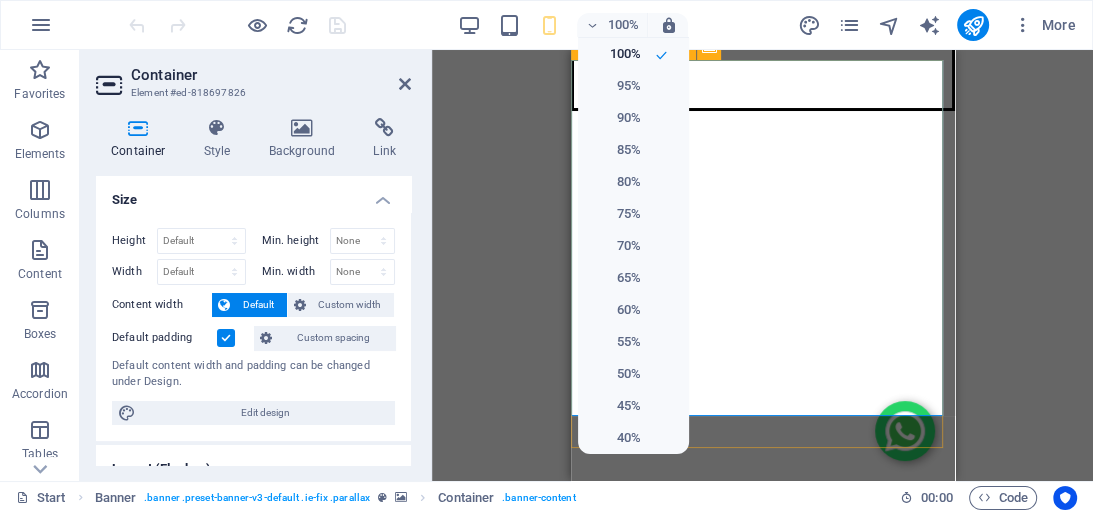 click at bounding box center (546, 256) 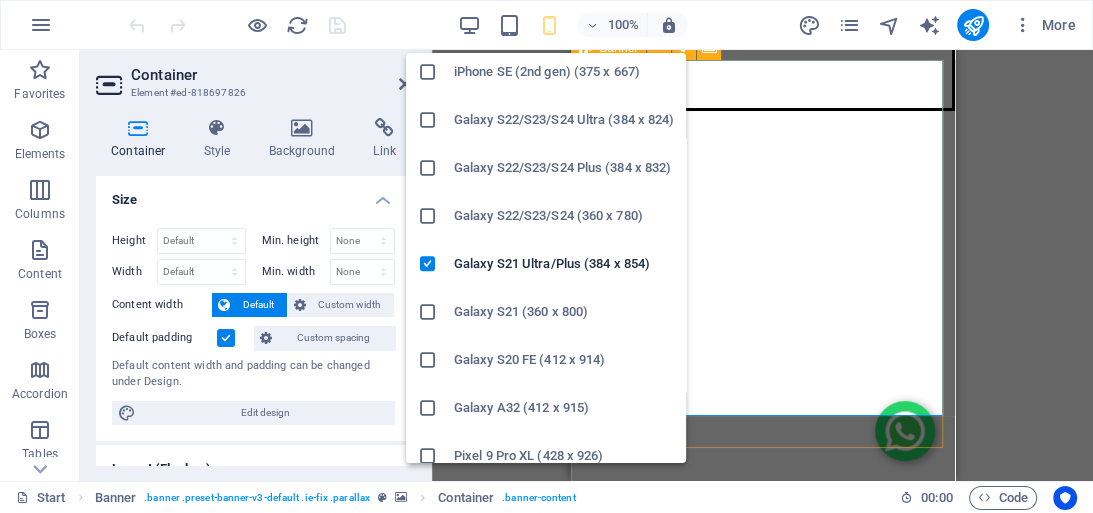 scroll, scrollTop: 720, scrollLeft: 0, axis: vertical 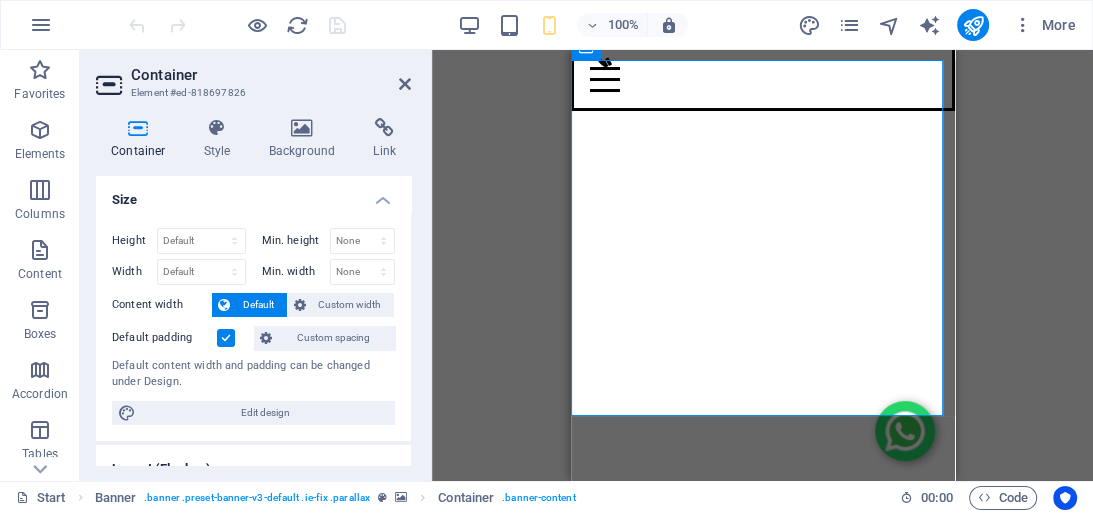 type 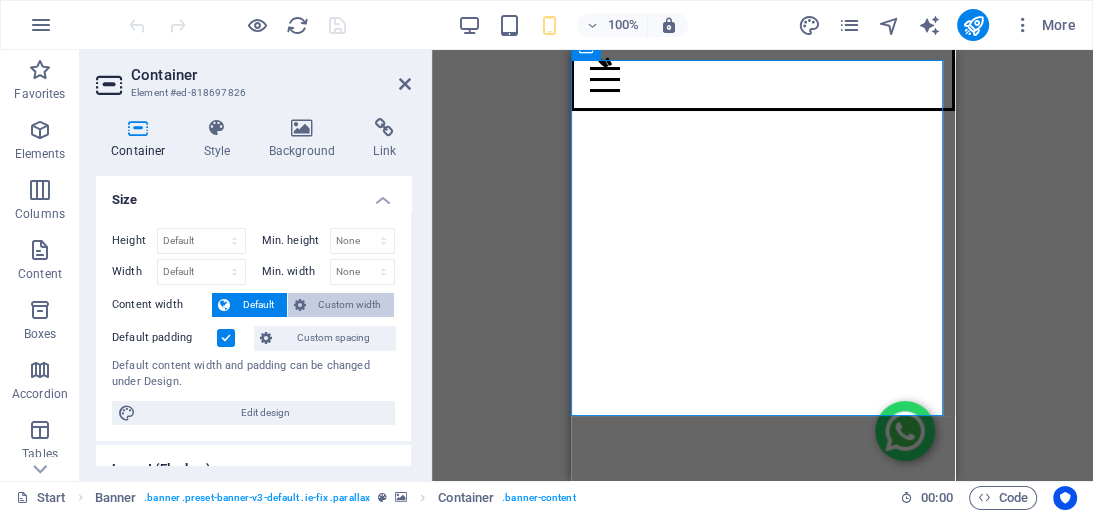 click on "Custom width" at bounding box center (350, 305) 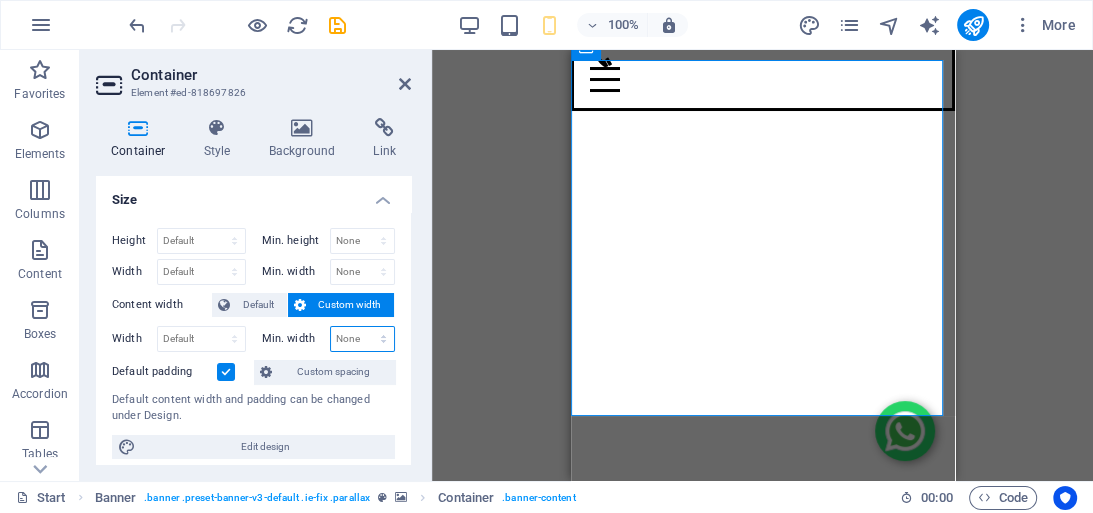 click on "None px rem % vh vw" at bounding box center [363, 339] 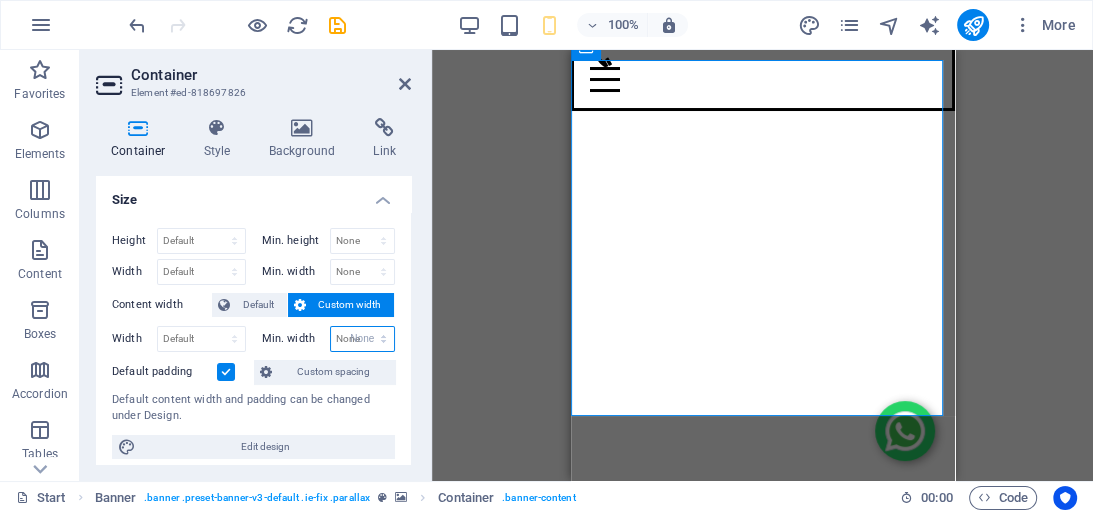 click on "None px rem % vh vw" at bounding box center [363, 339] 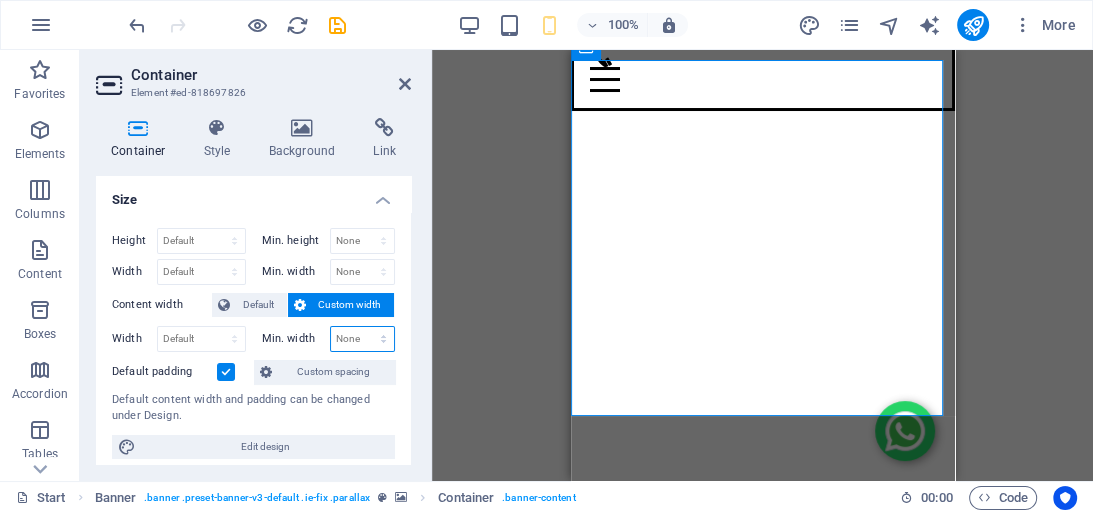 click on "None px rem % vh vw" at bounding box center [363, 339] 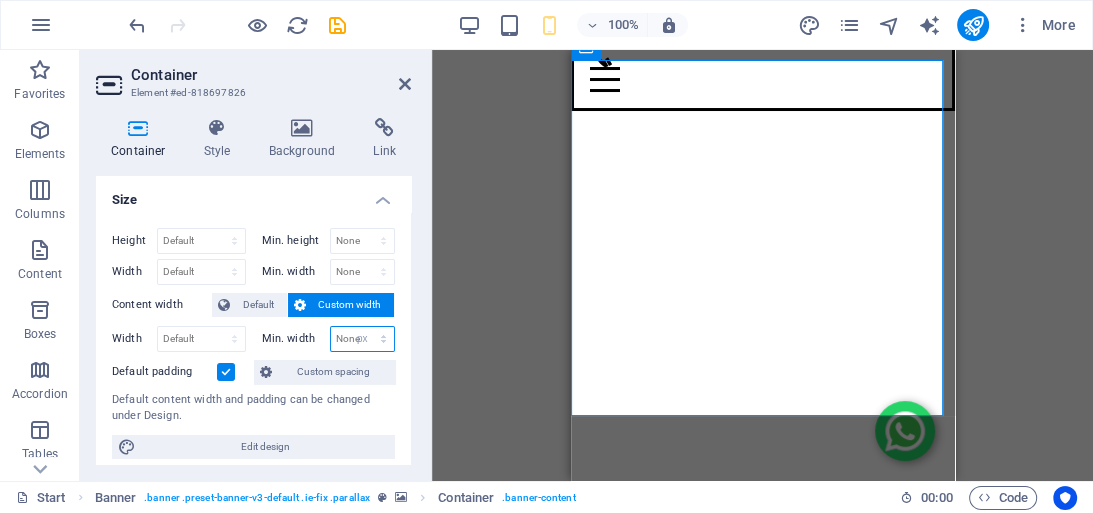 click on "None px rem % vh vw" at bounding box center [363, 339] 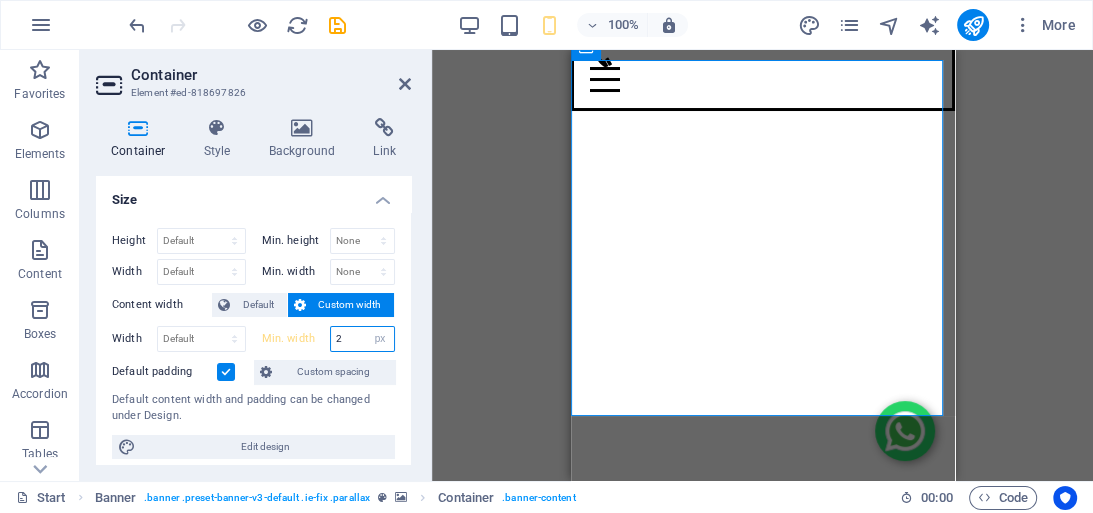type on "2" 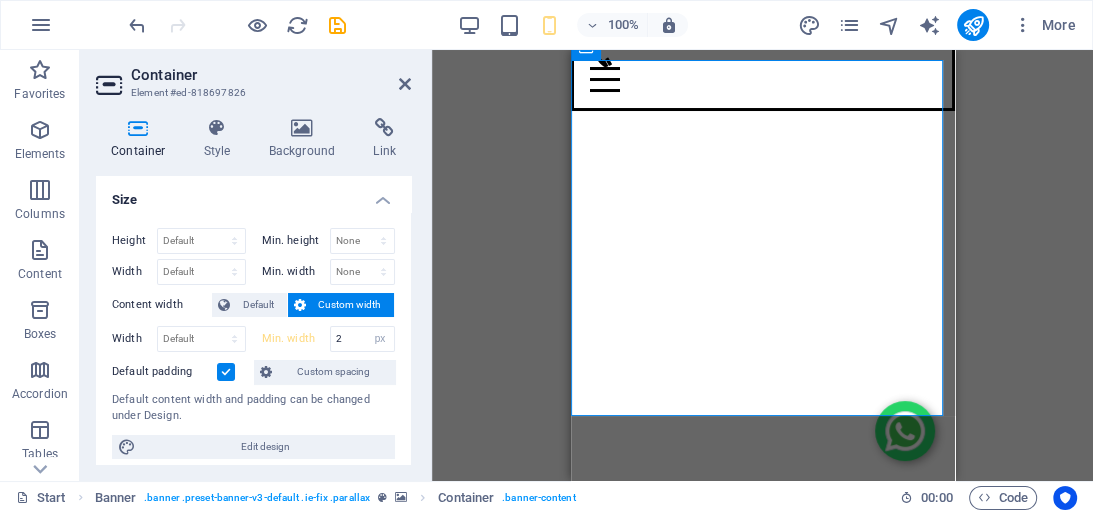 click on "Min. width 2 None px rem % vh vw" at bounding box center [329, 339] 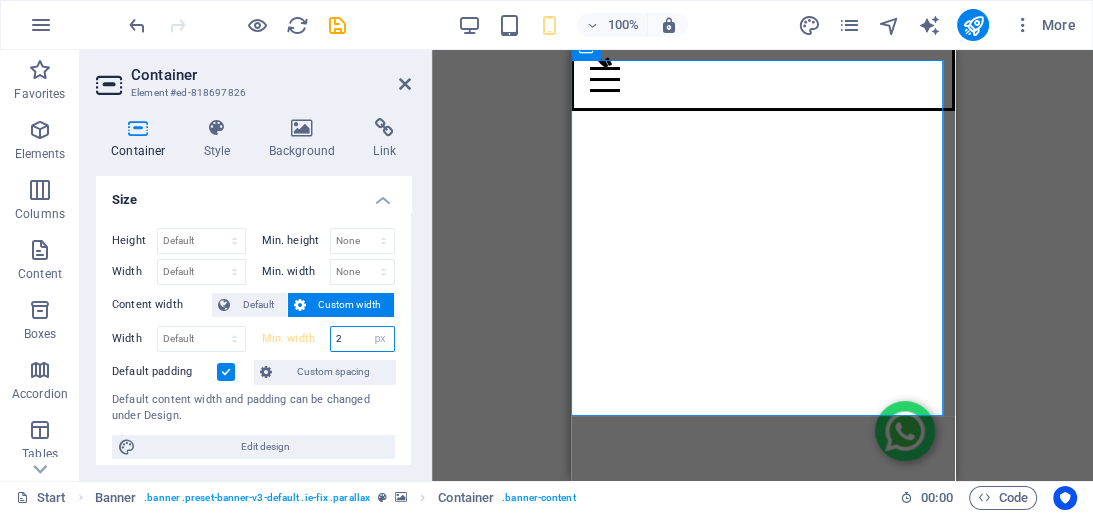 drag, startPoint x: 339, startPoint y: 342, endPoint x: 312, endPoint y: 341, distance: 27.018513 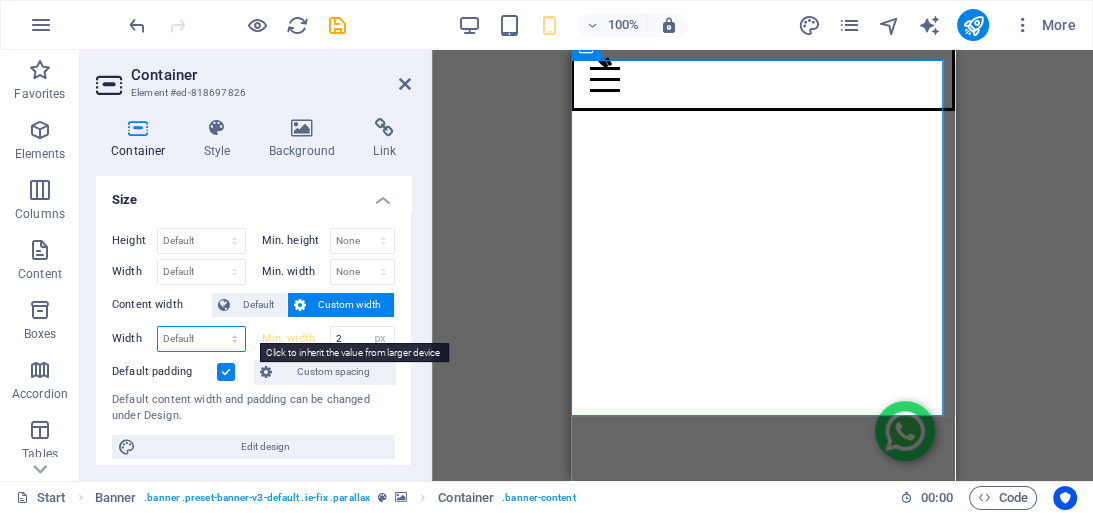 click on "Default px rem % em vh vw" at bounding box center (201, 339) 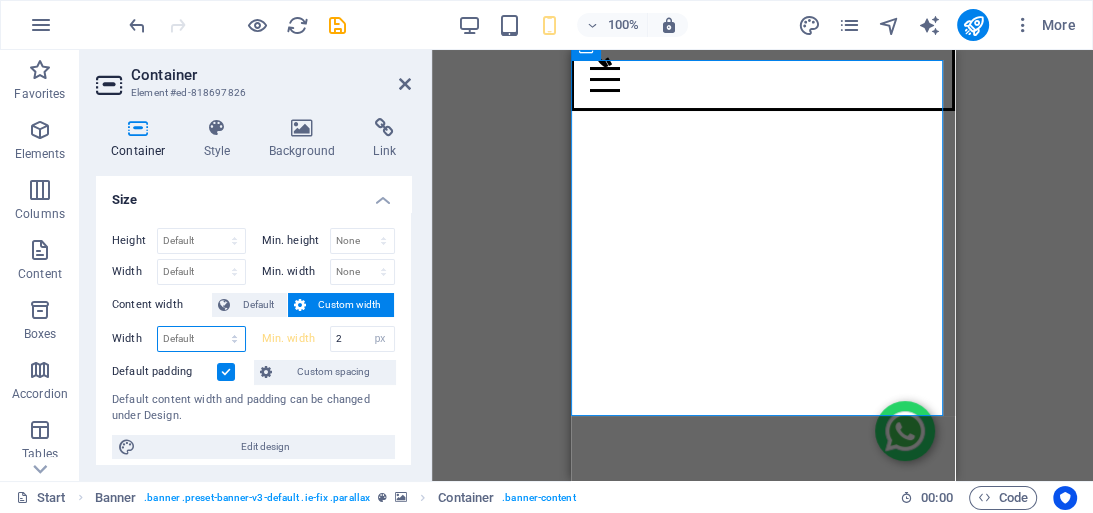 select on "em" 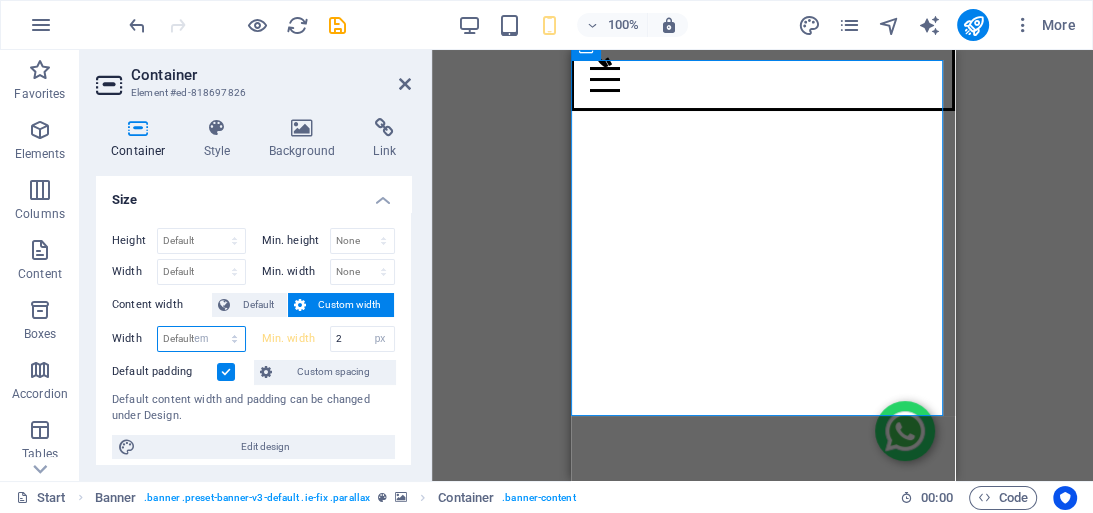 click on "Default px rem % em vh vw" at bounding box center (201, 339) 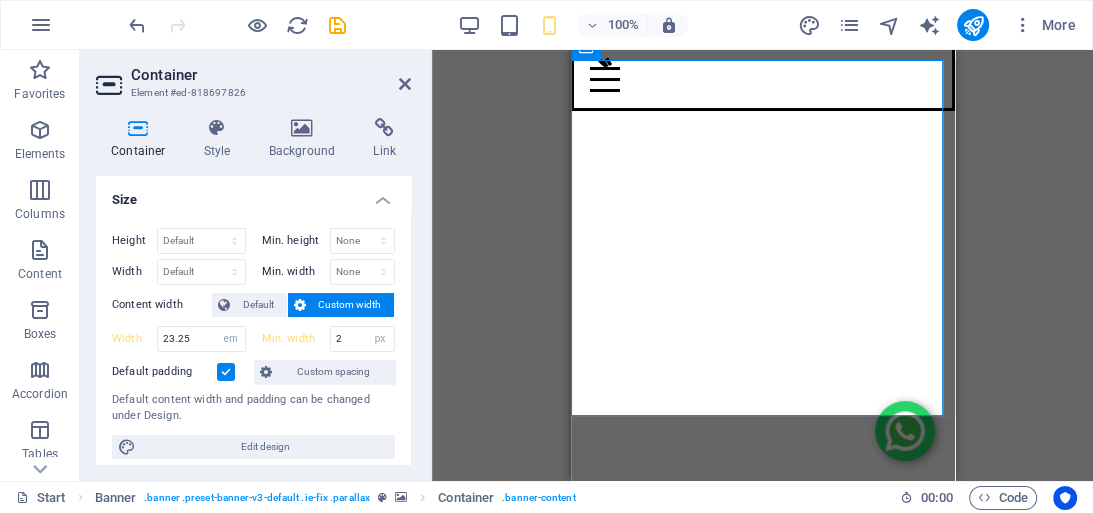 click on "Min. width 2 None px rem % vh vw" at bounding box center (325, 339) 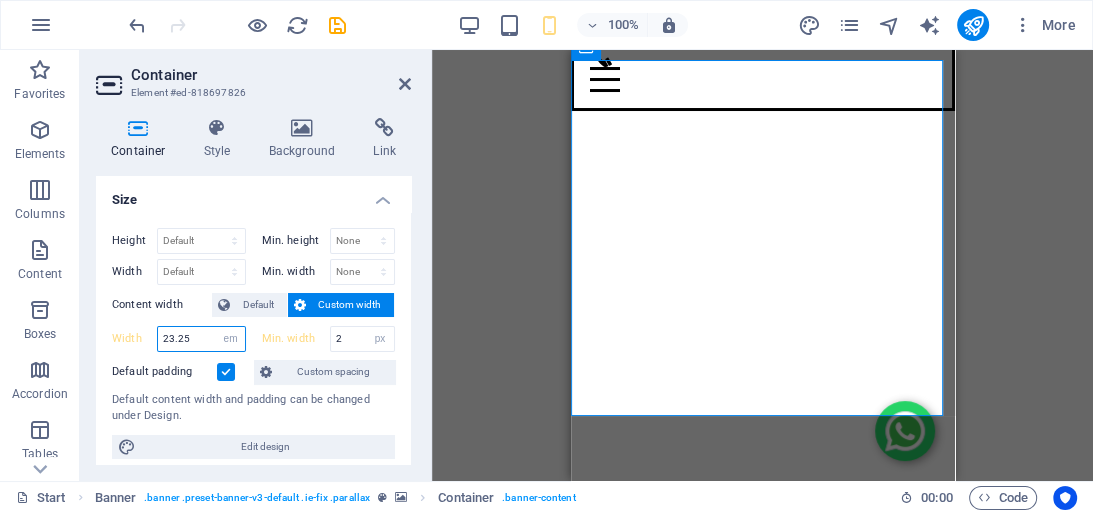 click on "23.25" at bounding box center [201, 339] 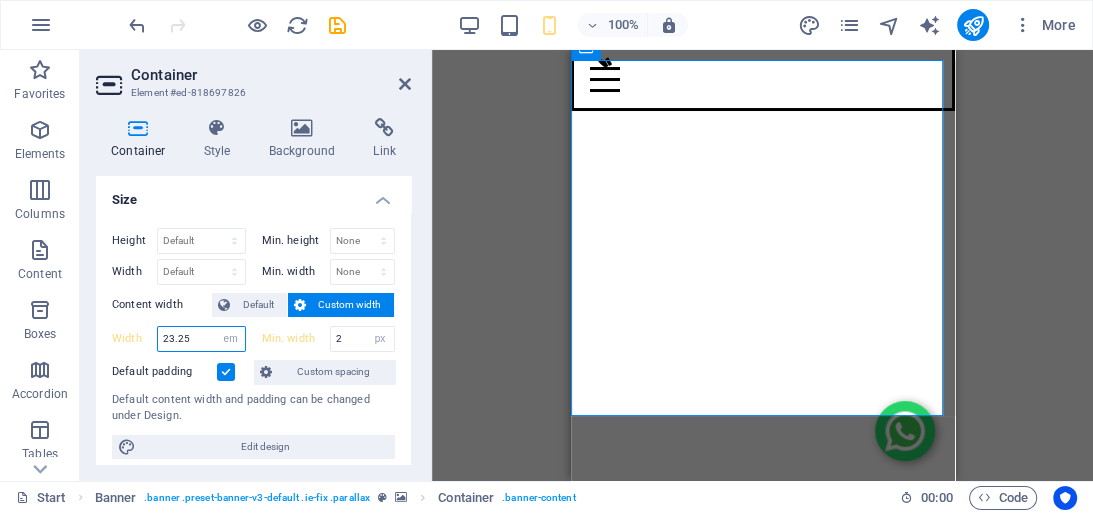 drag, startPoint x: 208, startPoint y: 340, endPoint x: 148, endPoint y: 334, distance: 60.299255 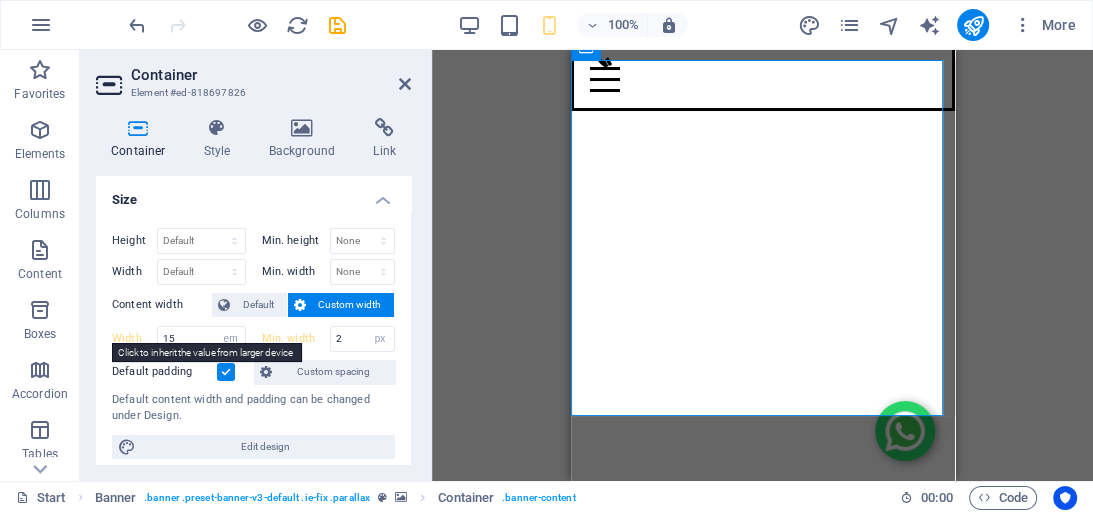 click on "Drag here to replace the existing content. Press “Ctrl” if you want to create a new element.
Slider   Slider   H1   Banner   Container   Slider   Slider   Slider   Menu Bar   Logo   Menu Bar   Menu   Container   Social Media Icons" at bounding box center (762, 265) 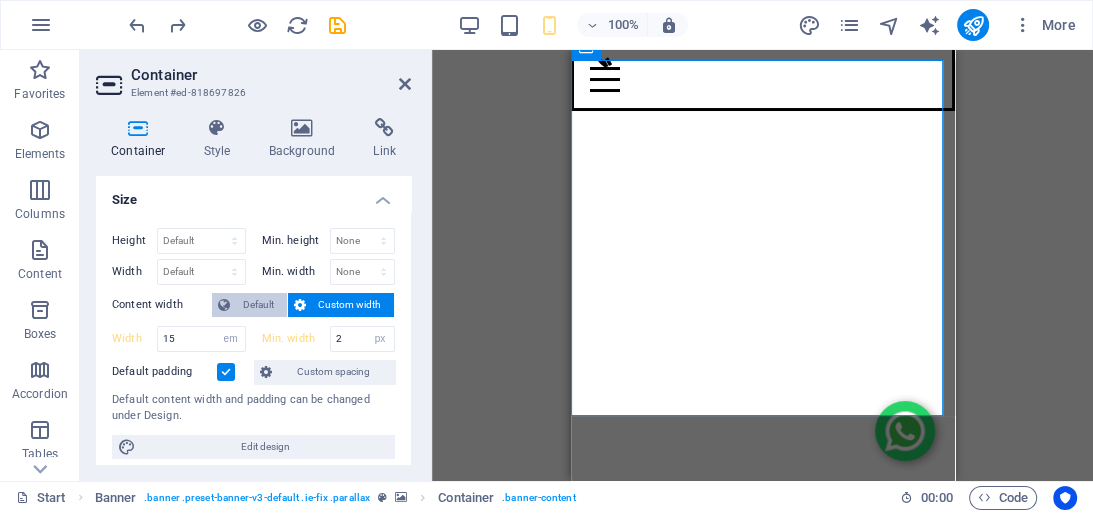 type on "23.25" 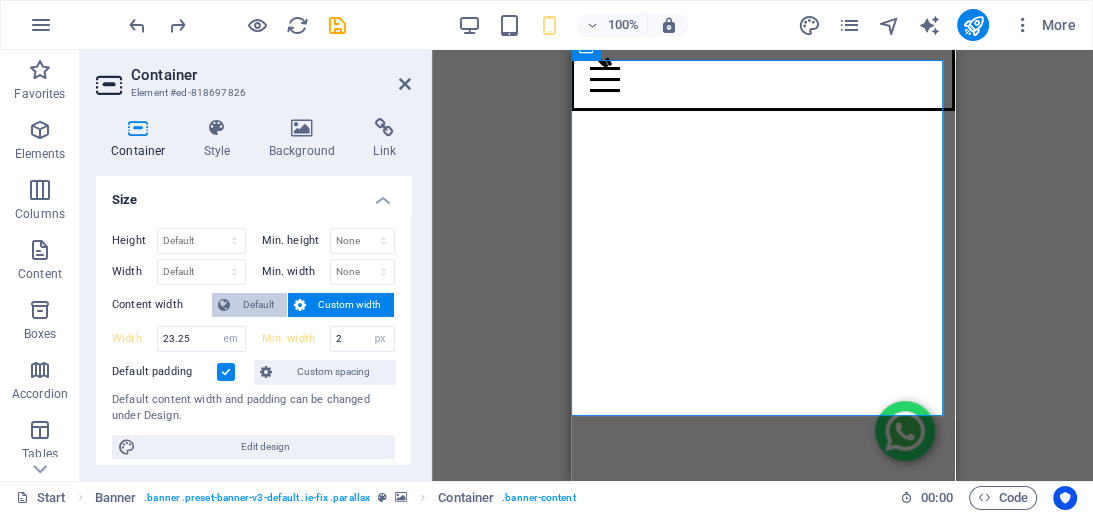 click on "Default" at bounding box center (258, 305) 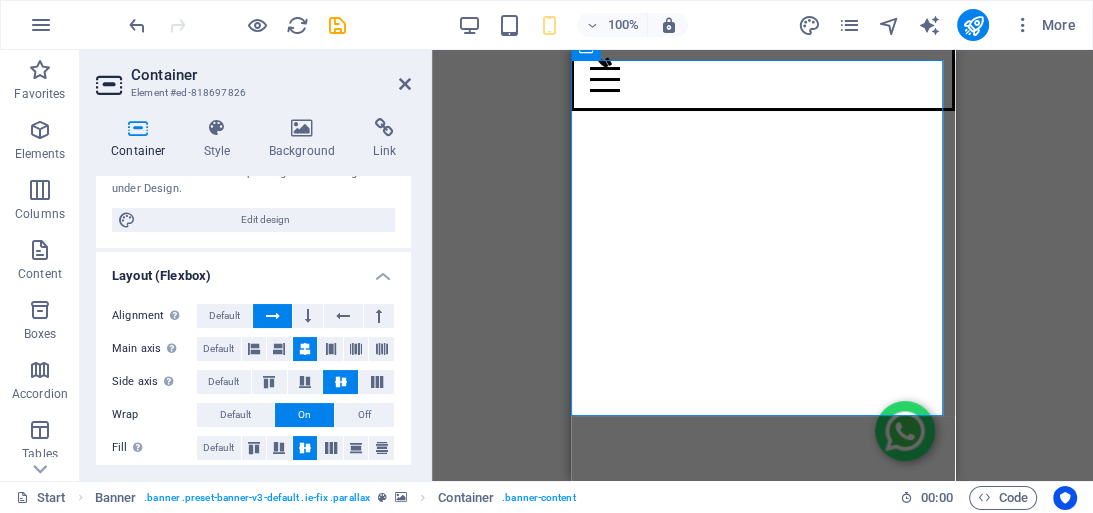 scroll, scrollTop: 240, scrollLeft: 0, axis: vertical 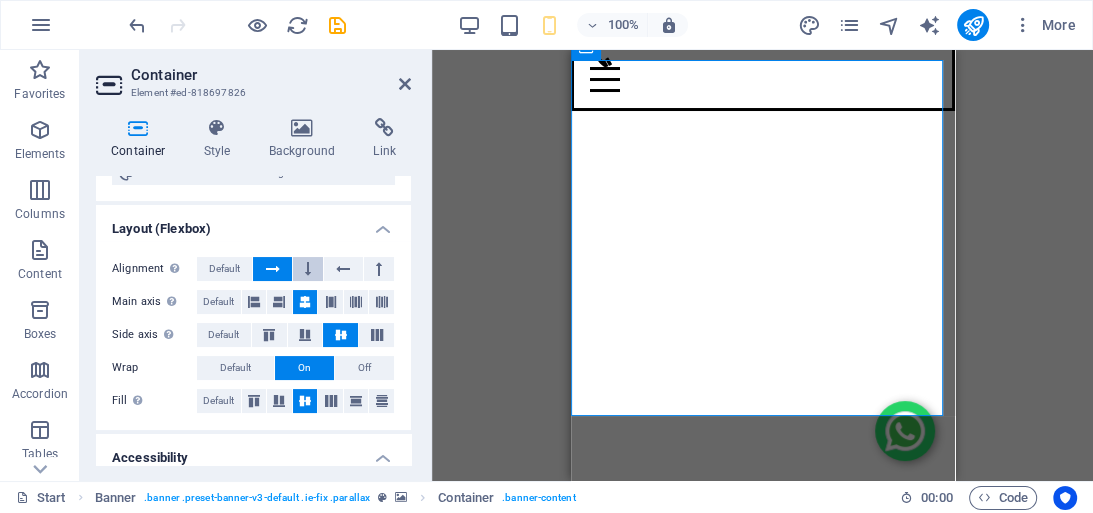 click at bounding box center (308, 269) 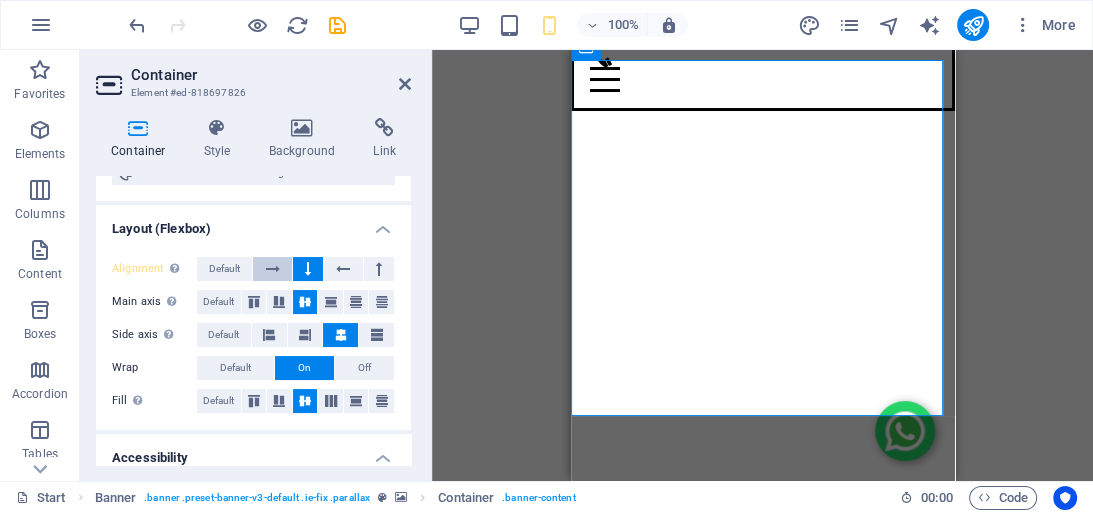 click at bounding box center (272, 269) 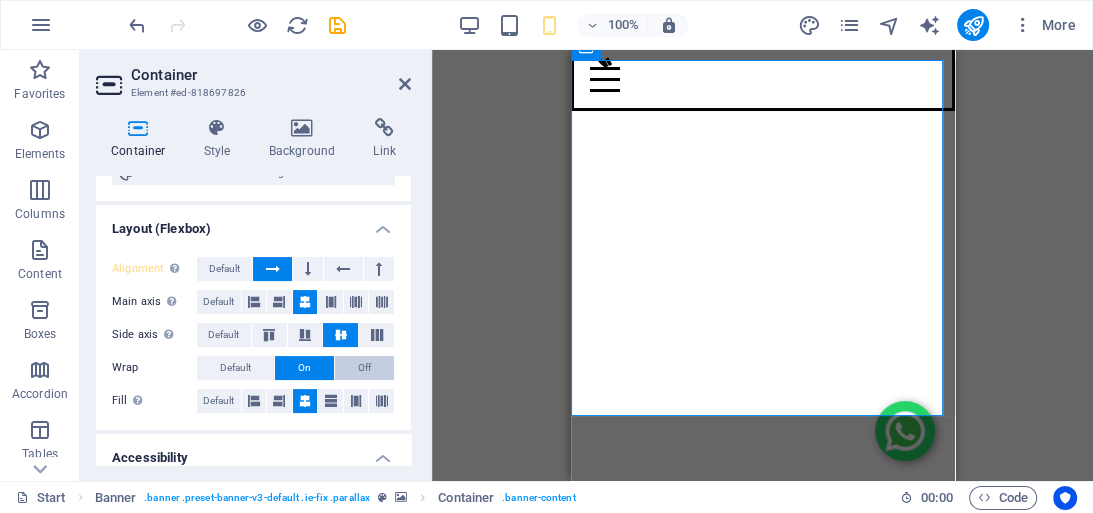 click on "Off" at bounding box center [364, 368] 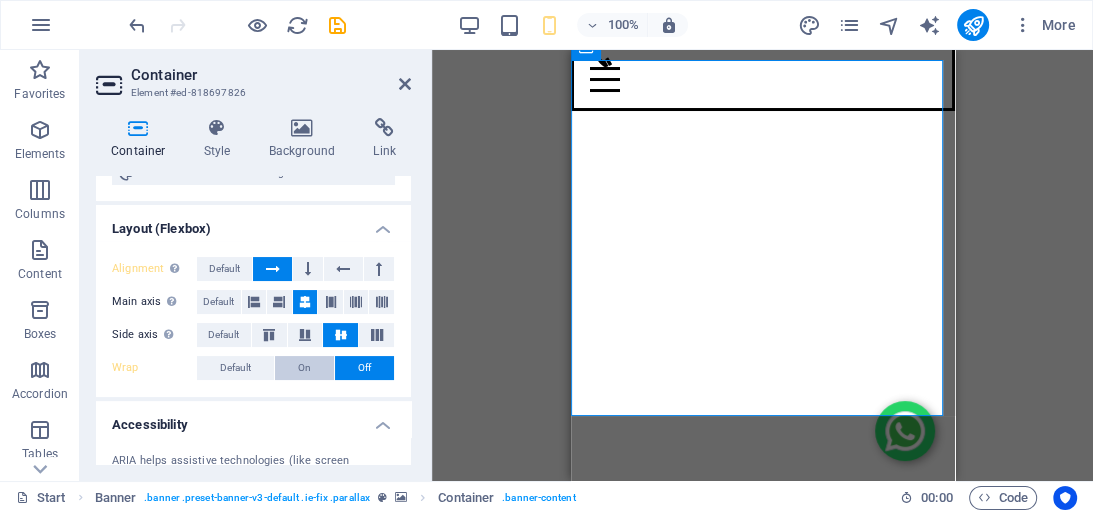 click on "On" at bounding box center [304, 368] 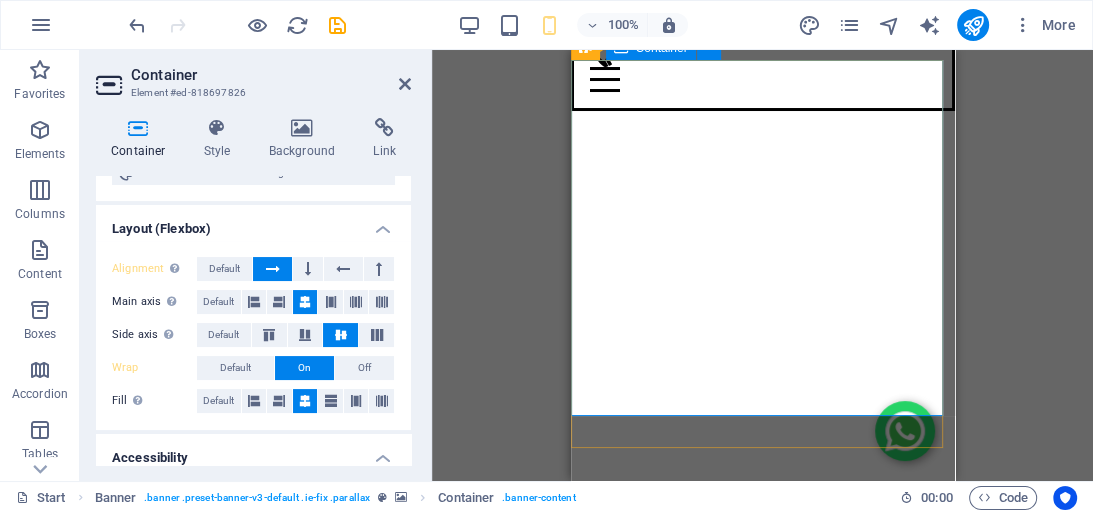 click on "I'm    GRAPHIC DESIGNER  web Developer Typist" at bounding box center [762, 741] 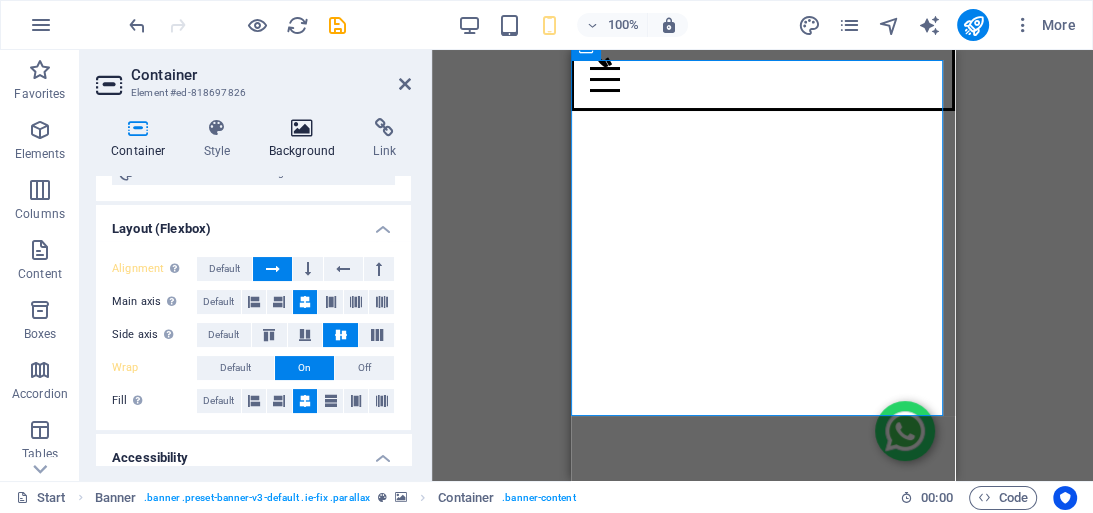 click on "Background" at bounding box center [306, 139] 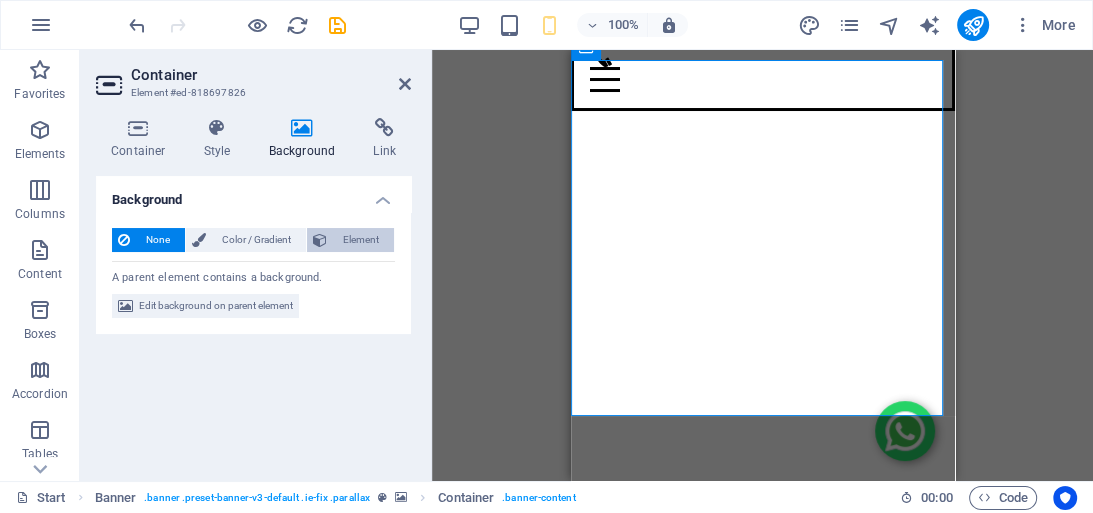 click on "Element" at bounding box center [360, 240] 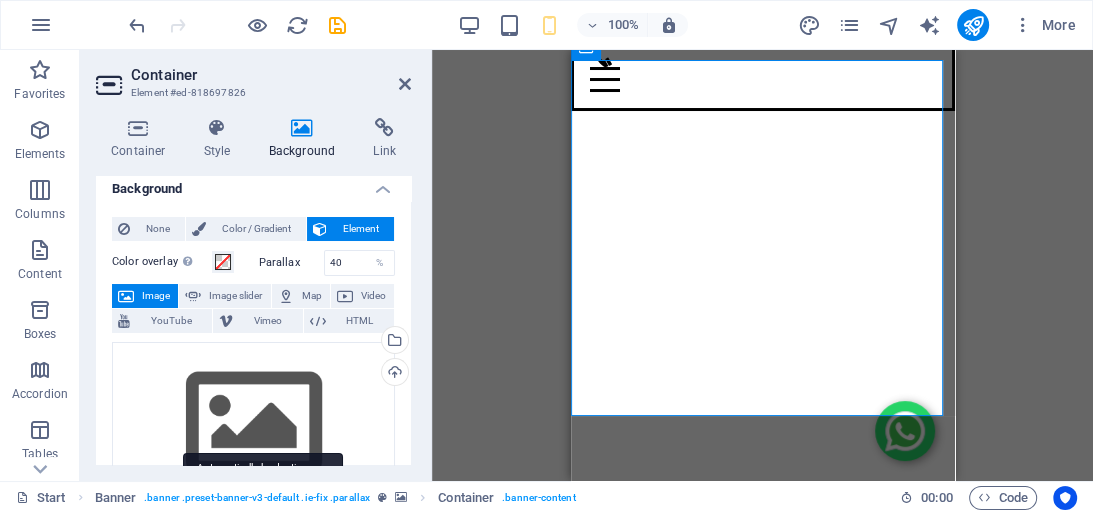 scroll, scrollTop: 0, scrollLeft: 0, axis: both 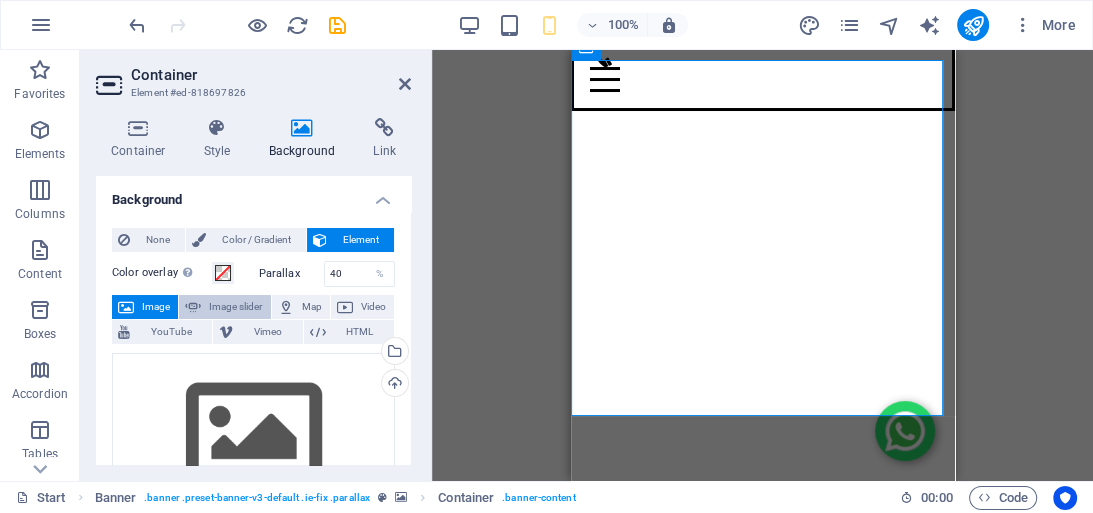 click on "Image slider" at bounding box center [235, 307] 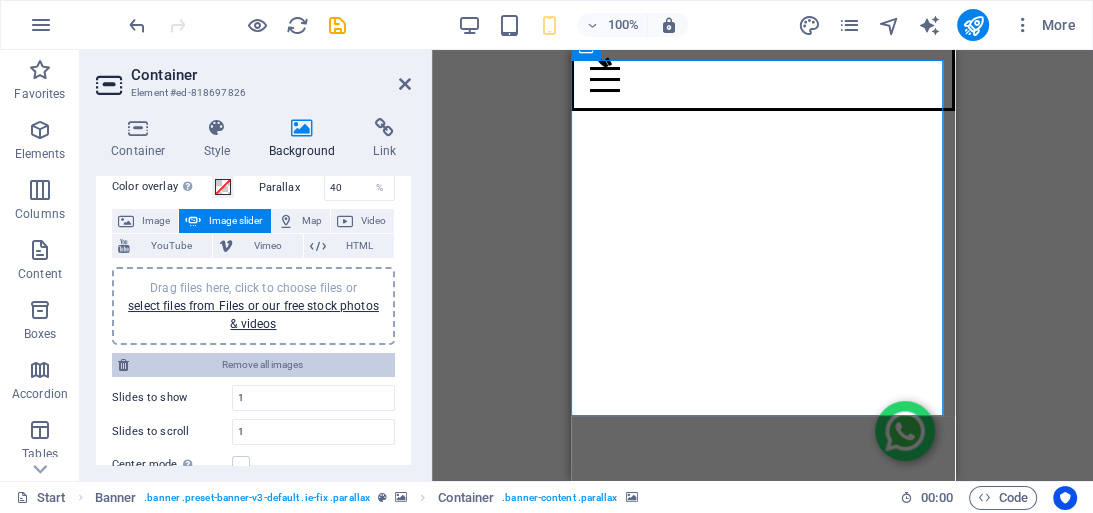 scroll, scrollTop: 80, scrollLeft: 0, axis: vertical 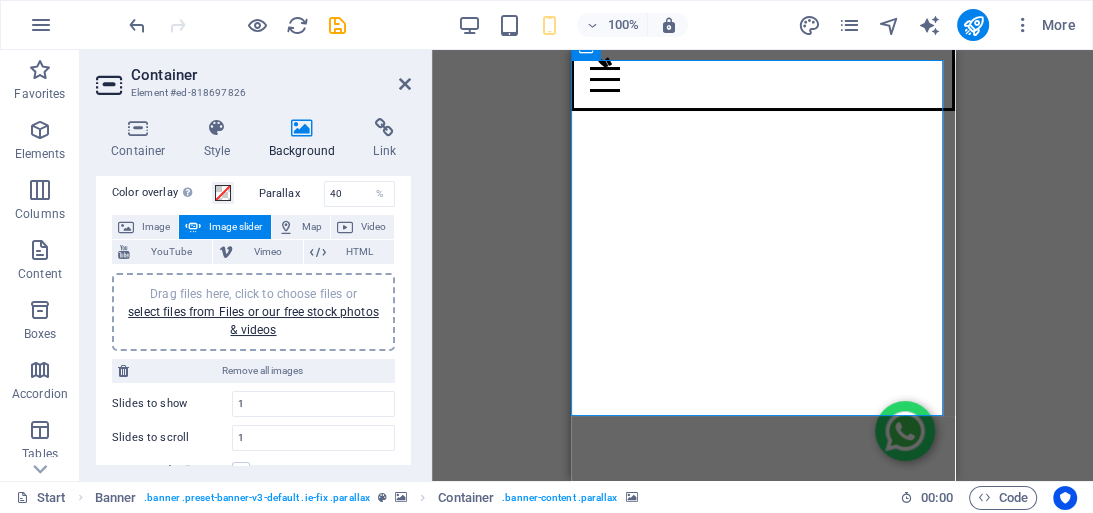 click on "Typist" at bounding box center (76, 1163) 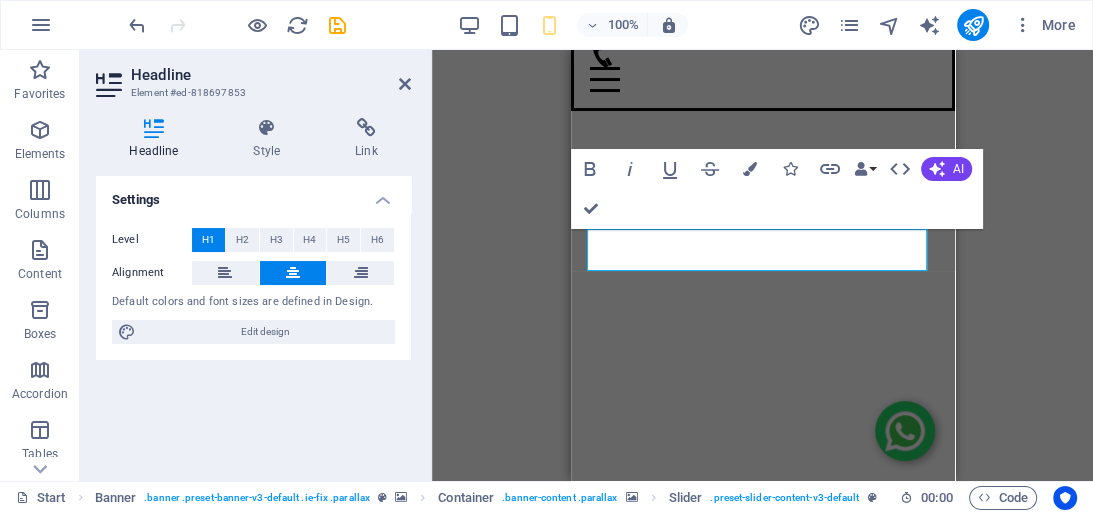 click at bounding box center [762, 1352] 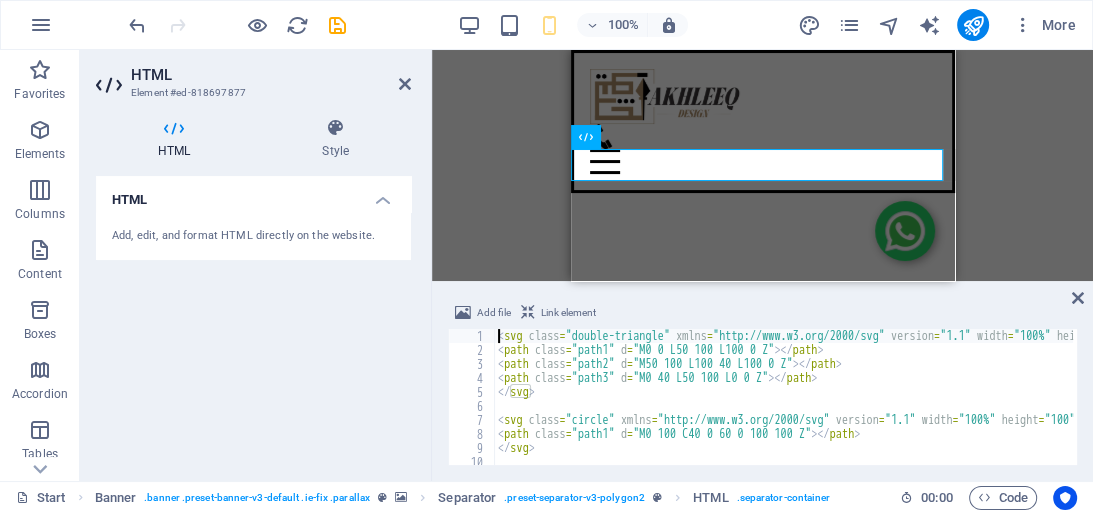 click on "HTML Element #ed-818697877" at bounding box center (253, 76) 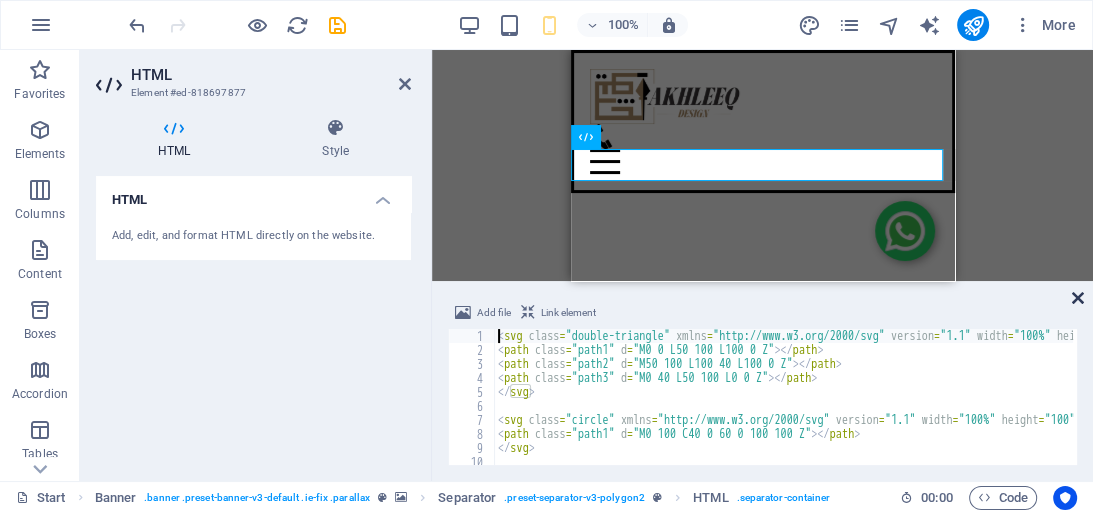 scroll, scrollTop: 291, scrollLeft: 0, axis: vertical 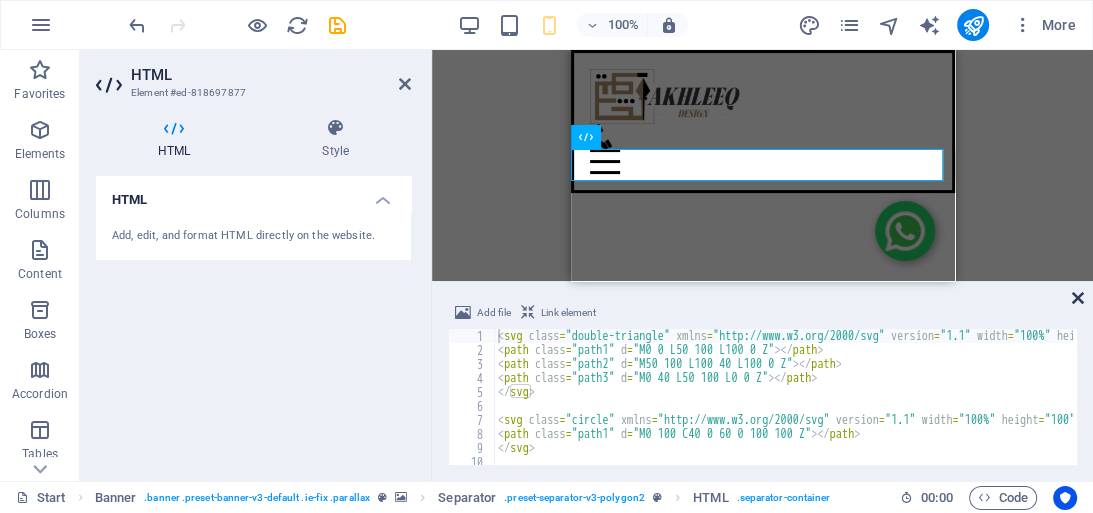click at bounding box center (1078, 298) 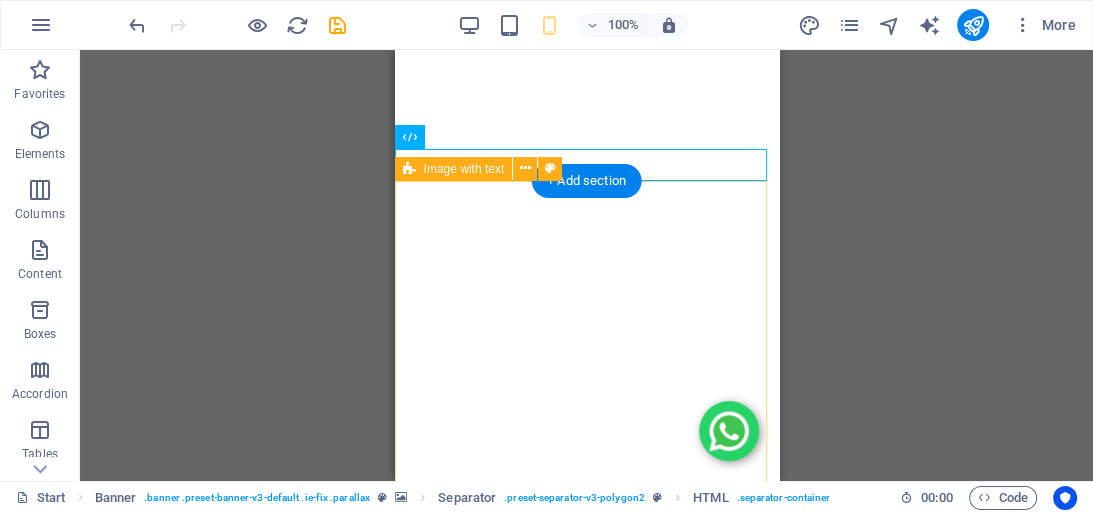 scroll, scrollTop: 0, scrollLeft: 0, axis: both 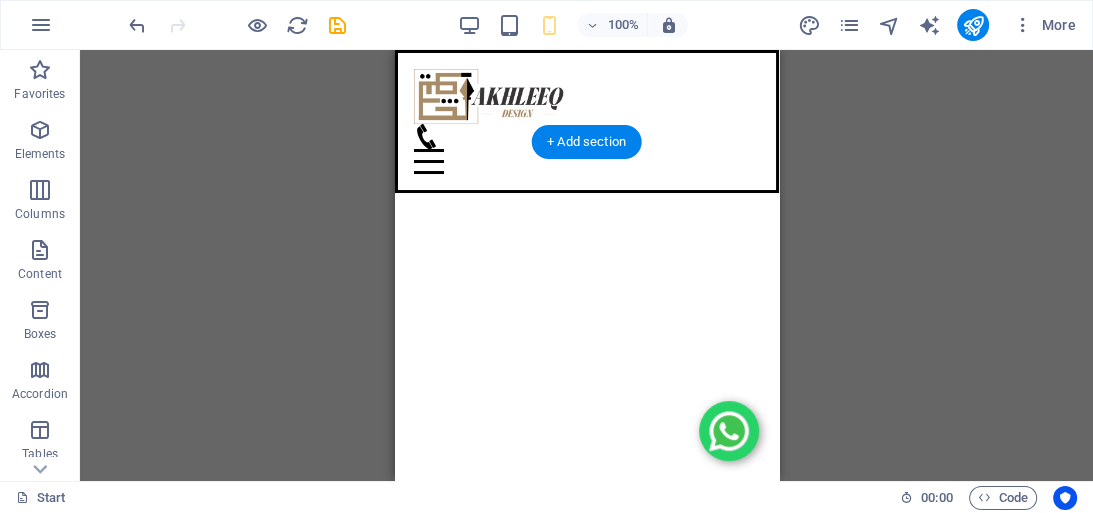 click at bounding box center (586, 761) 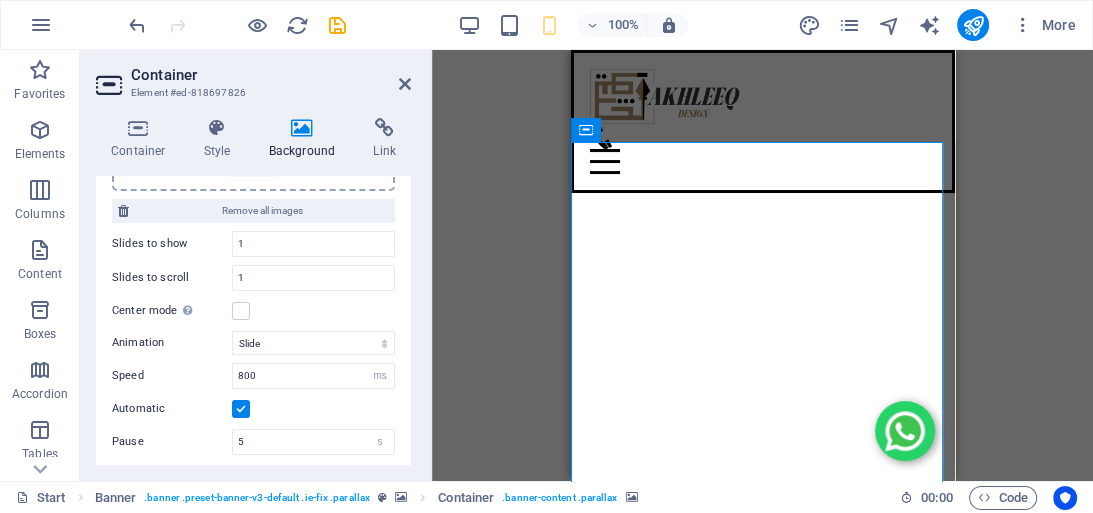 scroll, scrollTop: 0, scrollLeft: 0, axis: both 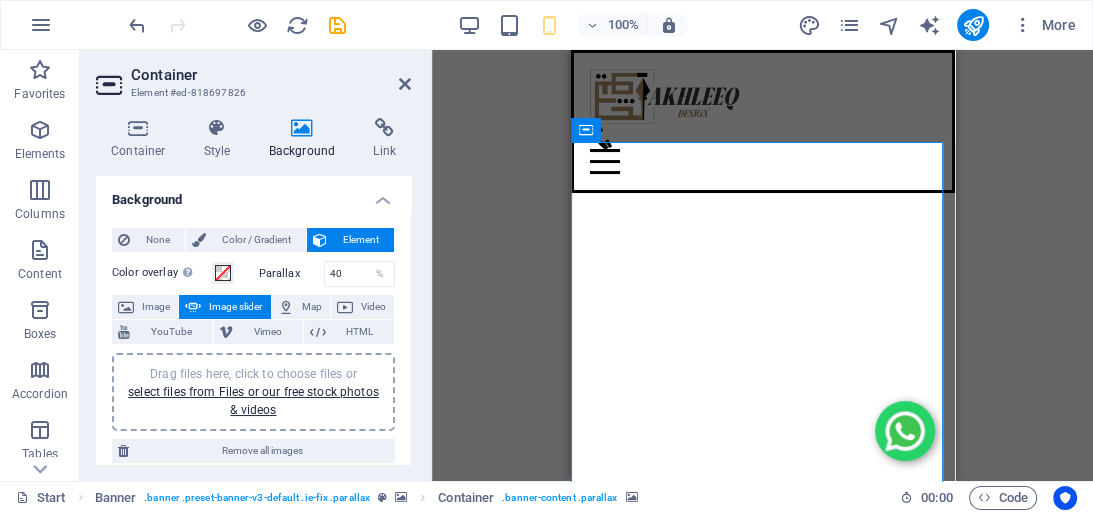 click at bounding box center (762, 770) 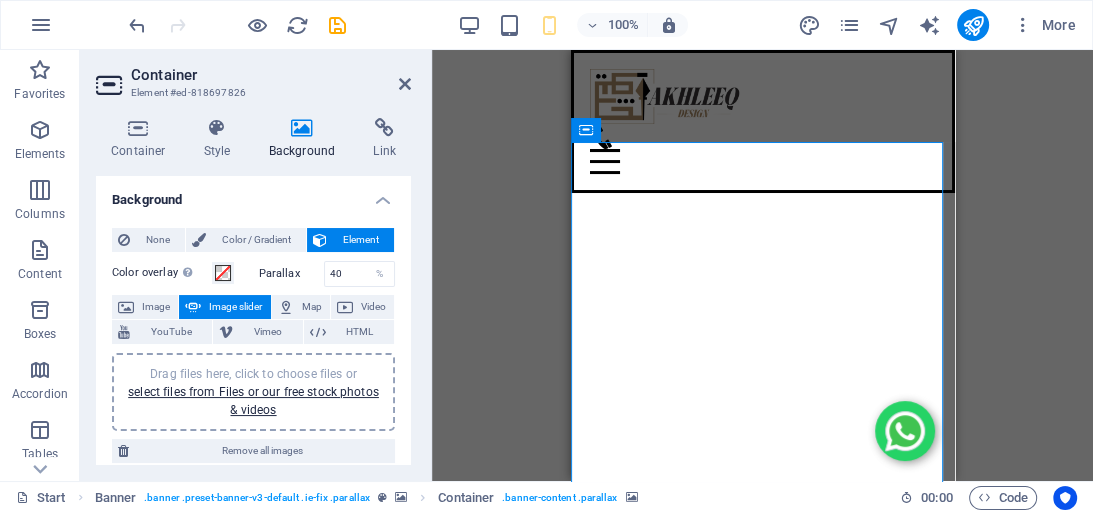 click on "Background" at bounding box center (306, 139) 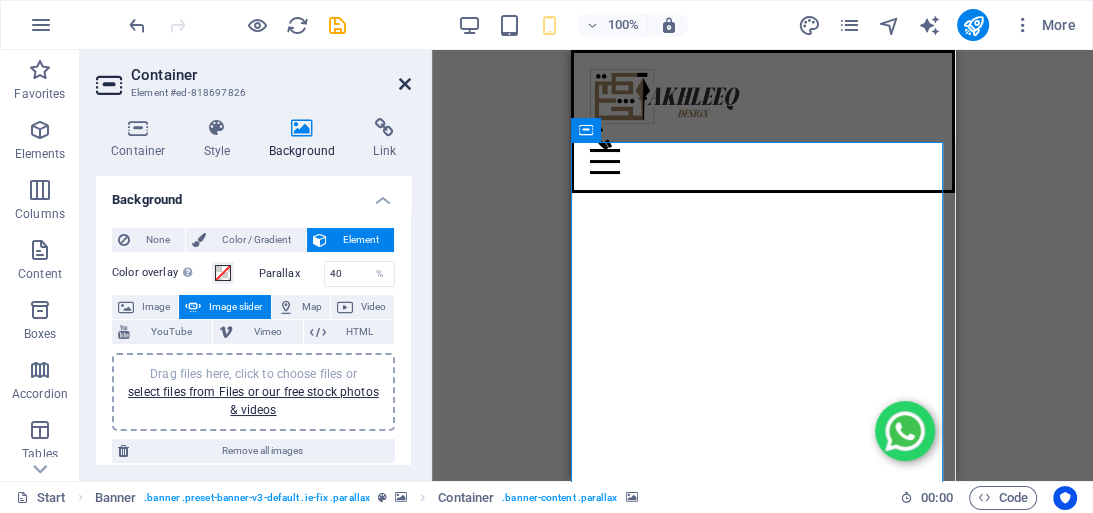 click at bounding box center (405, 84) 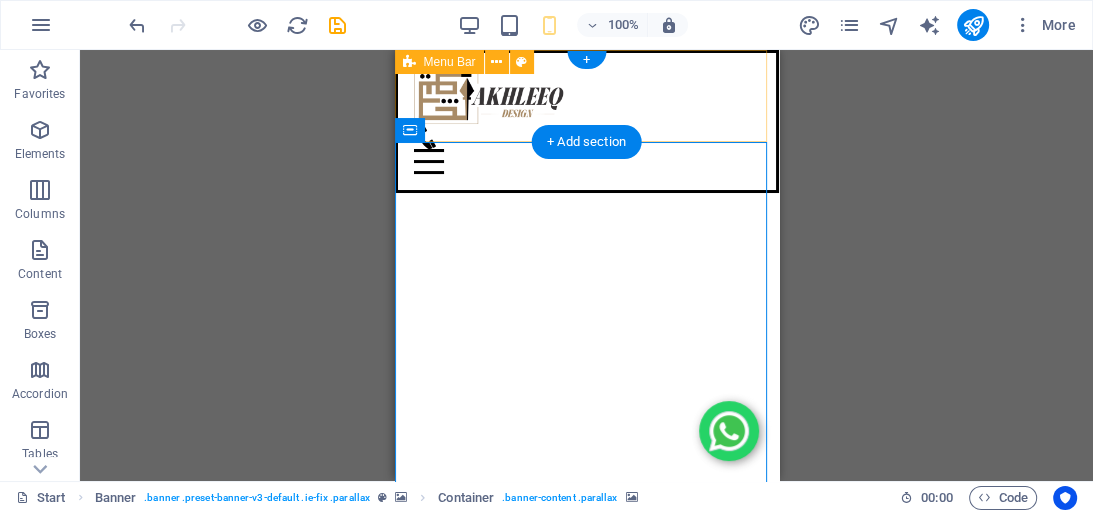 click at bounding box center [586, 770] 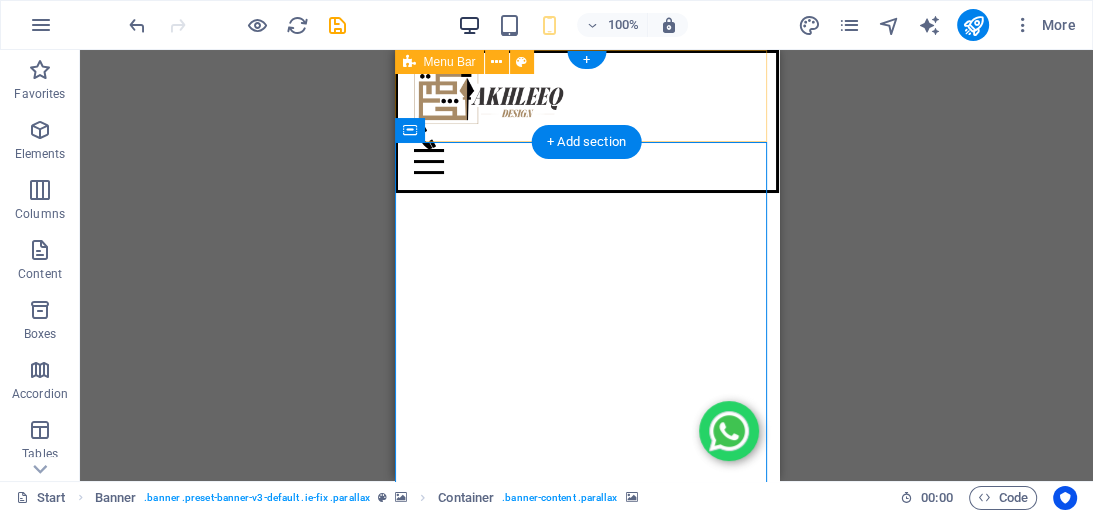 click at bounding box center (469, 25) 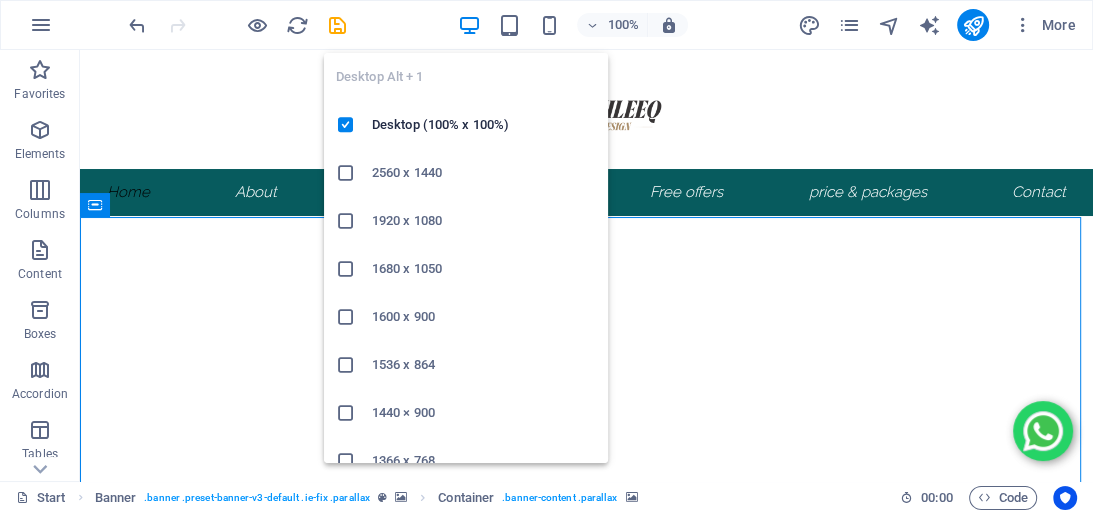 click at bounding box center [586, 793] 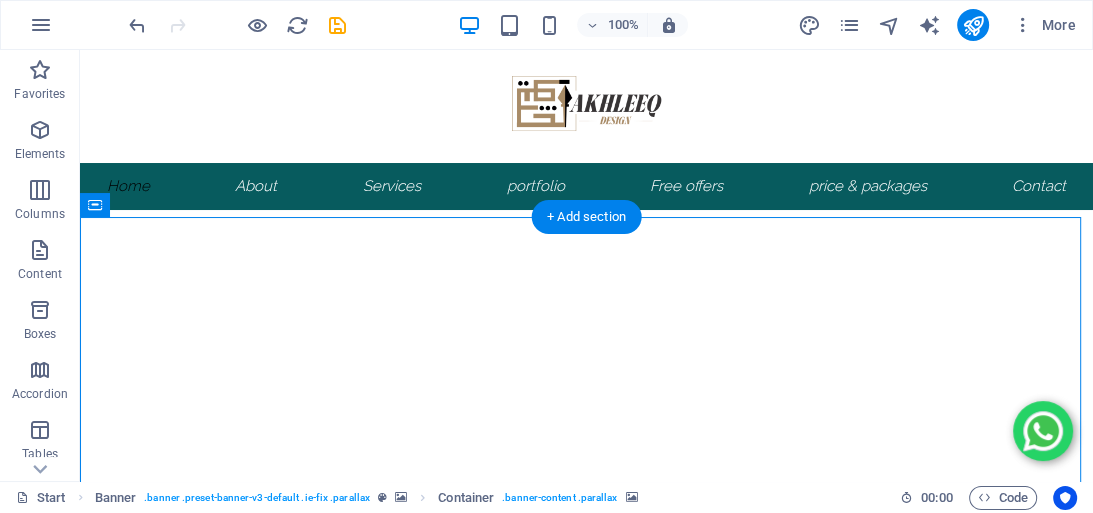 scroll, scrollTop: 0, scrollLeft: 0, axis: both 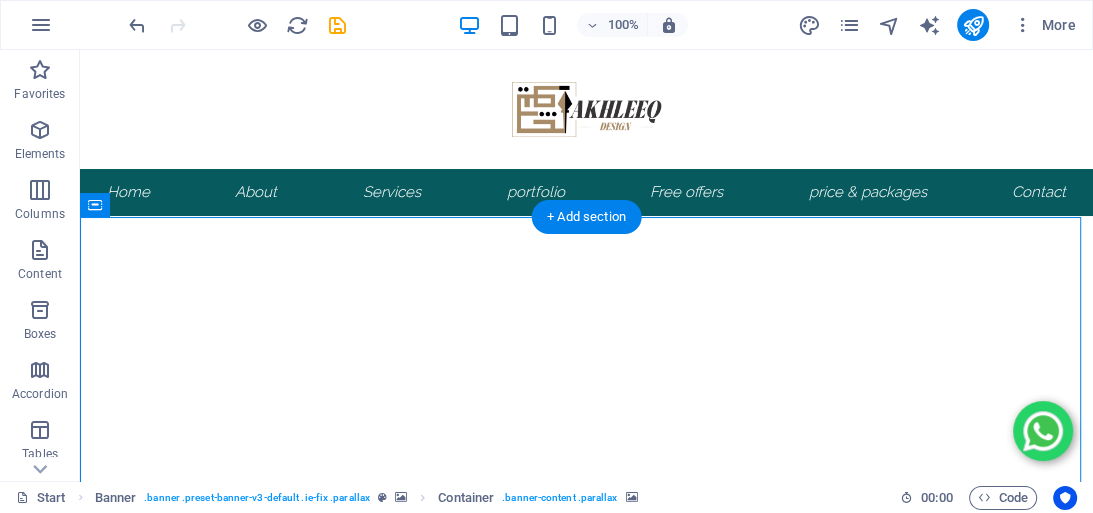click at bounding box center (586, 797) 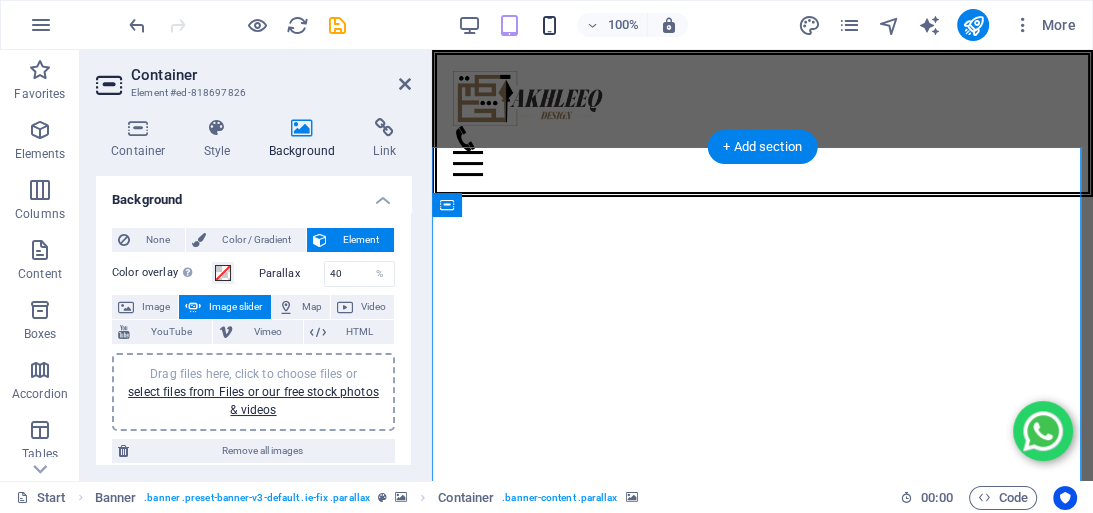 click at bounding box center (549, 25) 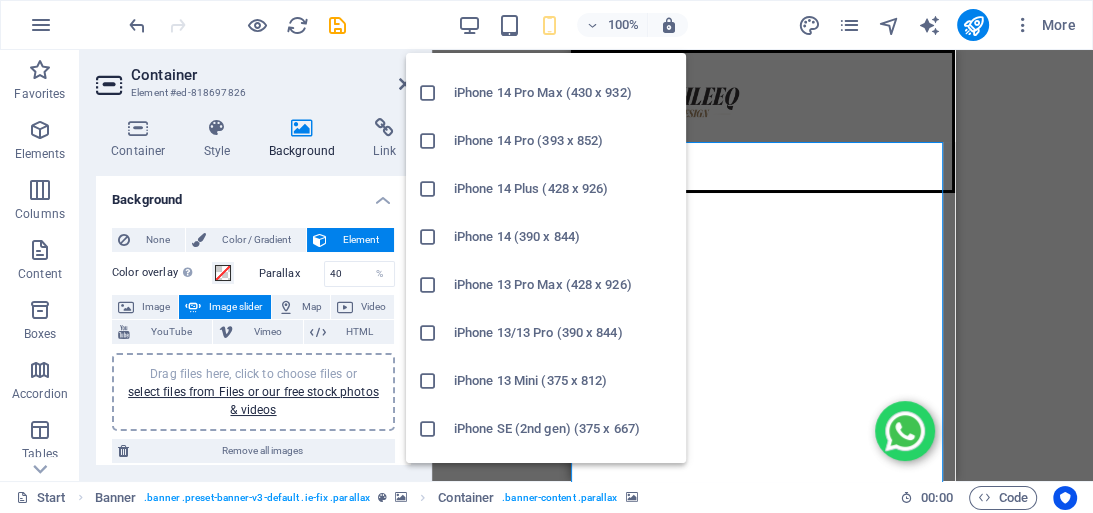scroll, scrollTop: 480, scrollLeft: 0, axis: vertical 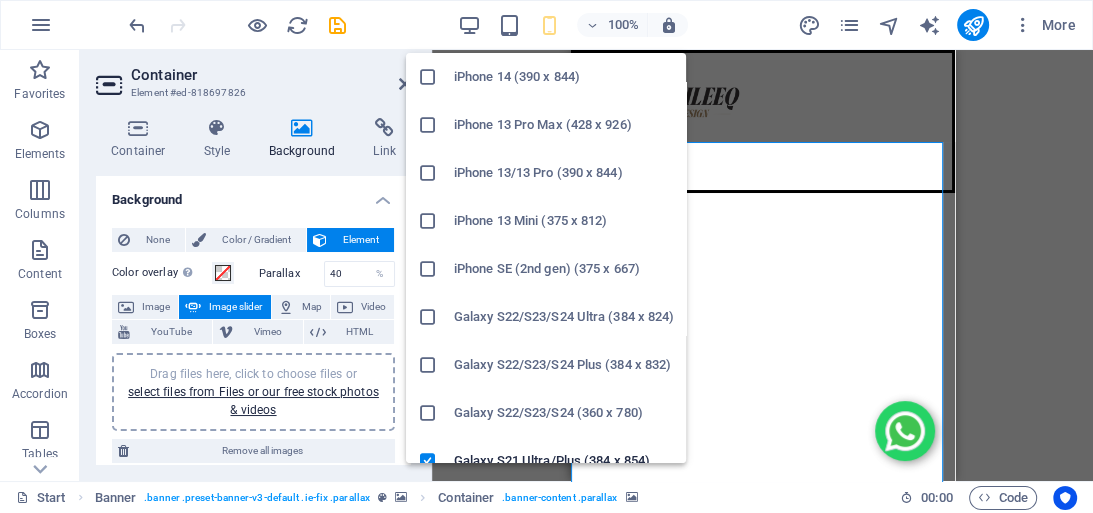 click on "iPhone SE (2nd gen) (375 x 667)" at bounding box center [564, 269] 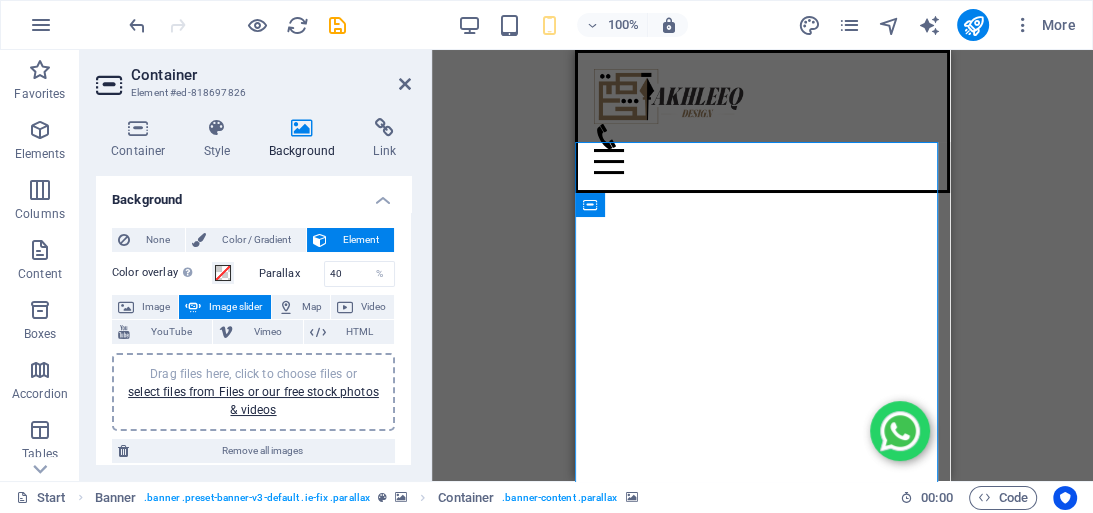 click on "Drag here to replace the existing content. Press “Ctrl” if you want to create a new element.
Slider   Slider   H1   Banner   Banner   Container   Slider   Slider   Slider   Logo   Menu Bar   Menu   Container   Social Media Icons   Slider   Slider   H1   Spacer   HTML   Separator   Image with text   Spacer" at bounding box center [762, 265] 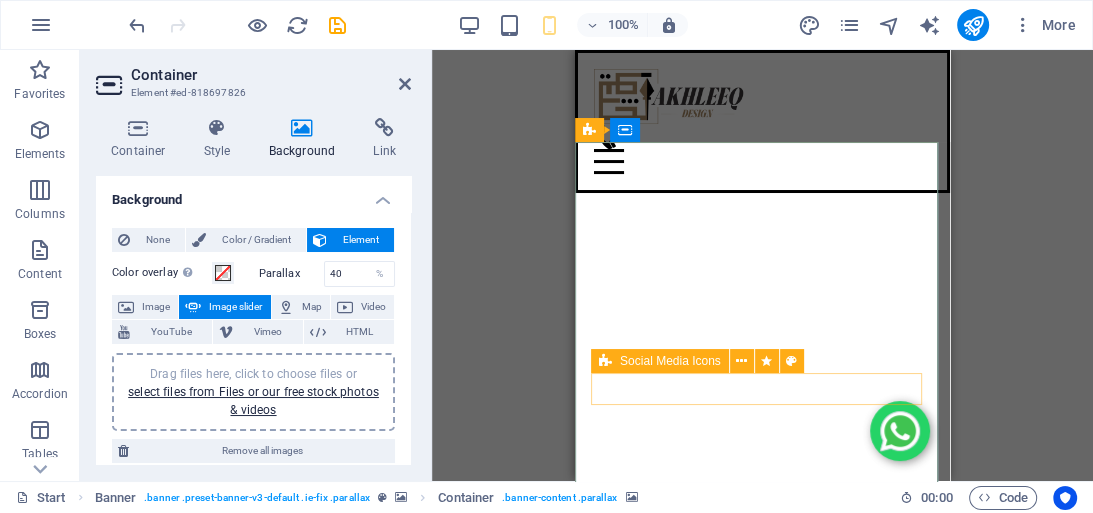 click at bounding box center [762, 1388] 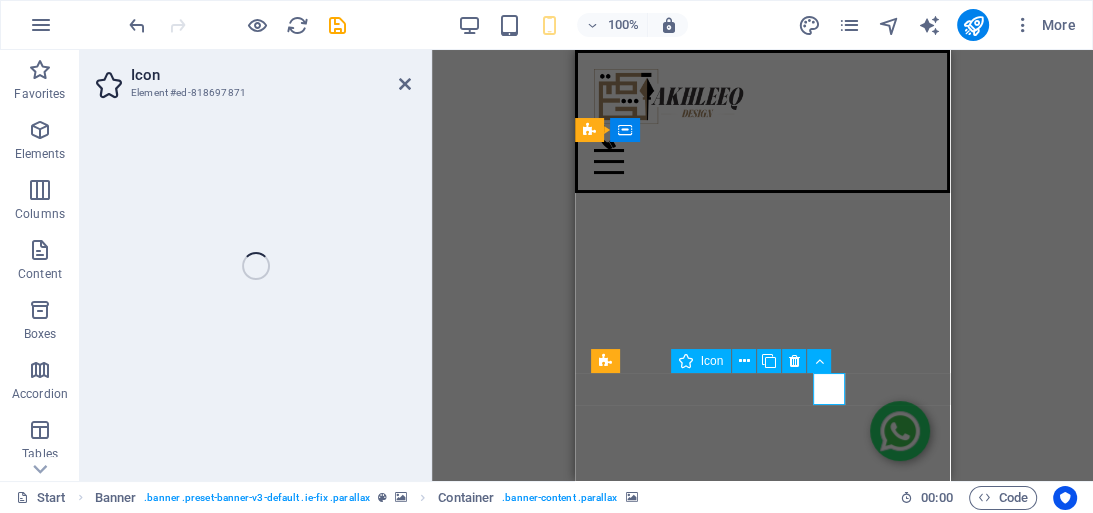 select on "xMidYMid" 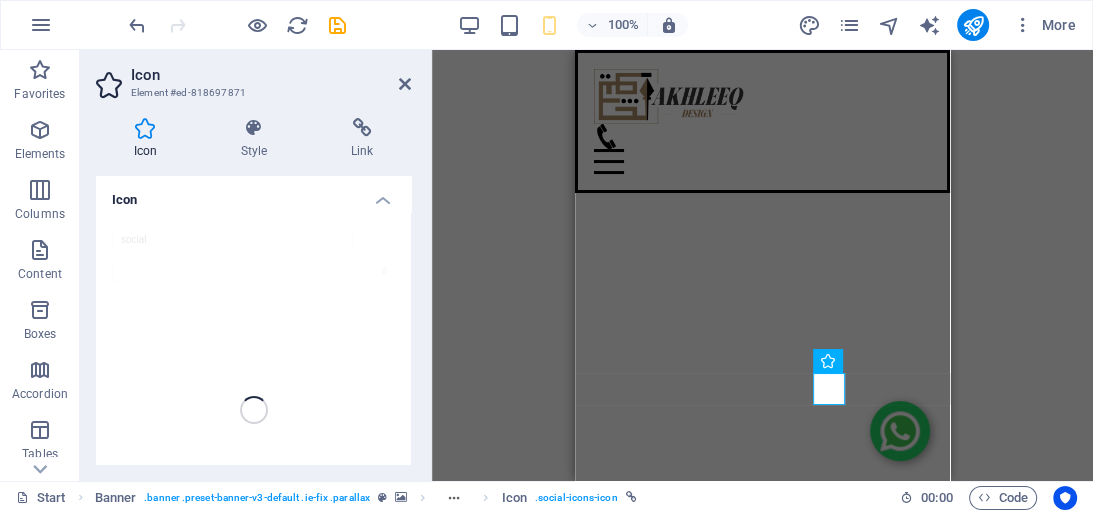 click on "social" at bounding box center [253, 410] 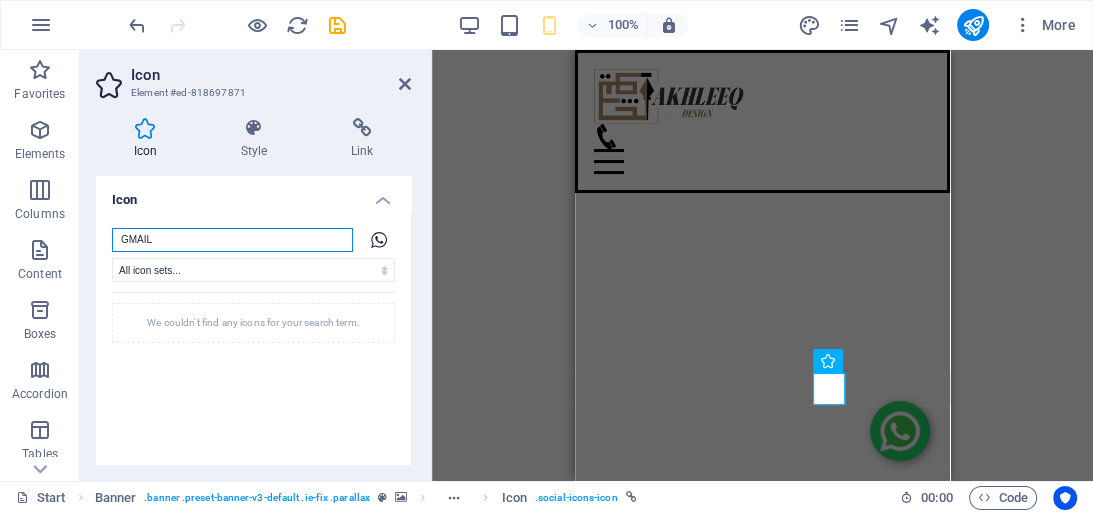 drag, startPoint x: 272, startPoint y: 243, endPoint x: 103, endPoint y: 242, distance: 169.00296 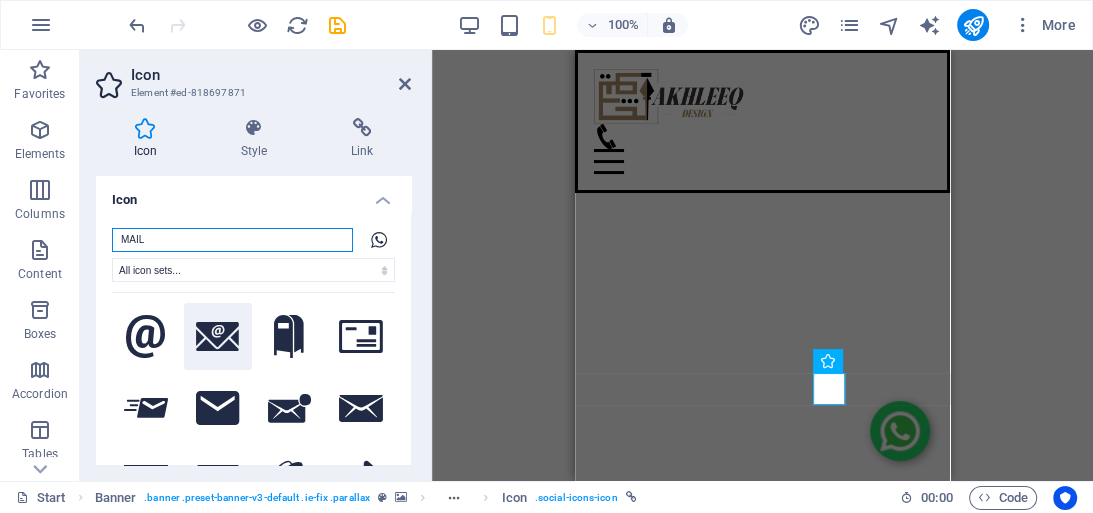 type on "MAIL" 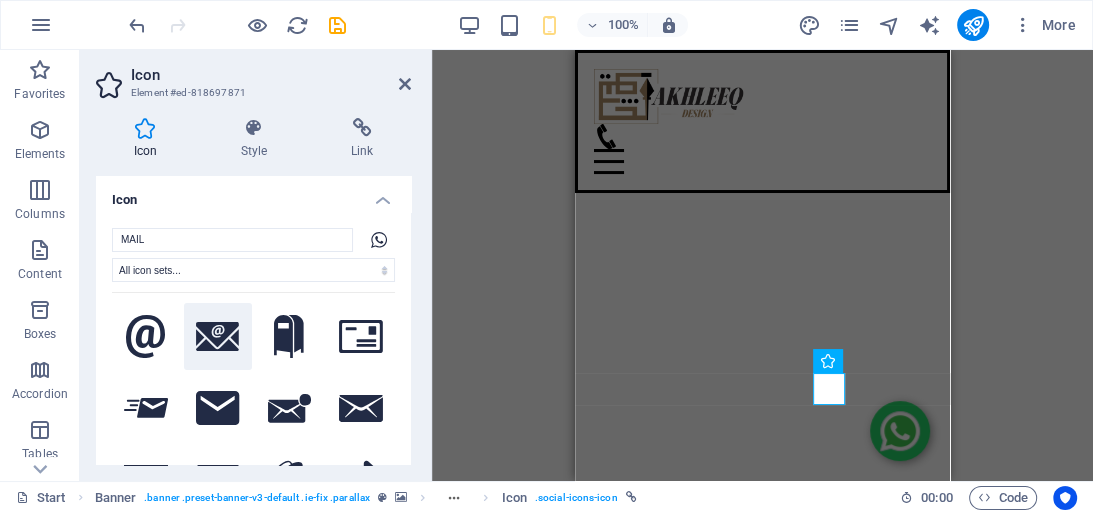 click 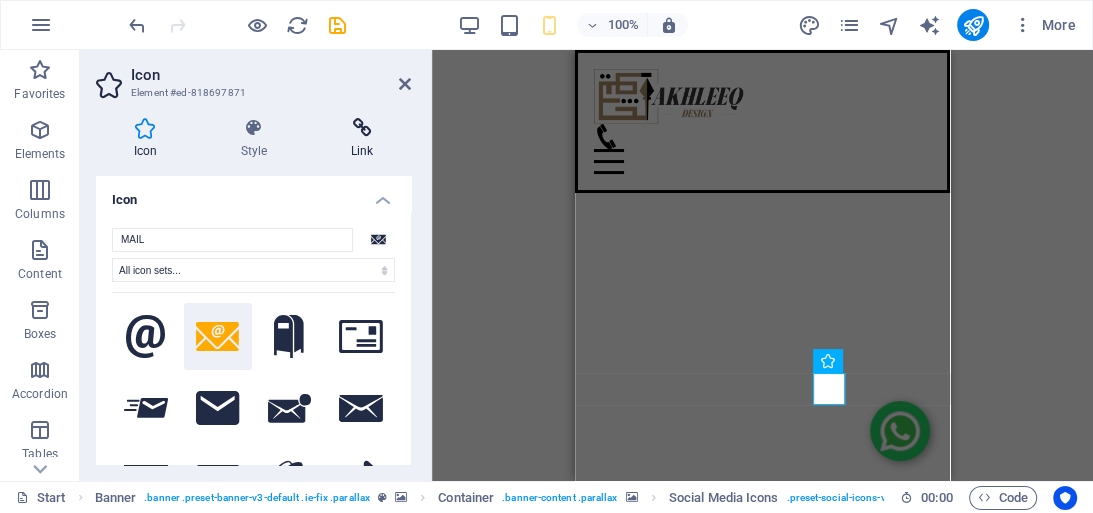 click at bounding box center (362, 128) 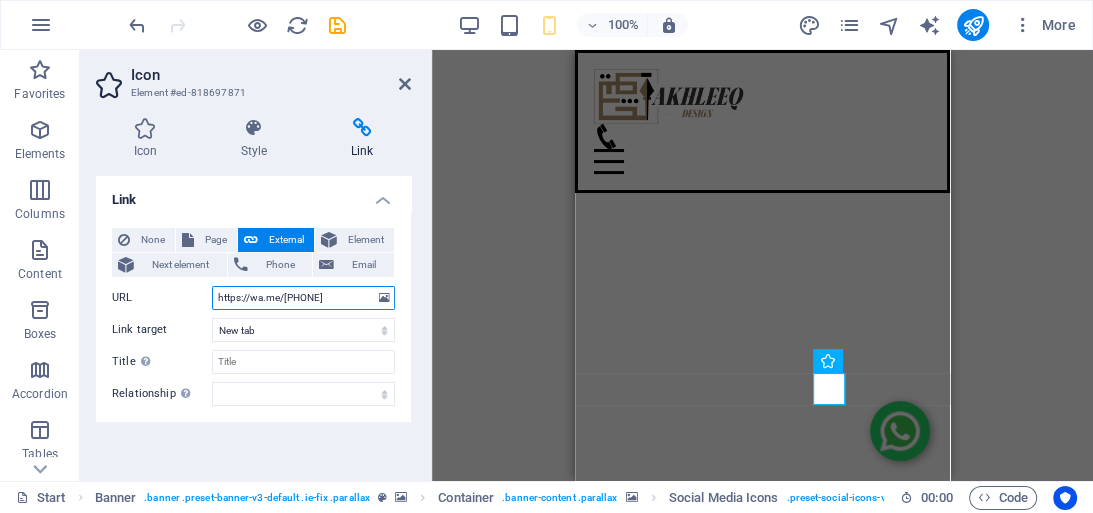 click on "https://wa.me/+923027387406" at bounding box center (303, 298) 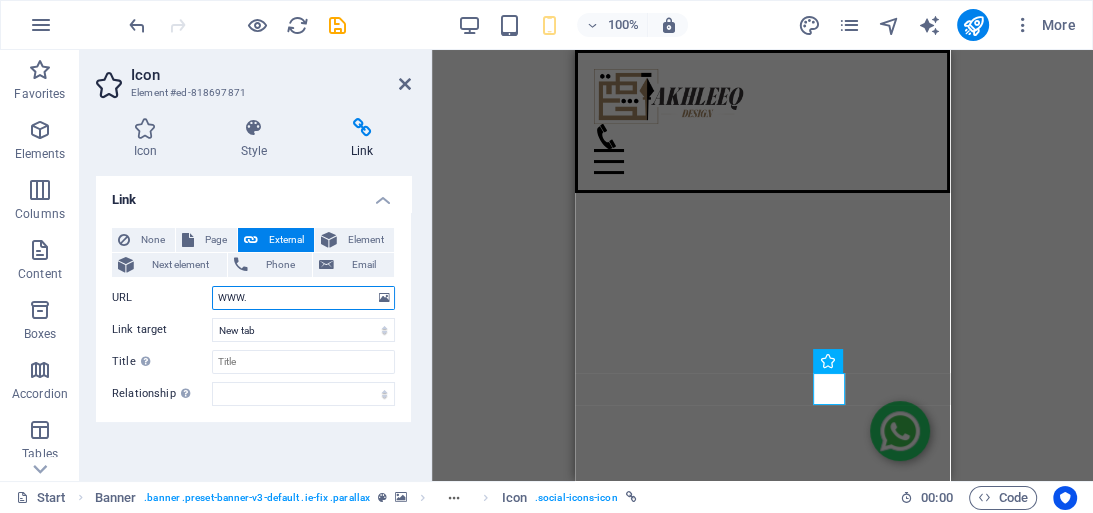 click on "URL WWW." at bounding box center (253, 298) 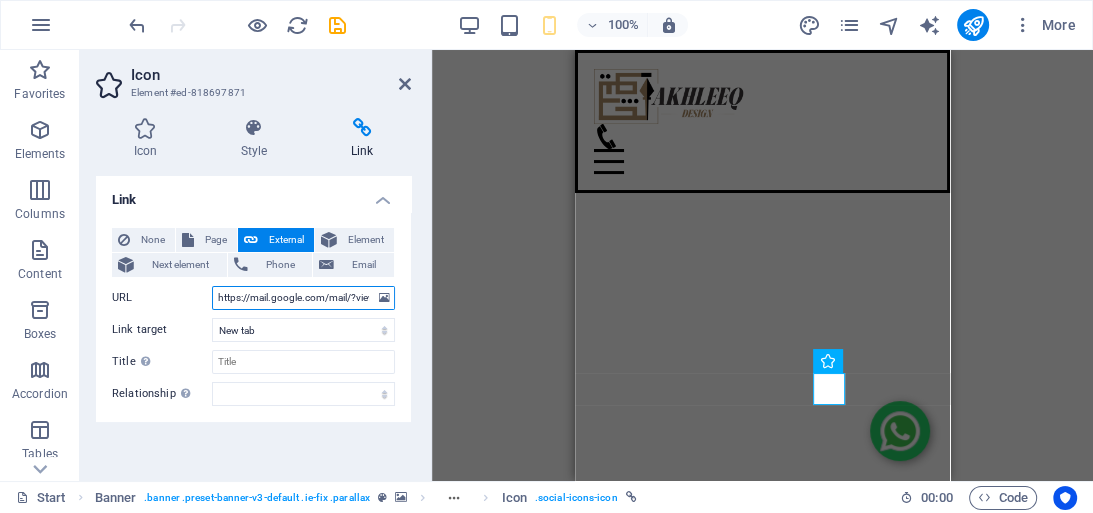 scroll, scrollTop: 0, scrollLeft: 206, axis: horizontal 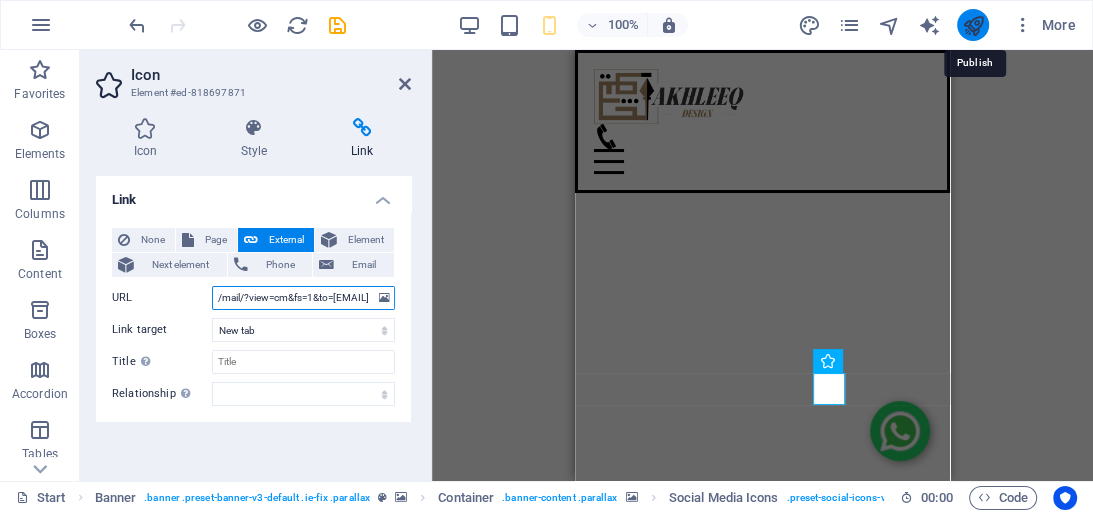type on "https://mail.google.com/mail/?view=cm&fs=1&to=Faanionline3538@gmail.com" 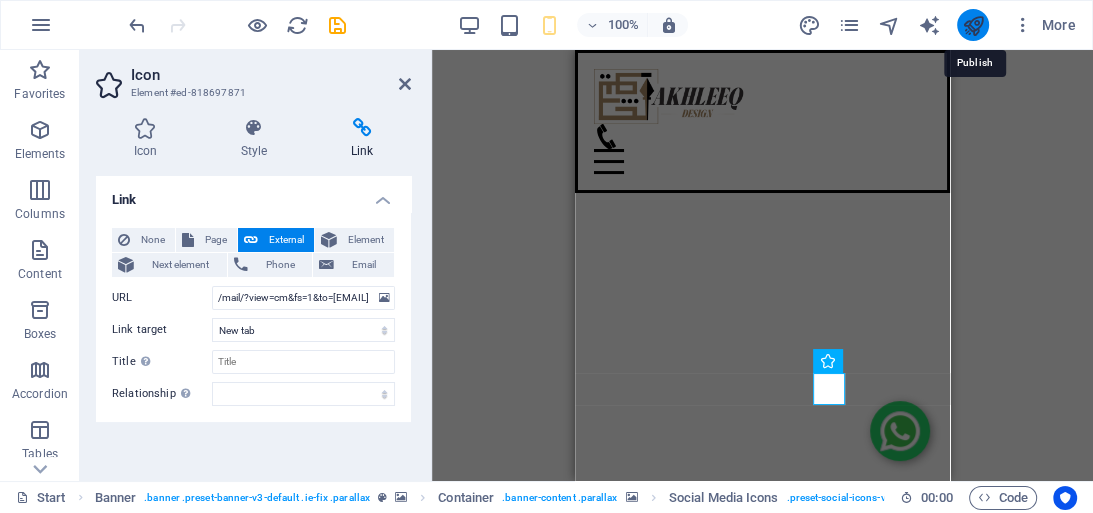 scroll, scrollTop: 0, scrollLeft: 0, axis: both 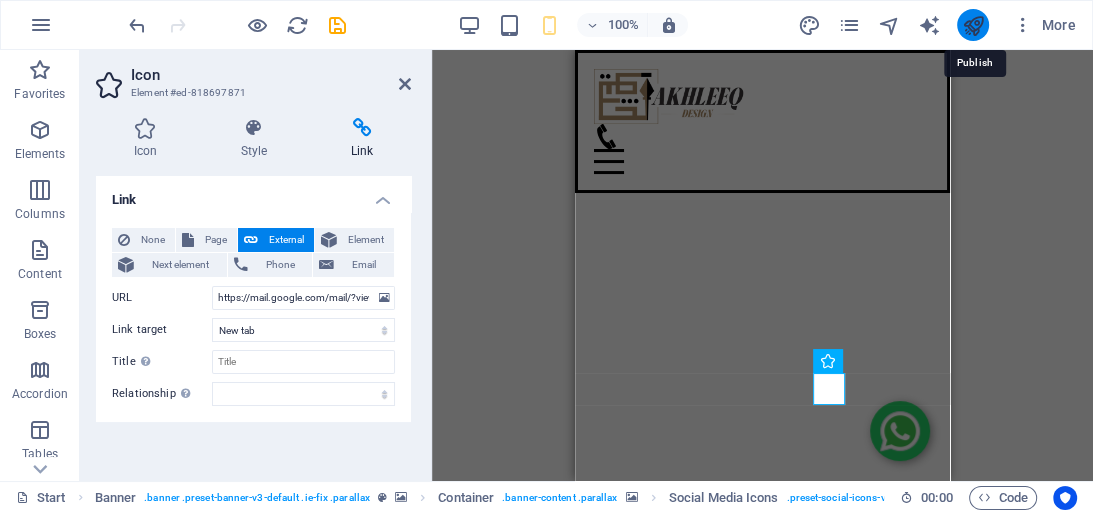 click at bounding box center (972, 25) 